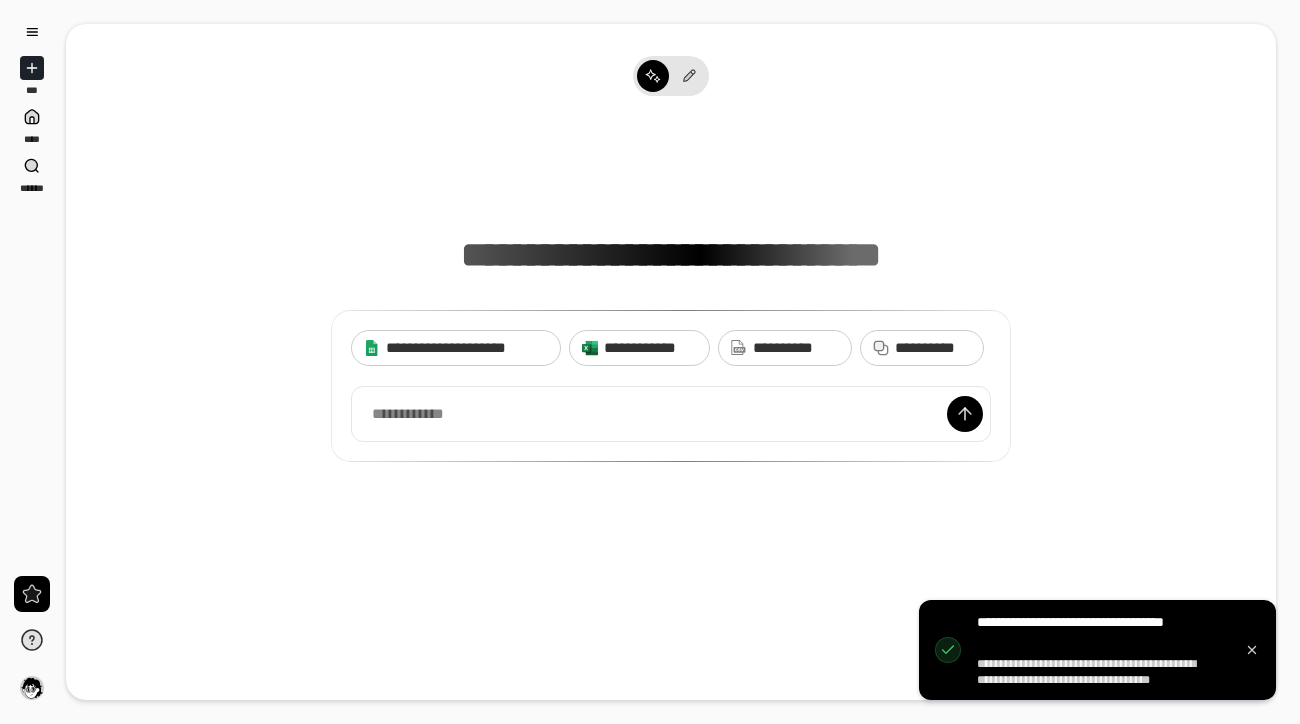 scroll, scrollTop: 0, scrollLeft: 0, axis: both 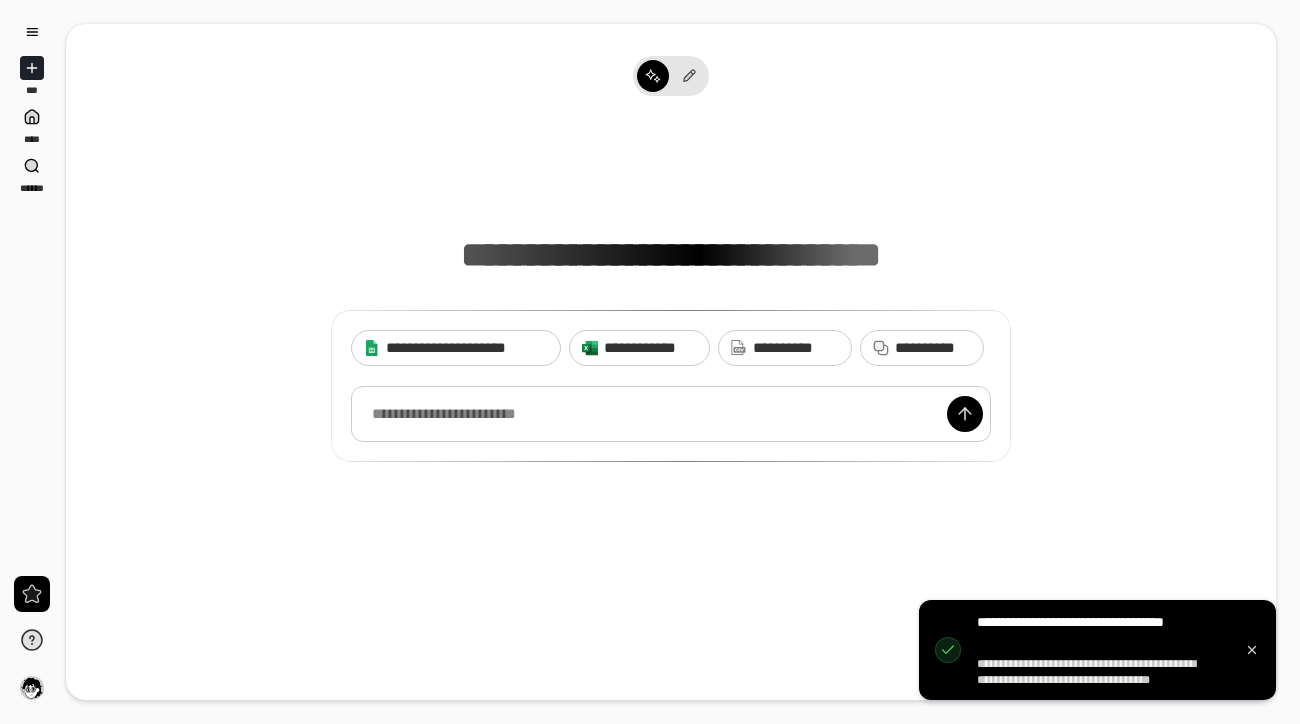 paste 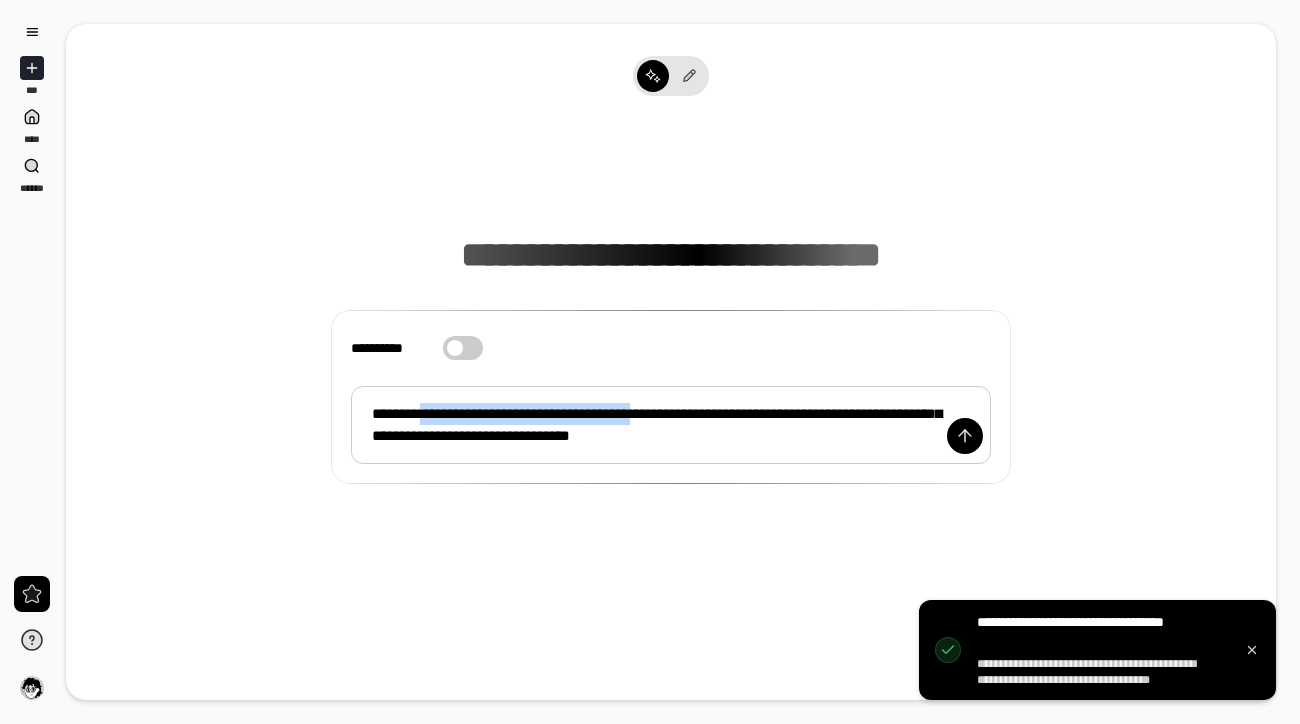 drag, startPoint x: 694, startPoint y: 415, endPoint x: 422, endPoint y: 414, distance: 272.00183 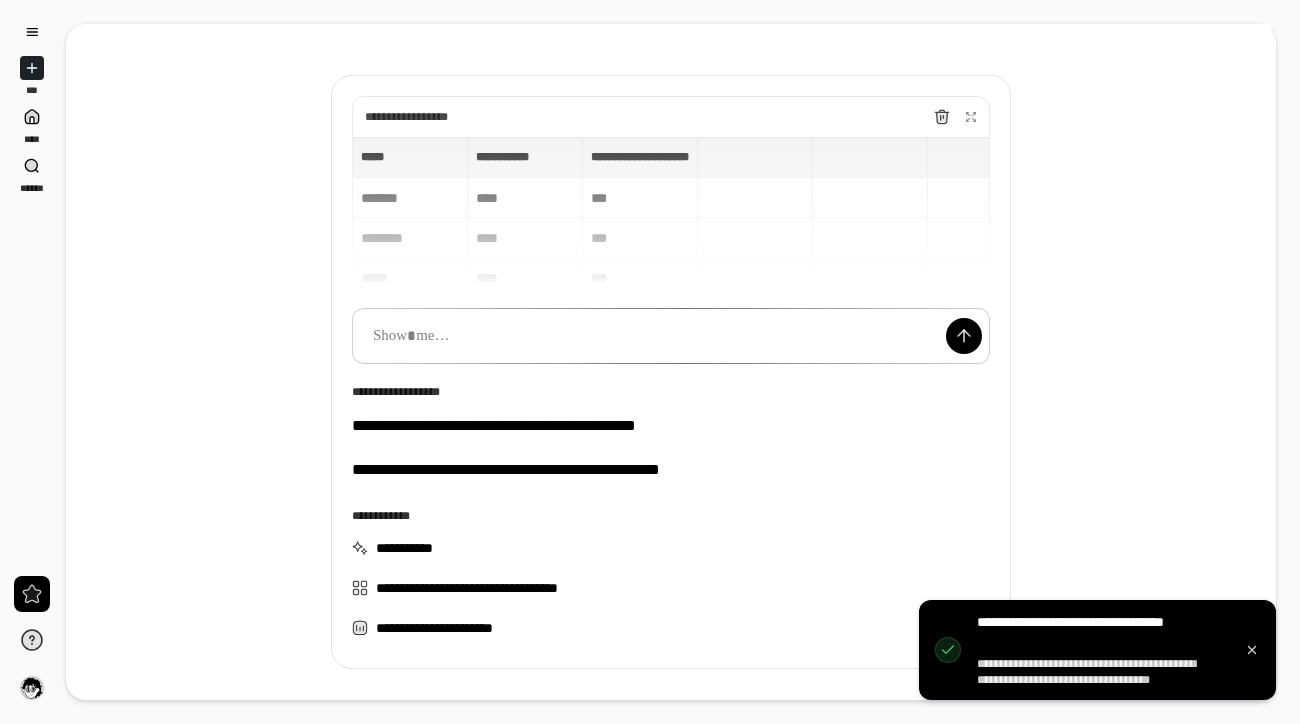 scroll, scrollTop: 78, scrollLeft: 0, axis: vertical 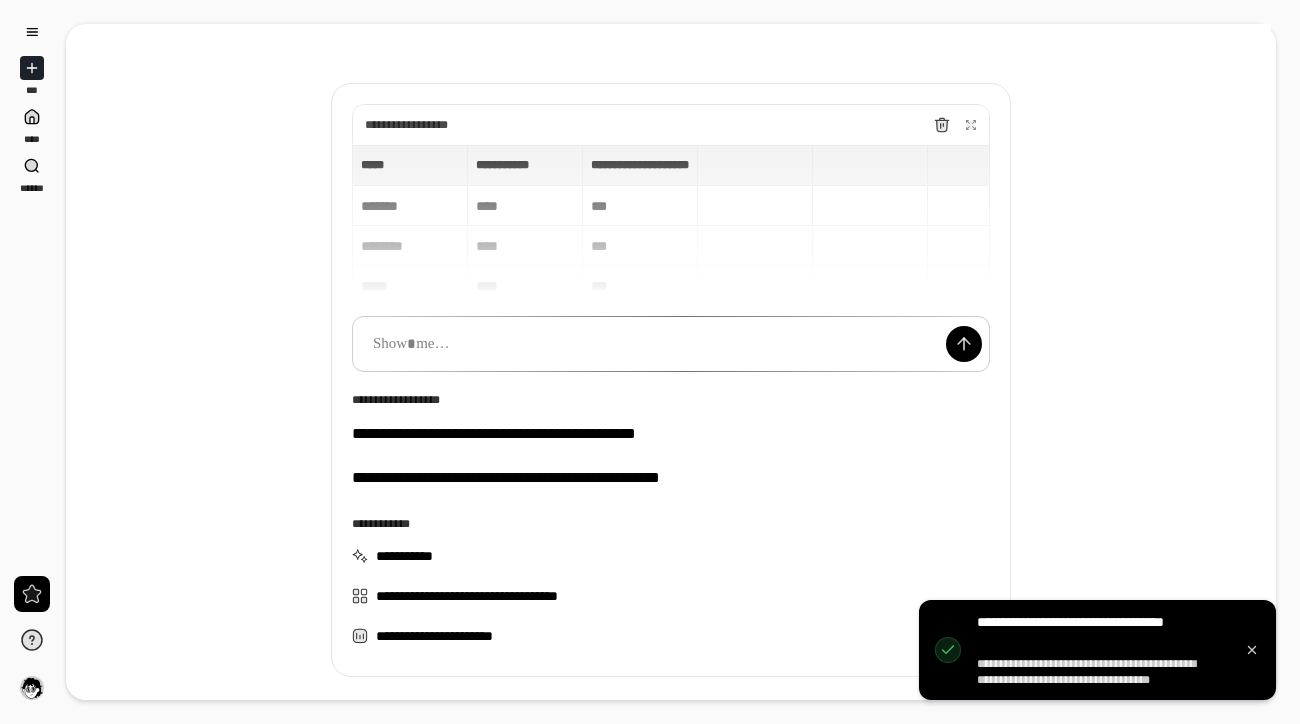 click on "[REDACTED]" at bounding box center (671, 220) 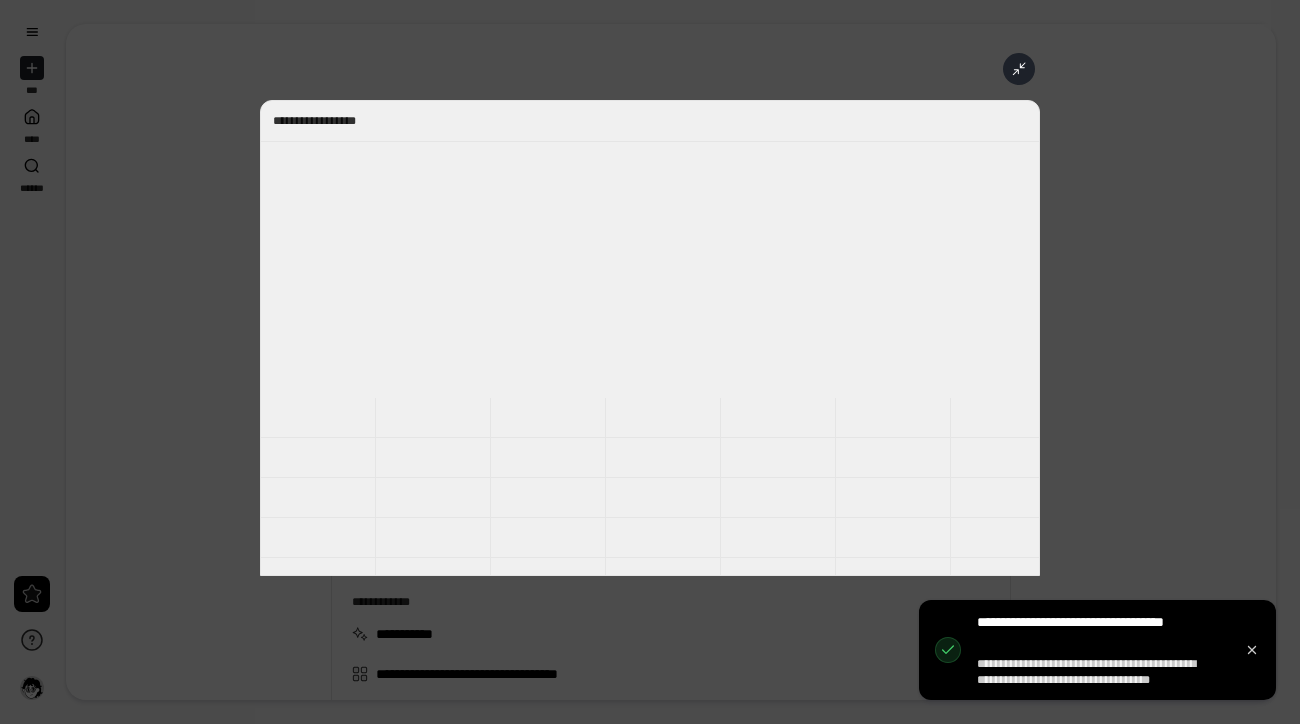 scroll, scrollTop: 327, scrollLeft: 0, axis: vertical 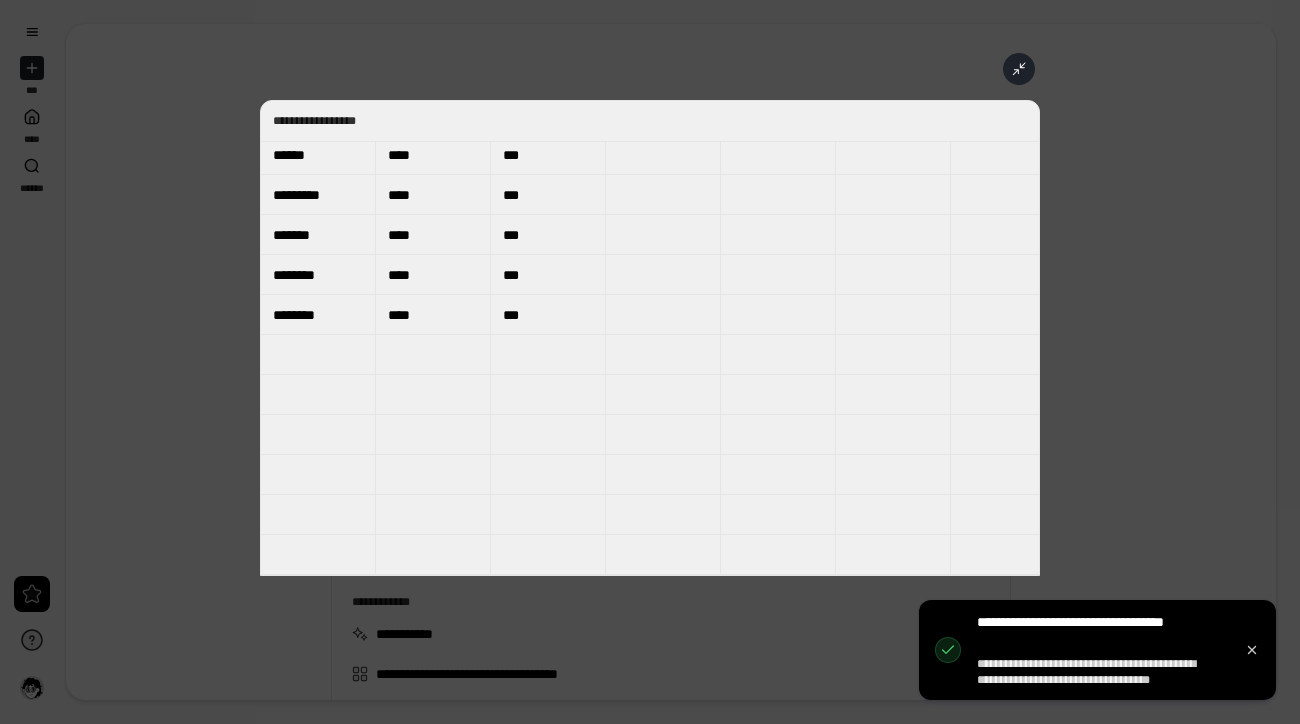 click on "[REDACTED]" at bounding box center [650, 338] 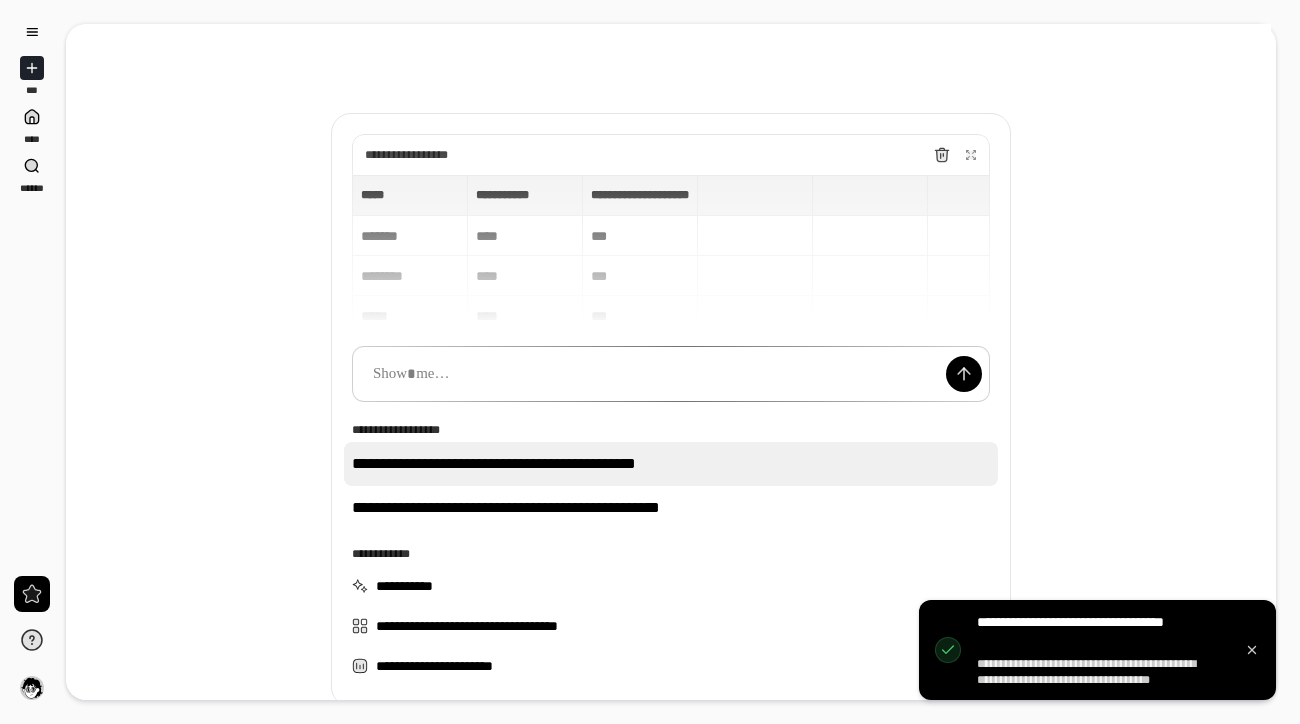 scroll, scrollTop: 47, scrollLeft: 0, axis: vertical 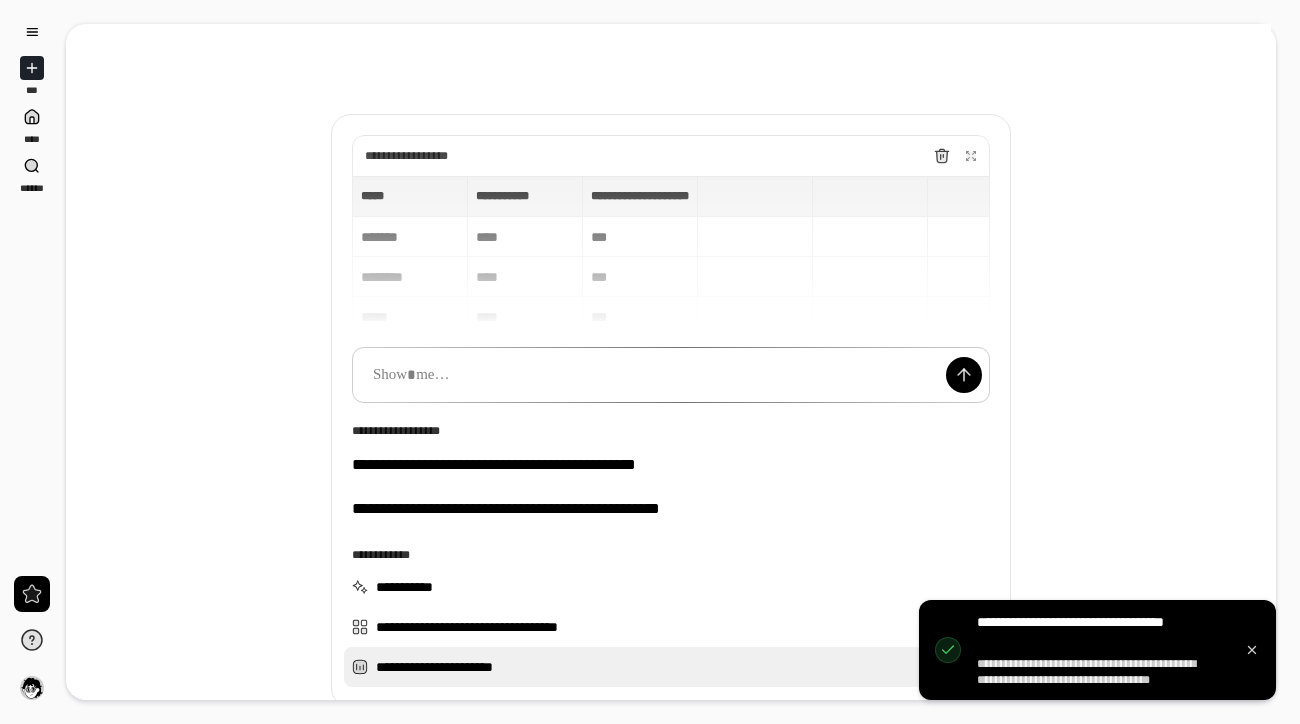 click on "**********" at bounding box center [671, 667] 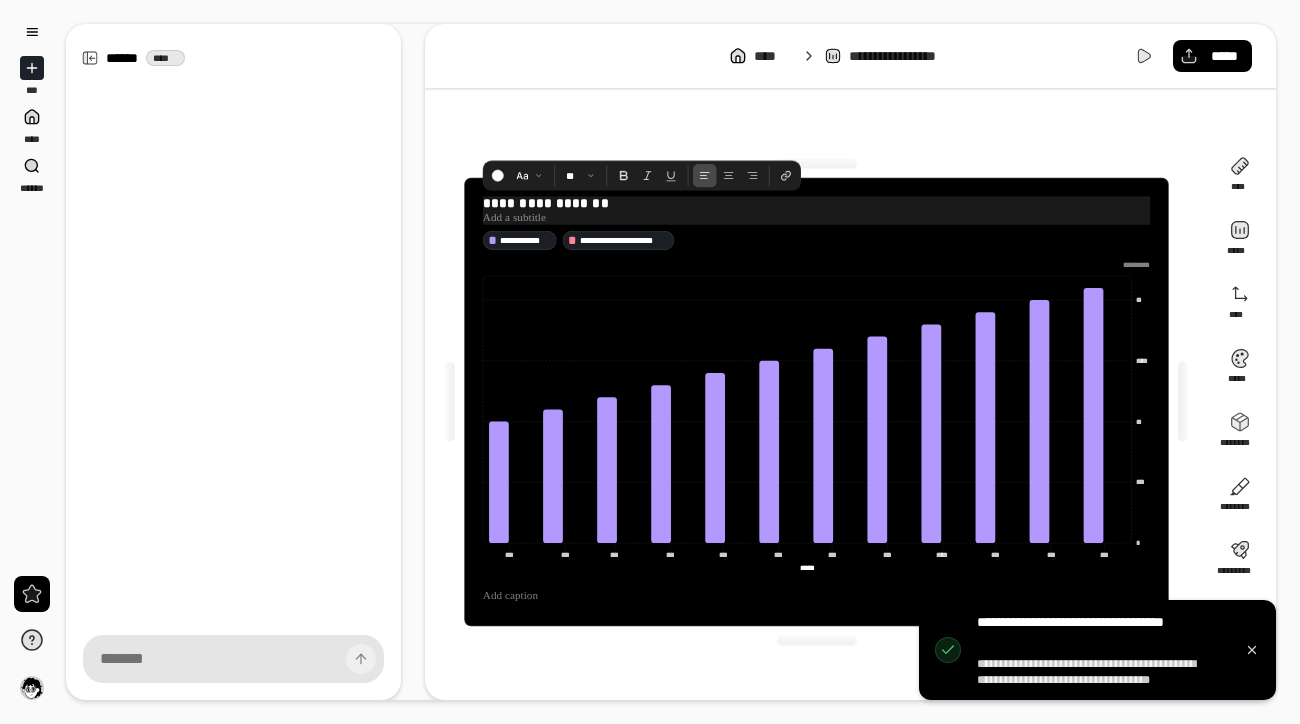 click on "**********" at bounding box center [816, 203] 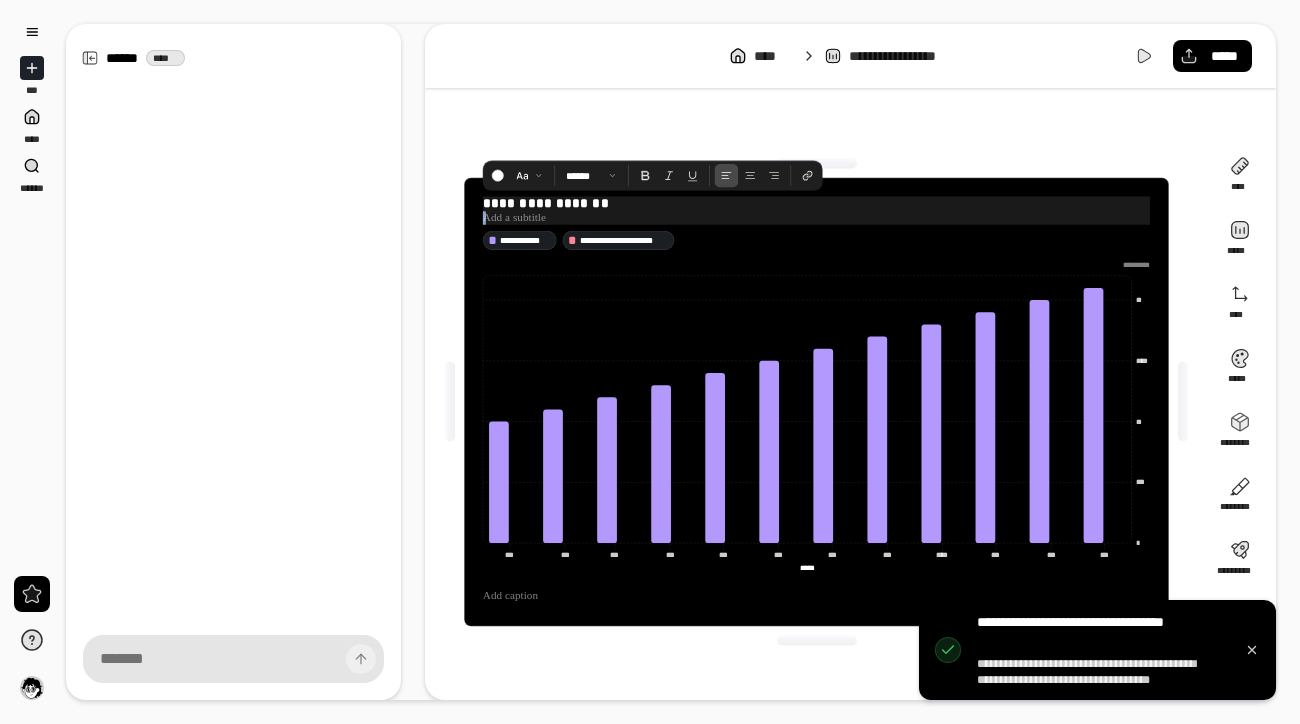 drag, startPoint x: 627, startPoint y: 204, endPoint x: 462, endPoint y: 207, distance: 165.02727 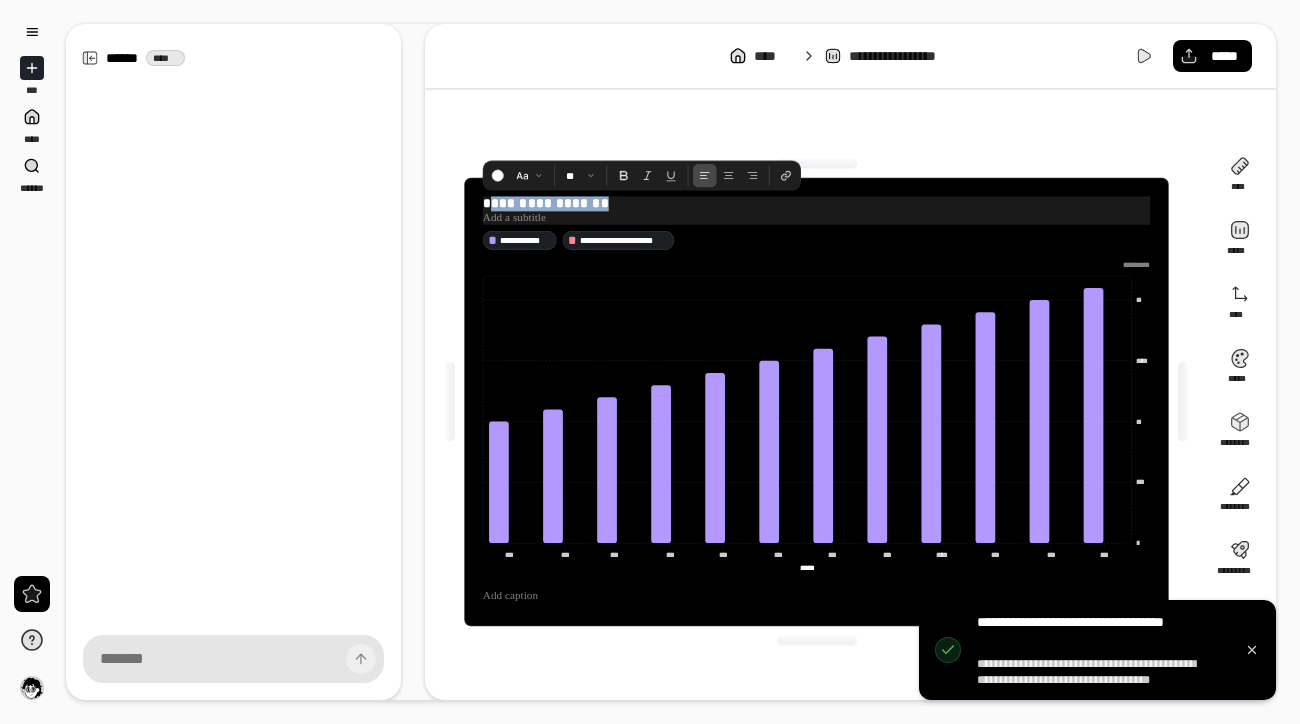 drag, startPoint x: 633, startPoint y: 203, endPoint x: 487, endPoint y: 203, distance: 146 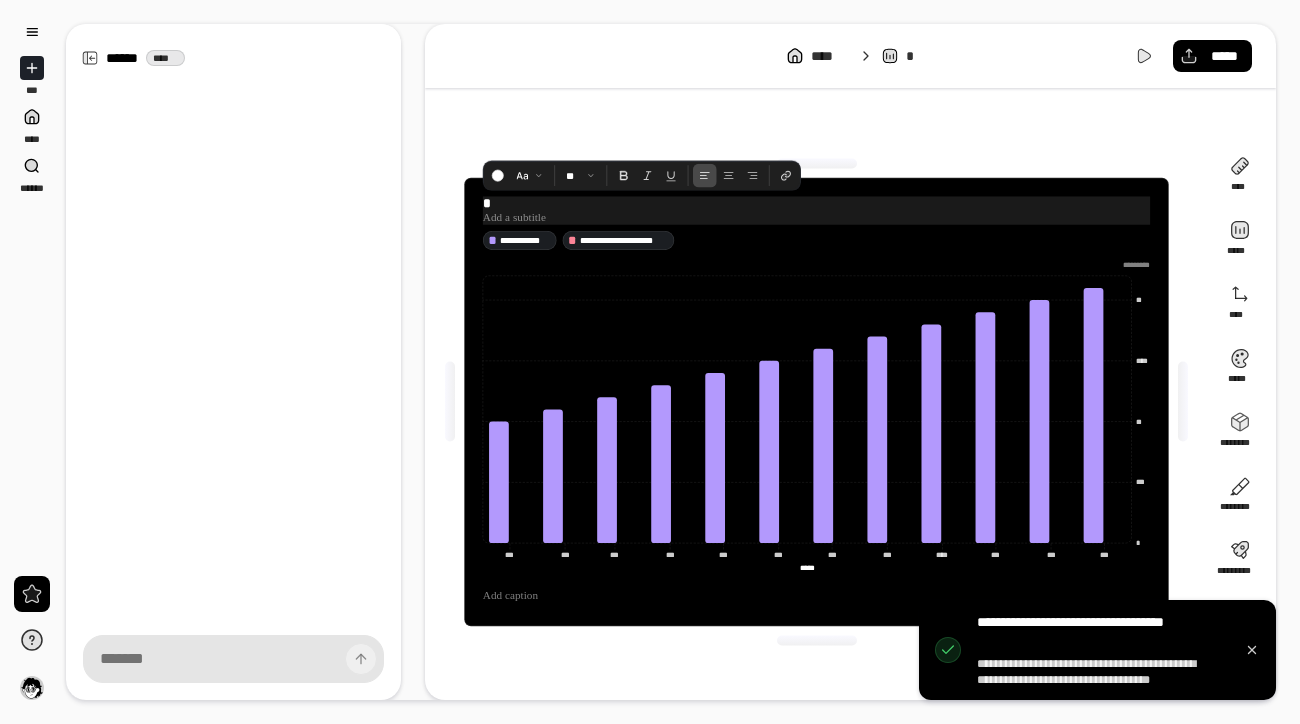 type 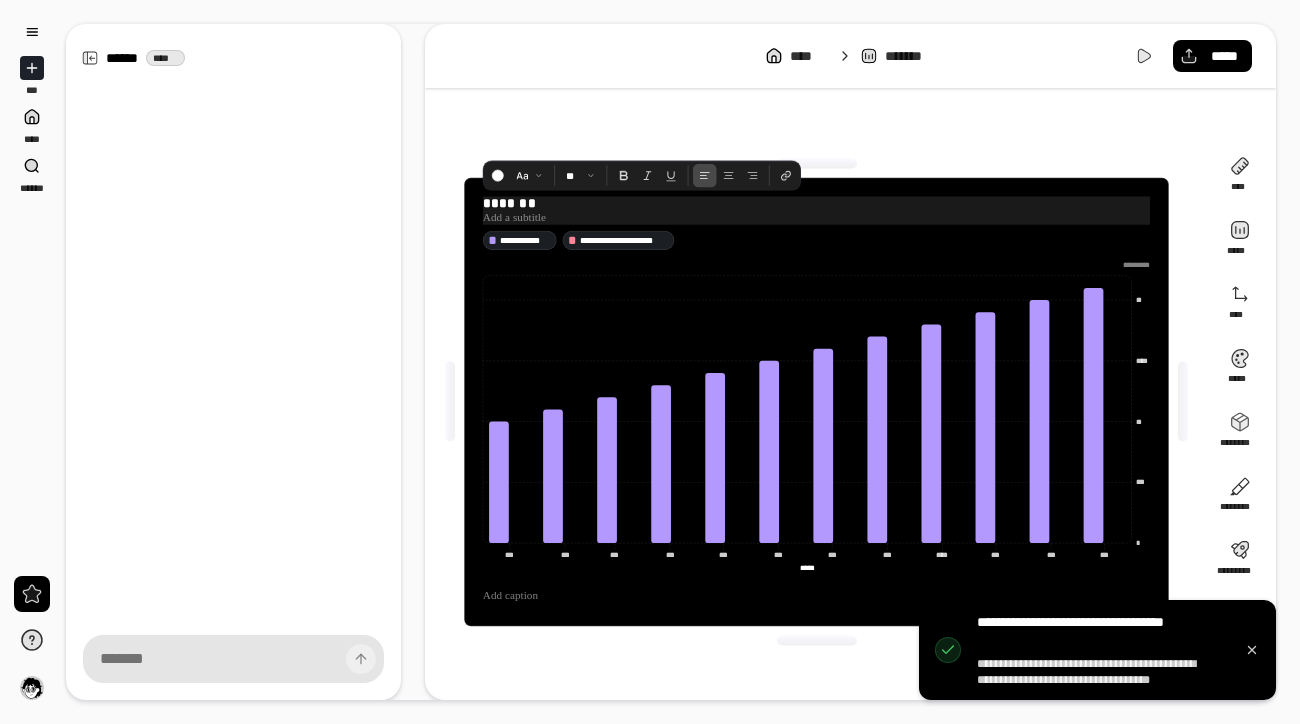 click on "*******" at bounding box center (816, 203) 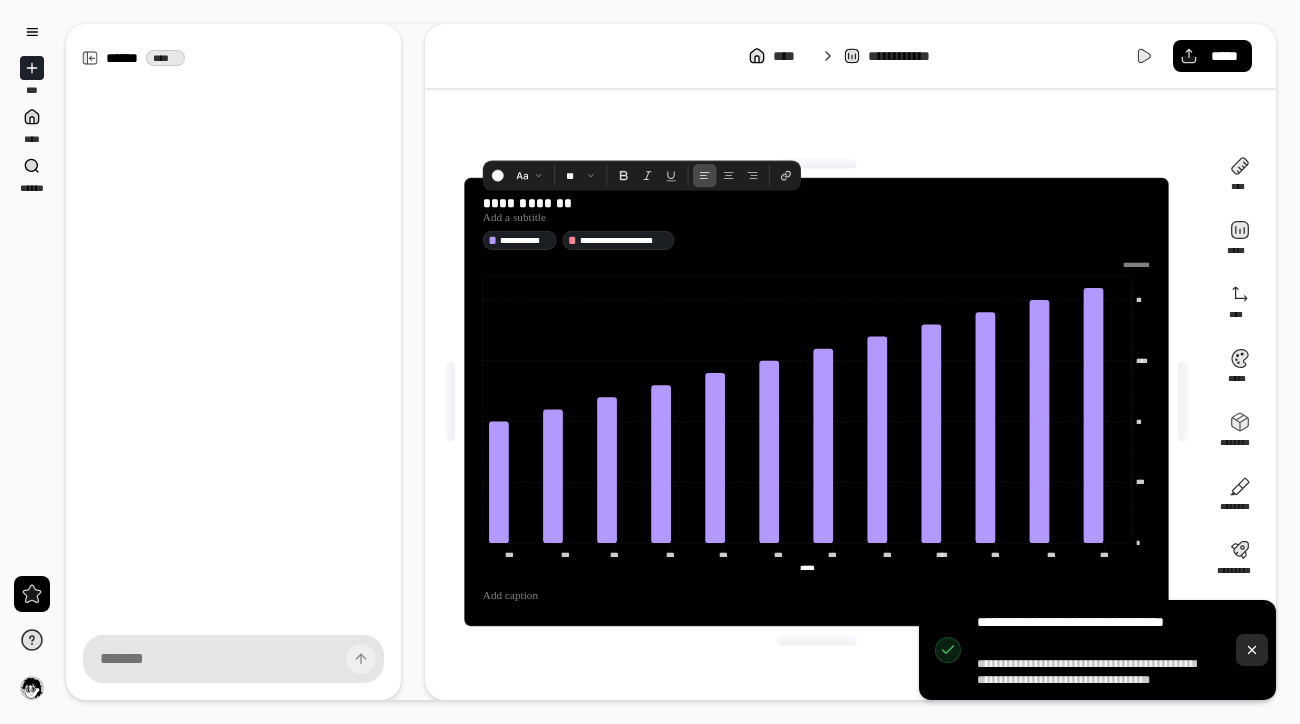 click at bounding box center (1252, 650) 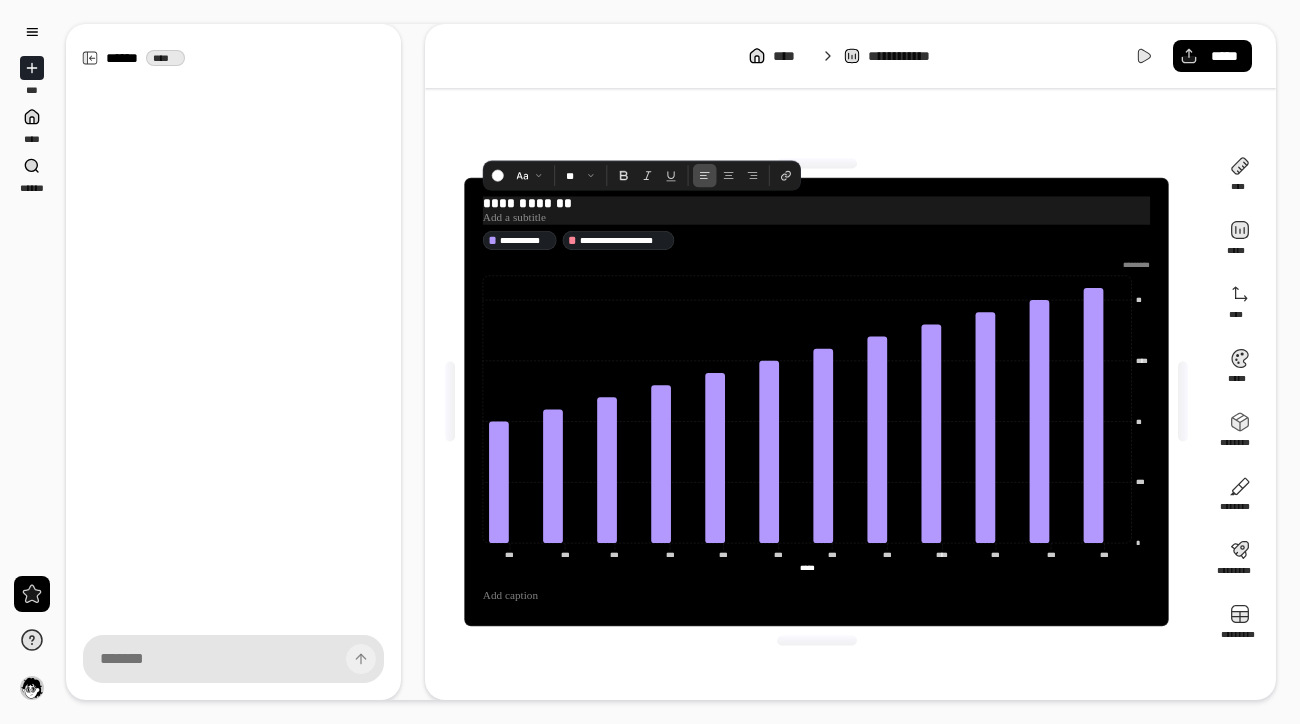 click on "**********" at bounding box center (816, 203) 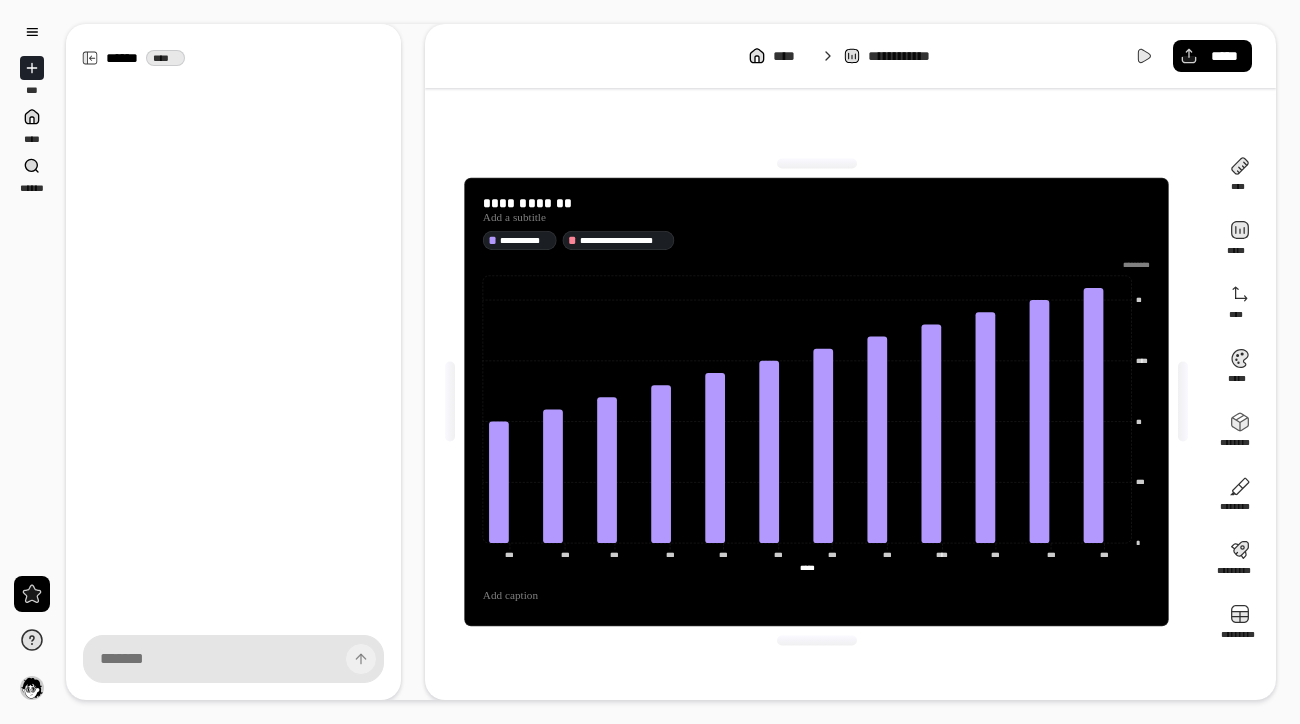 click on "*** ***" 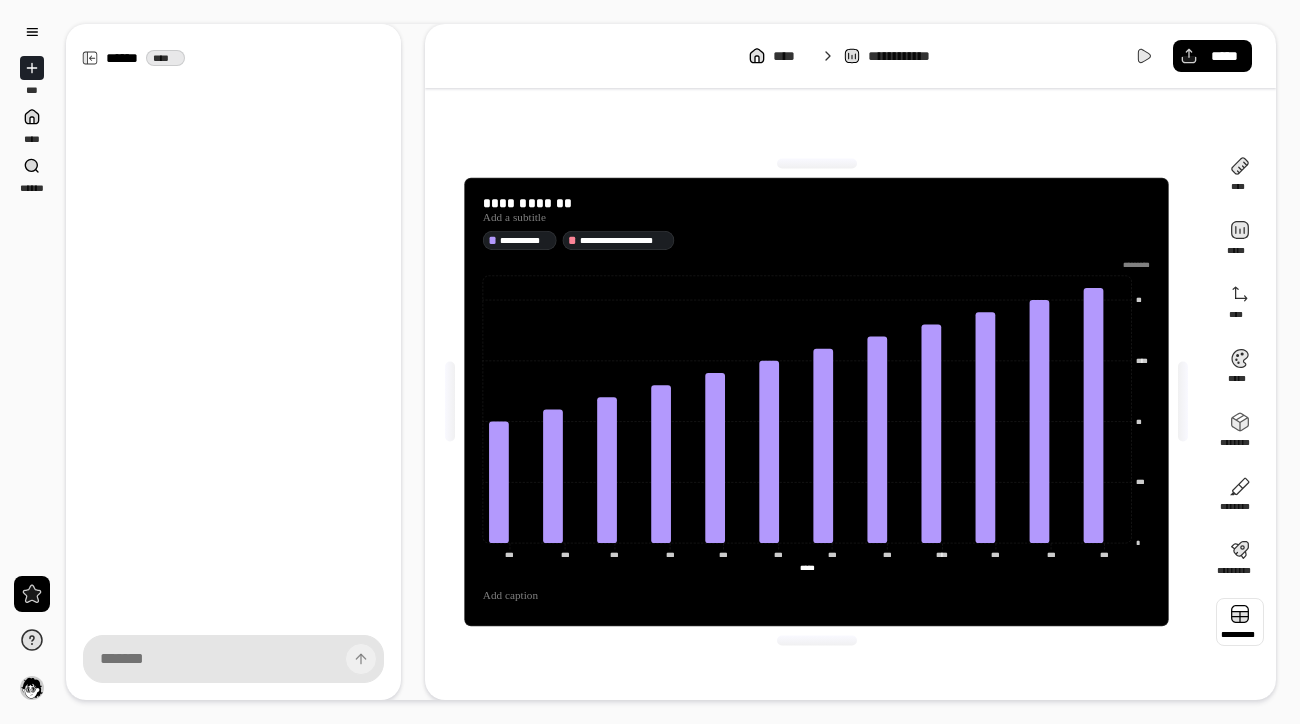 click at bounding box center (1240, 622) 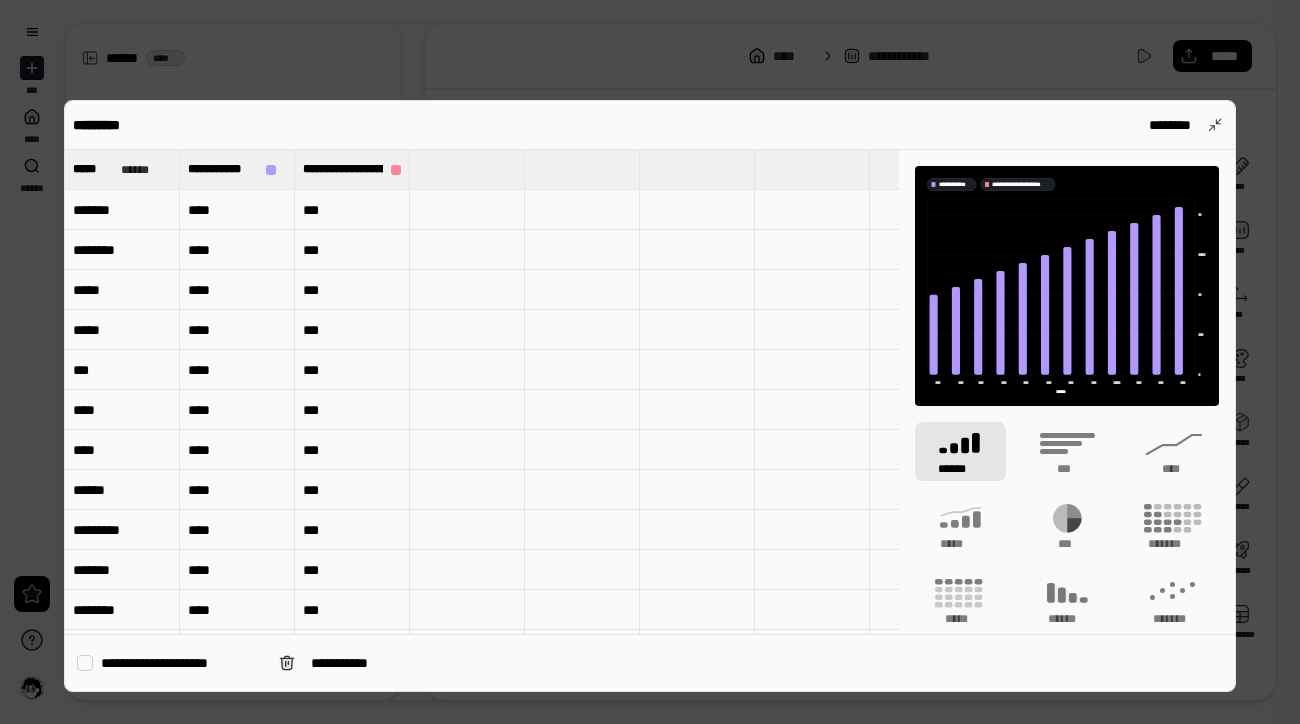 click on "***" at bounding box center (352, 250) 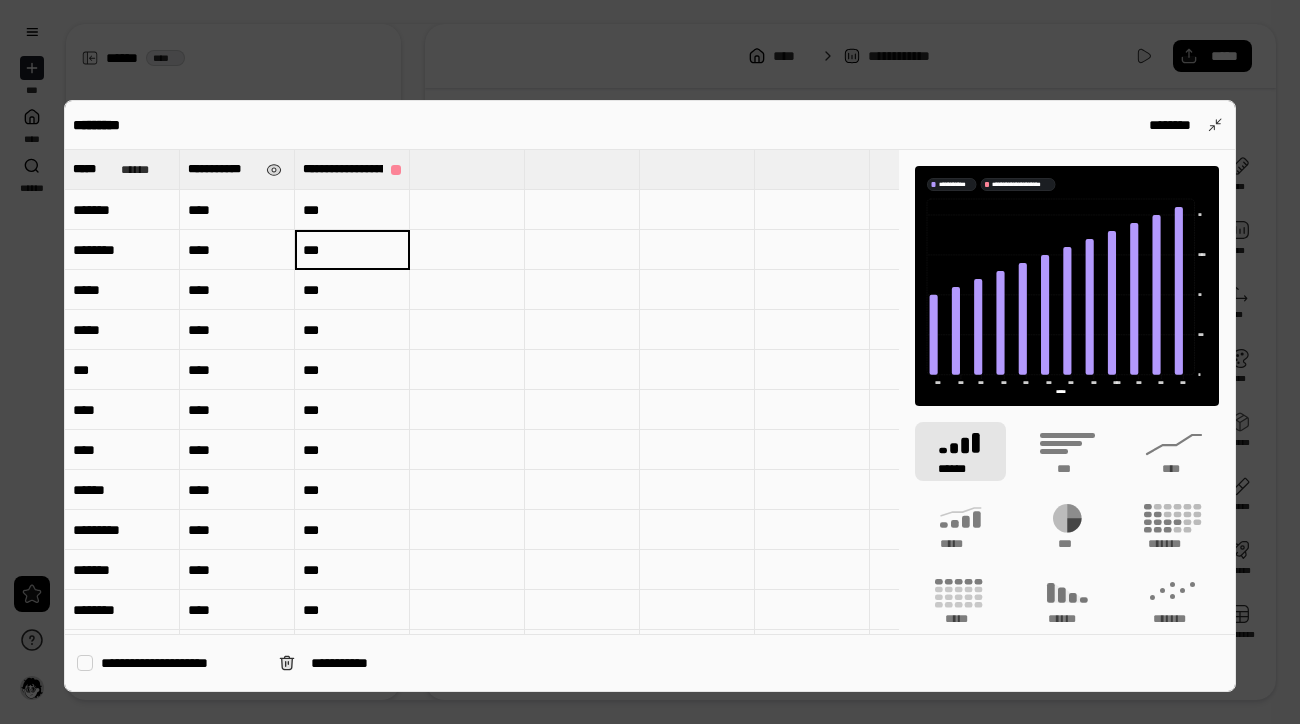 click on "**********" at bounding box center [223, 169] 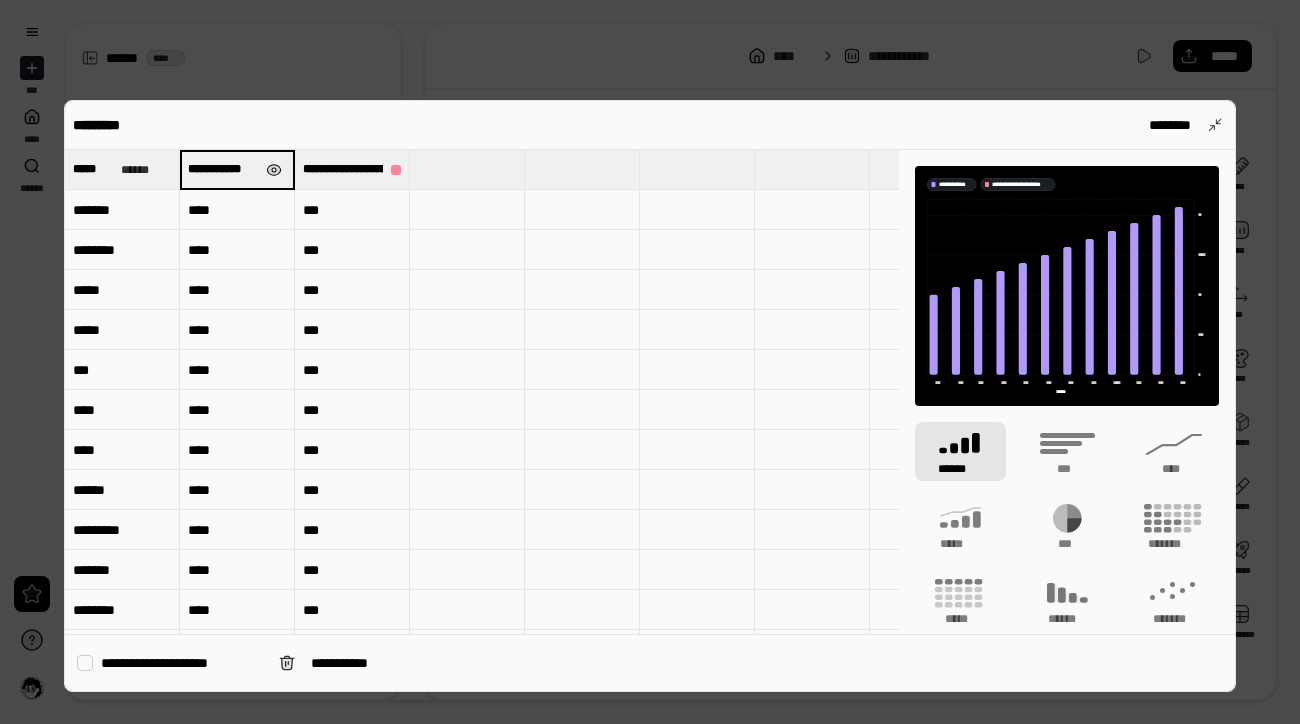 type on "**********" 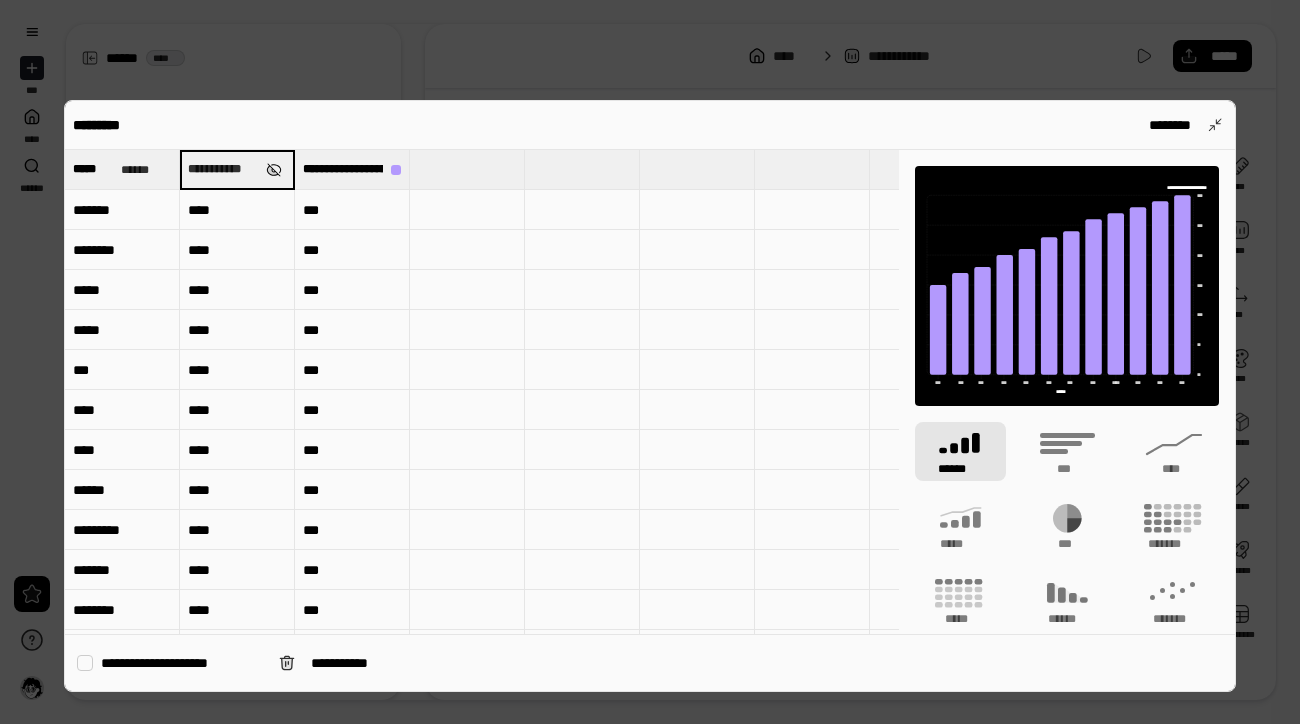 type 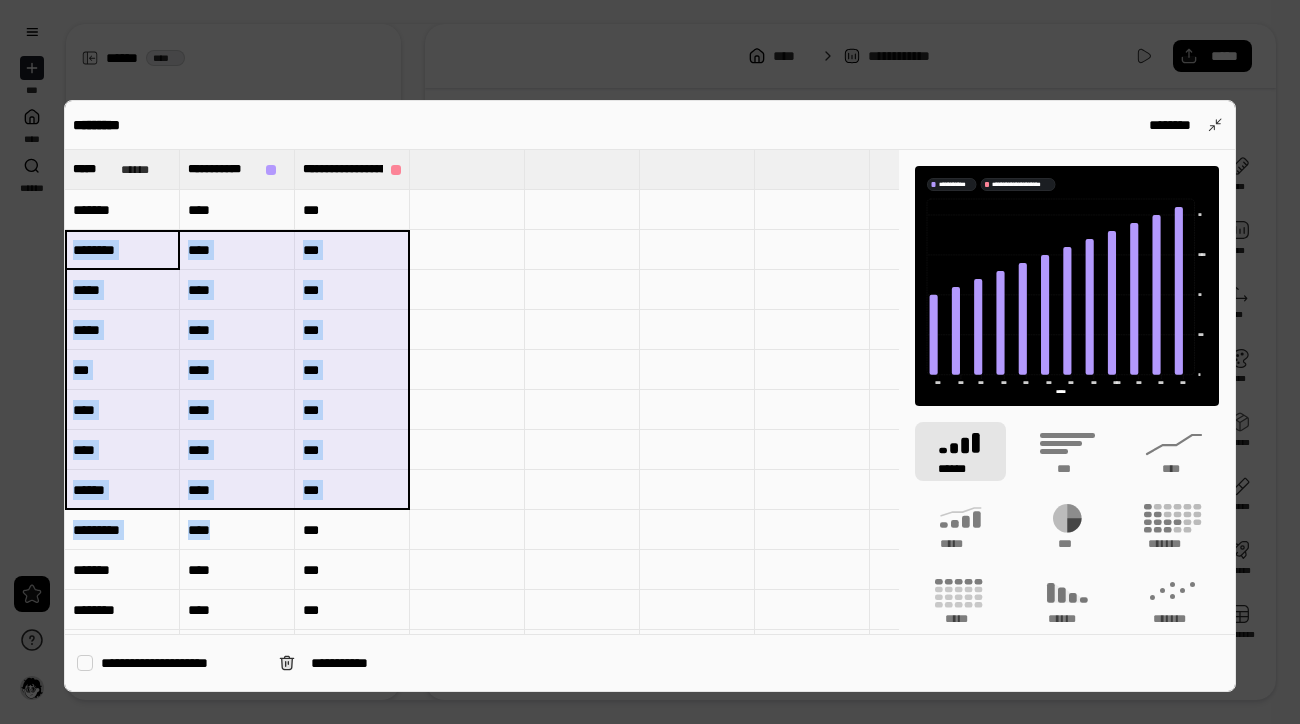 drag, startPoint x: 114, startPoint y: 245, endPoint x: 343, endPoint y: 510, distance: 350.23706 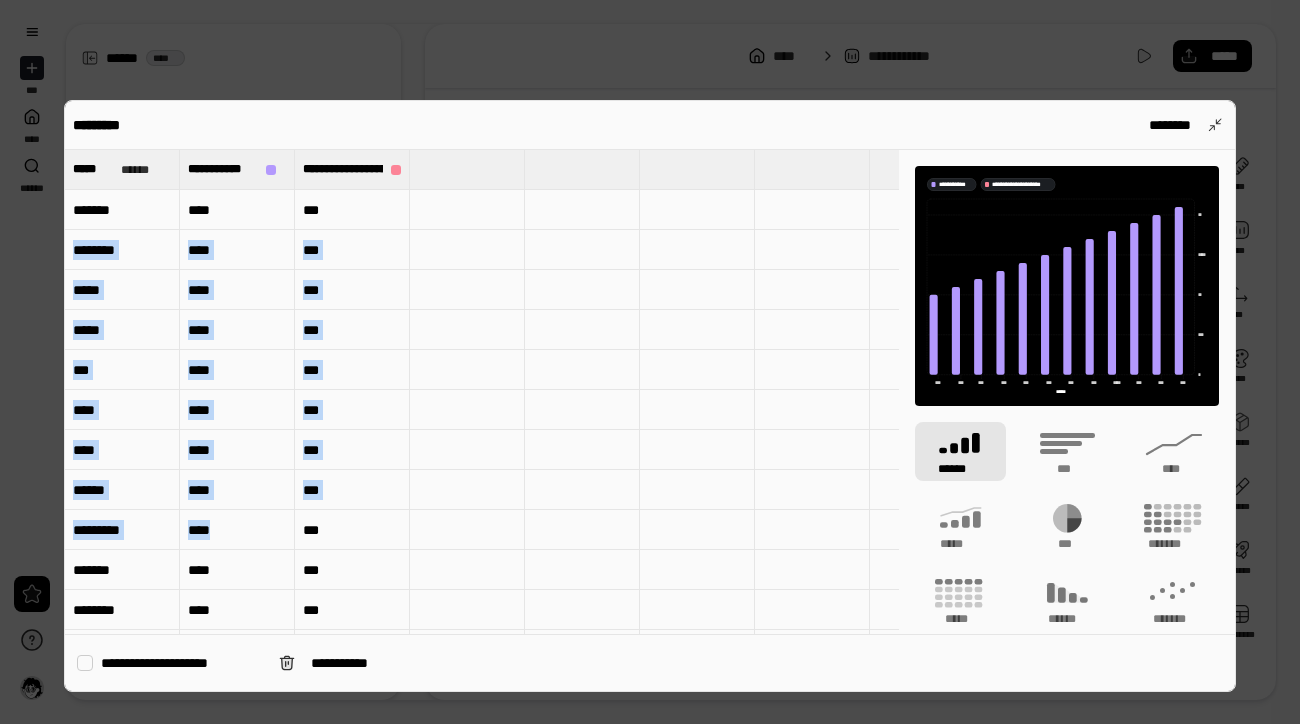 drag, startPoint x: 302, startPoint y: 667, endPoint x: 344, endPoint y: 447, distance: 223.9732 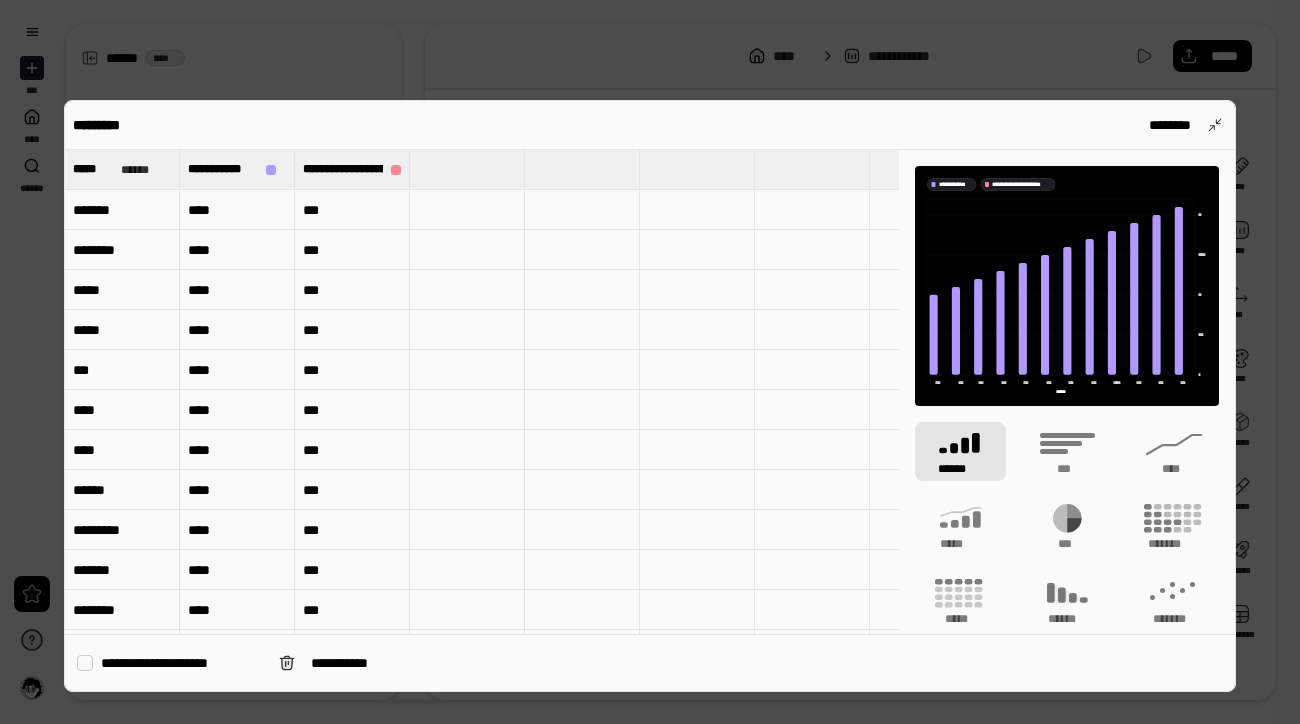 click on "********" at bounding box center (122, 250) 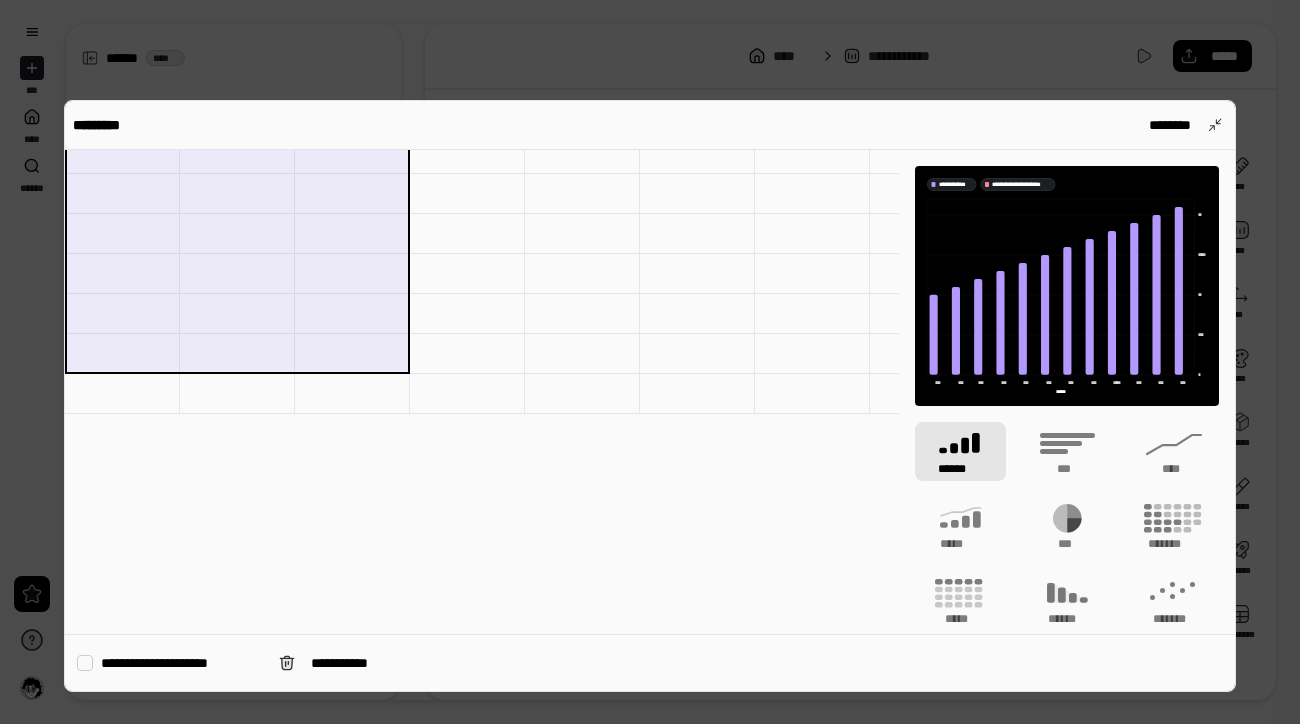 scroll, scrollTop: 902, scrollLeft: 0, axis: vertical 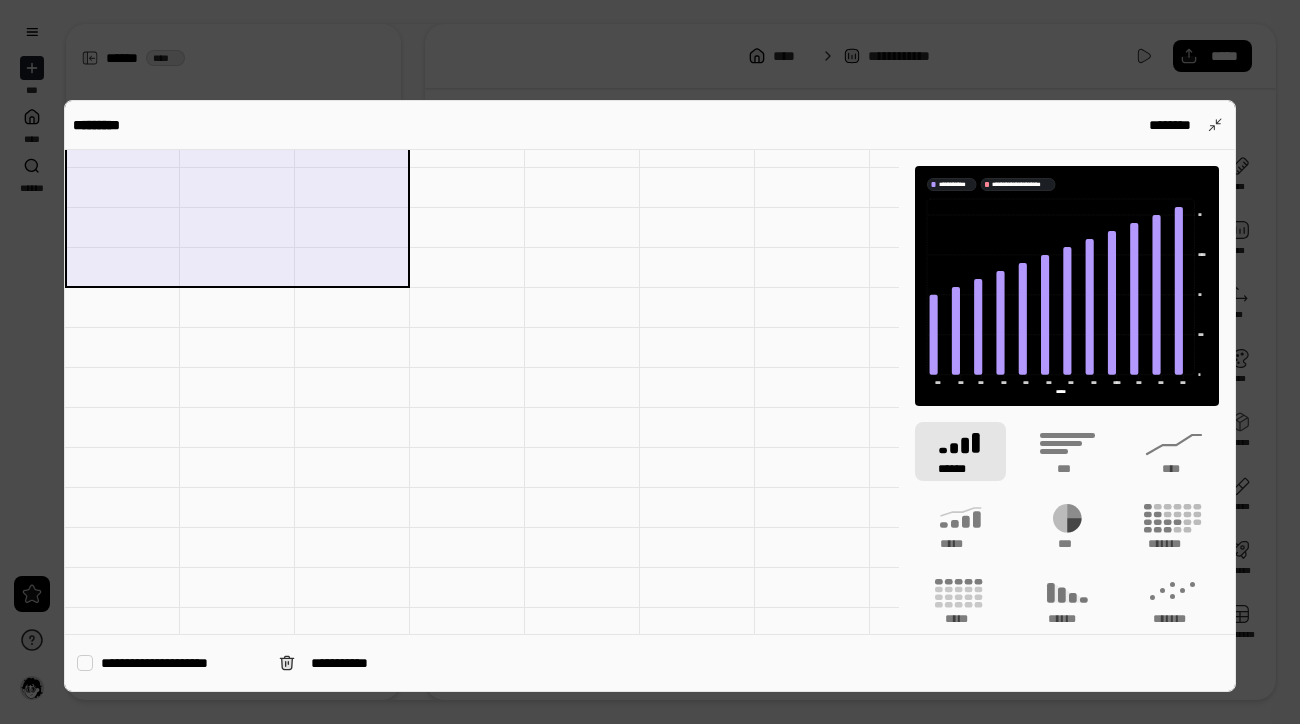 drag, startPoint x: 116, startPoint y: 290, endPoint x: 351, endPoint y: 257, distance: 237.30571 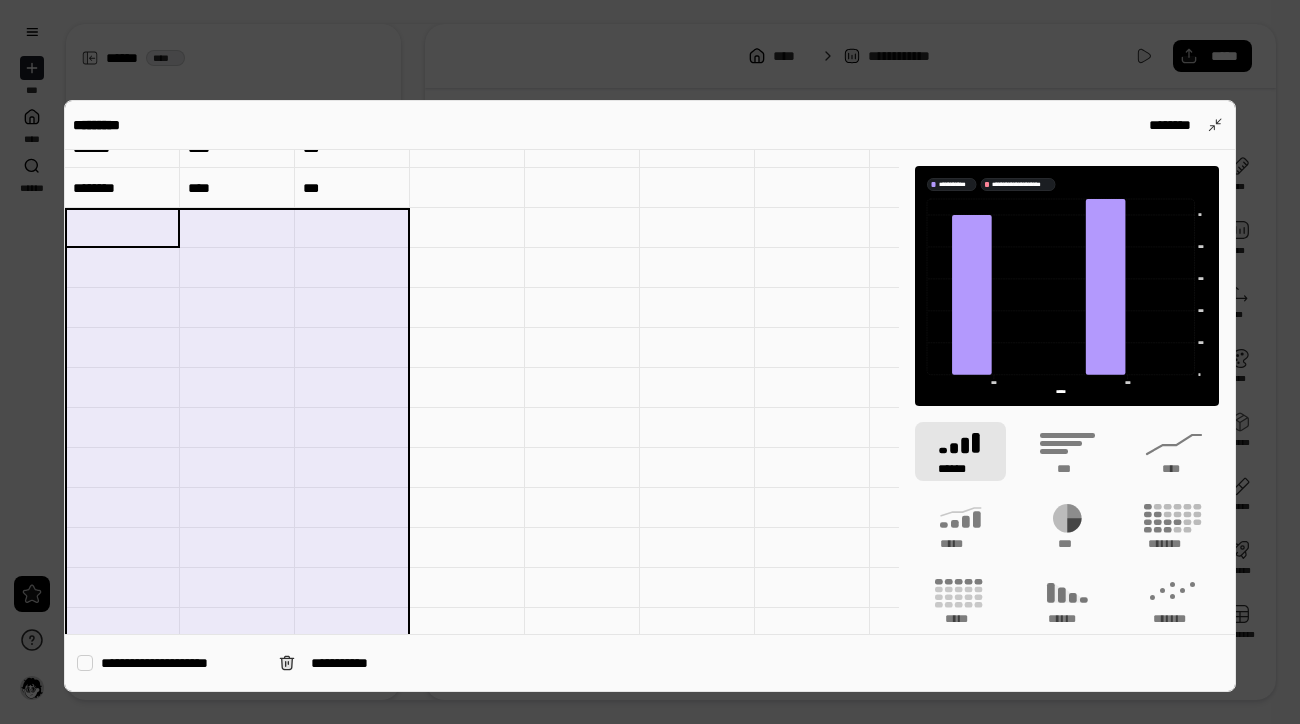 scroll, scrollTop: 0, scrollLeft: 0, axis: both 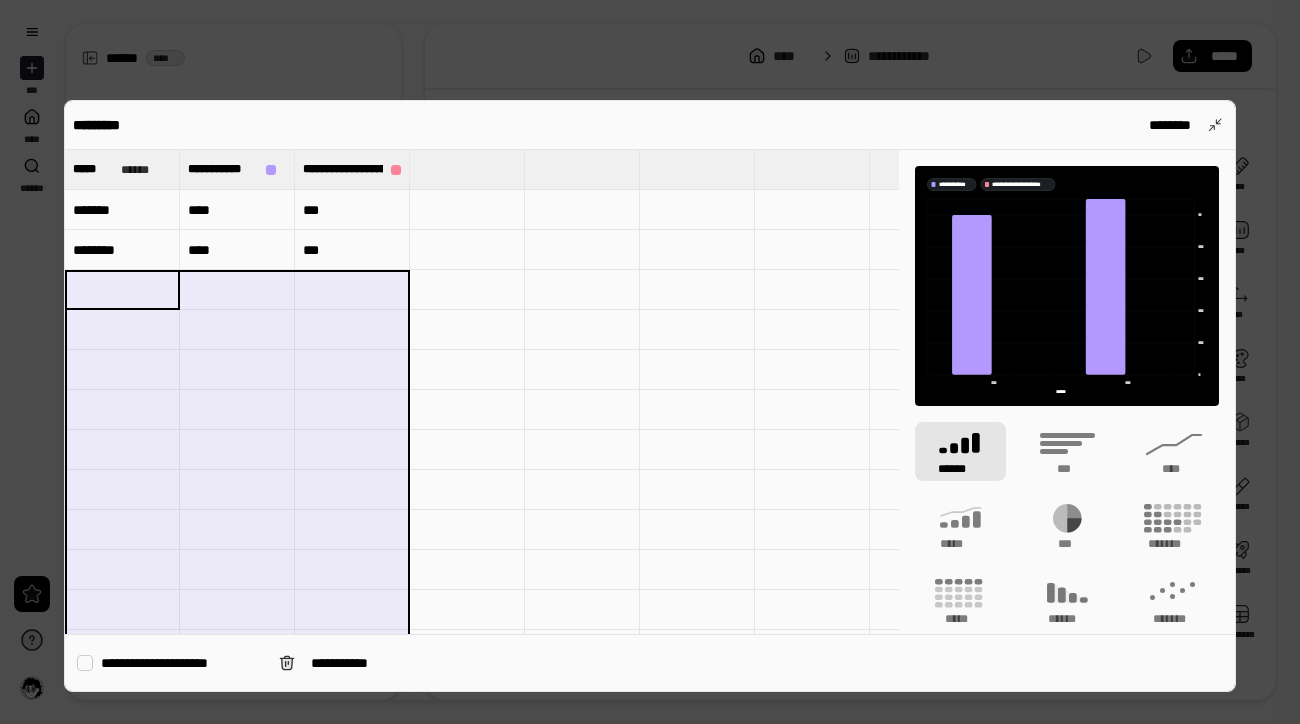 click at bounding box center (582, 250) 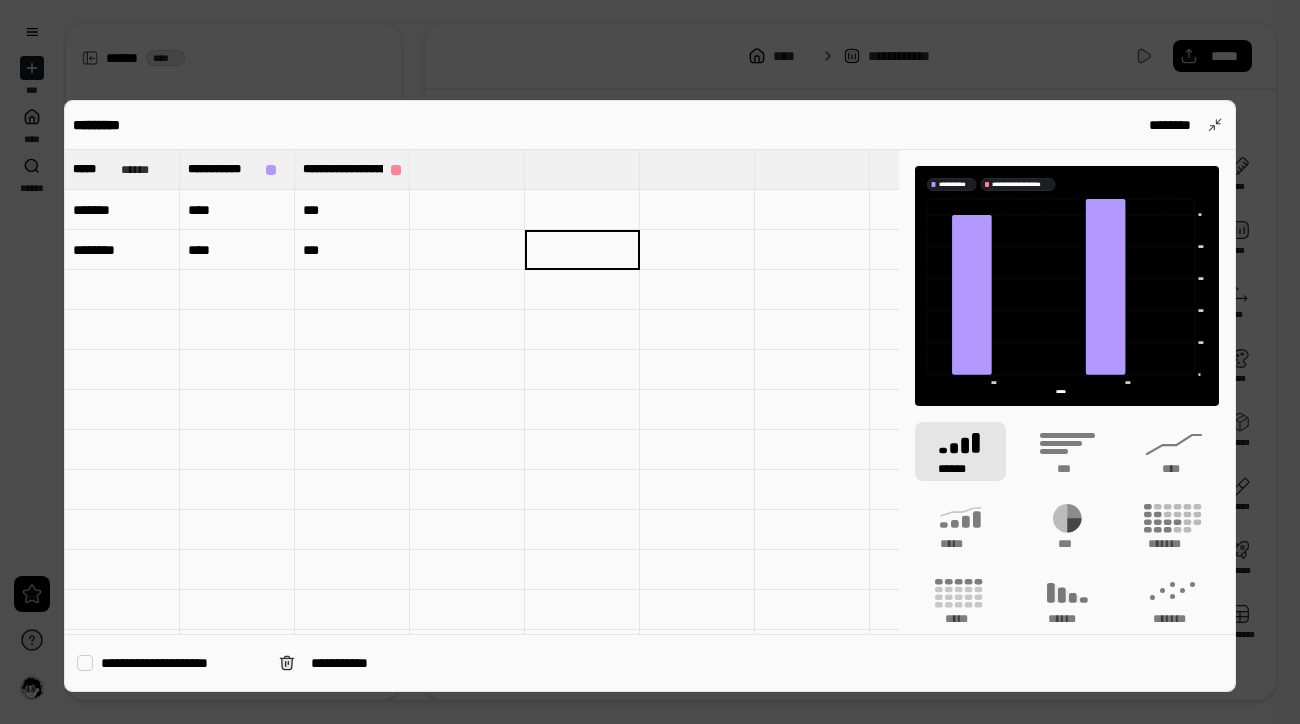 click on "*******" at bounding box center (122, 210) 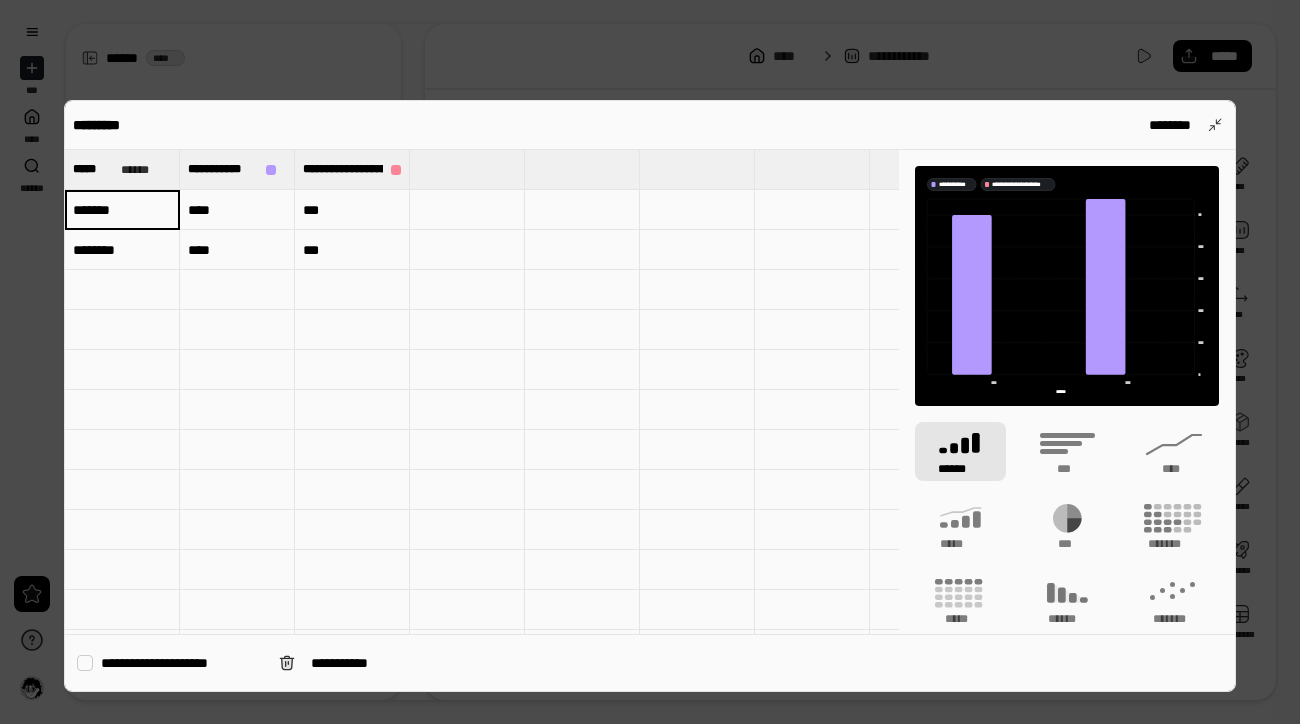 click on "*******" at bounding box center (122, 210) 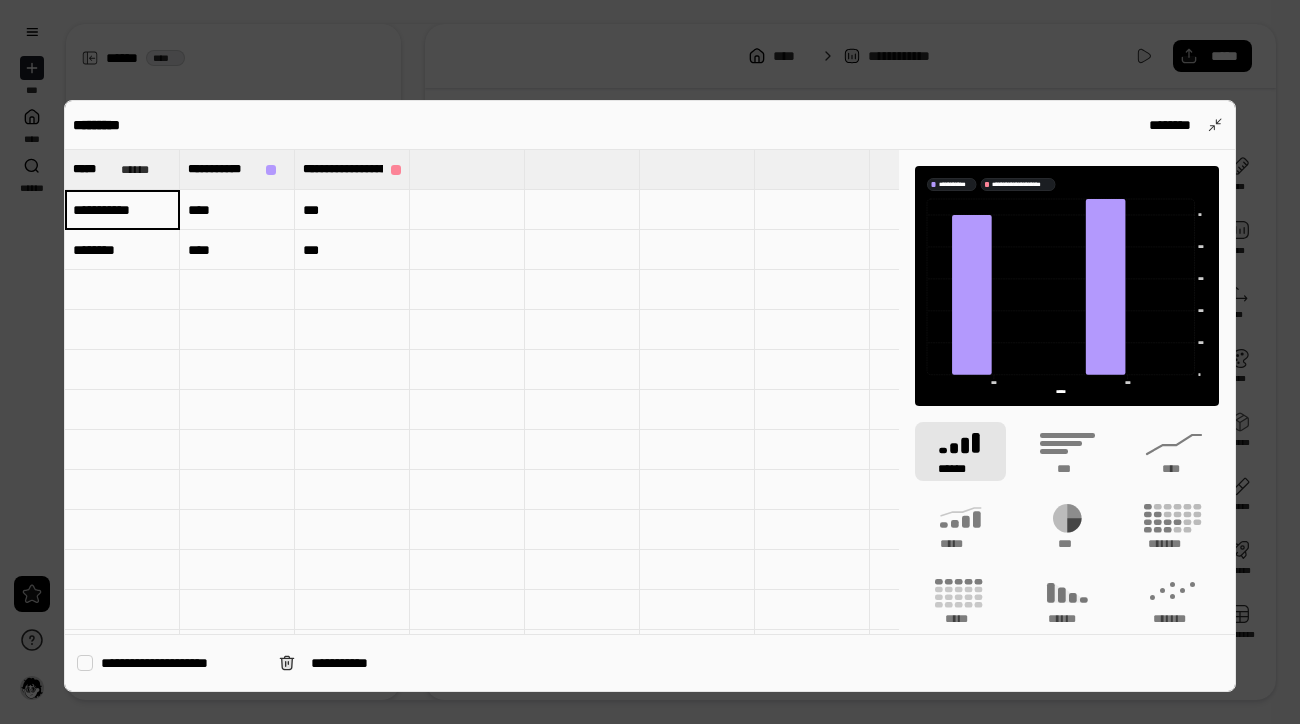 type on "**********" 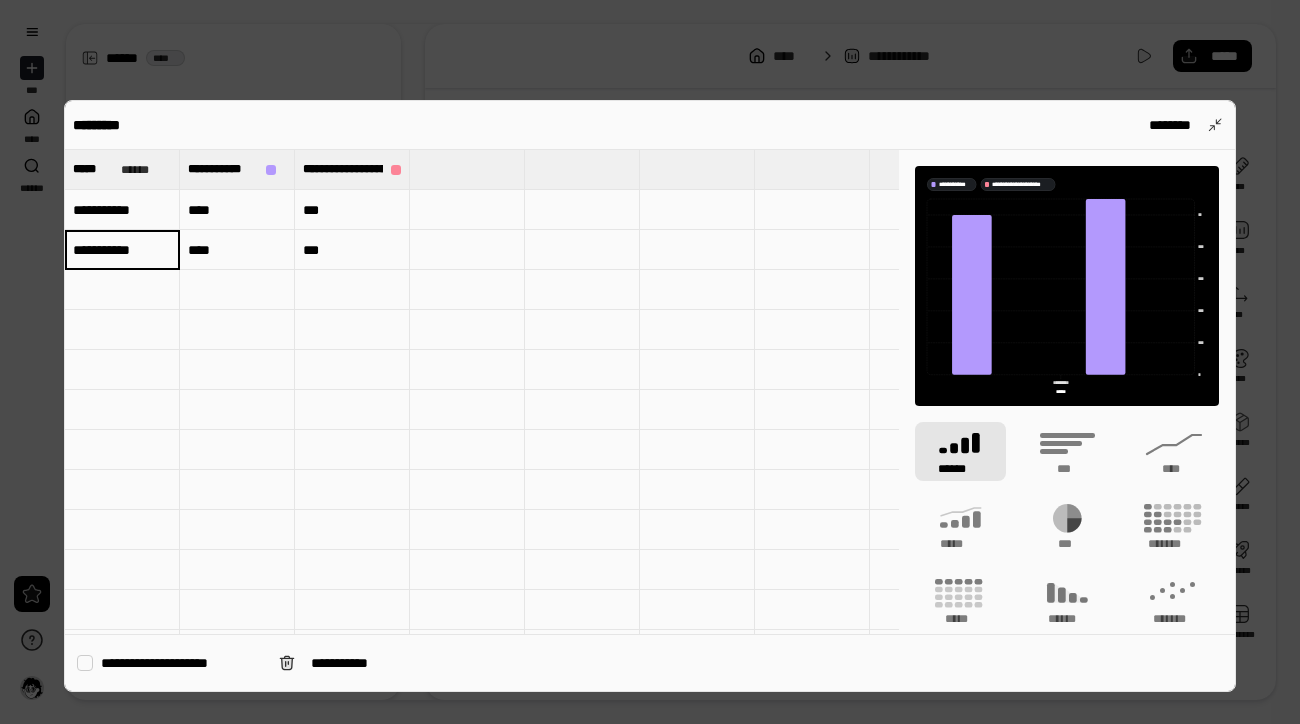 type on "**********" 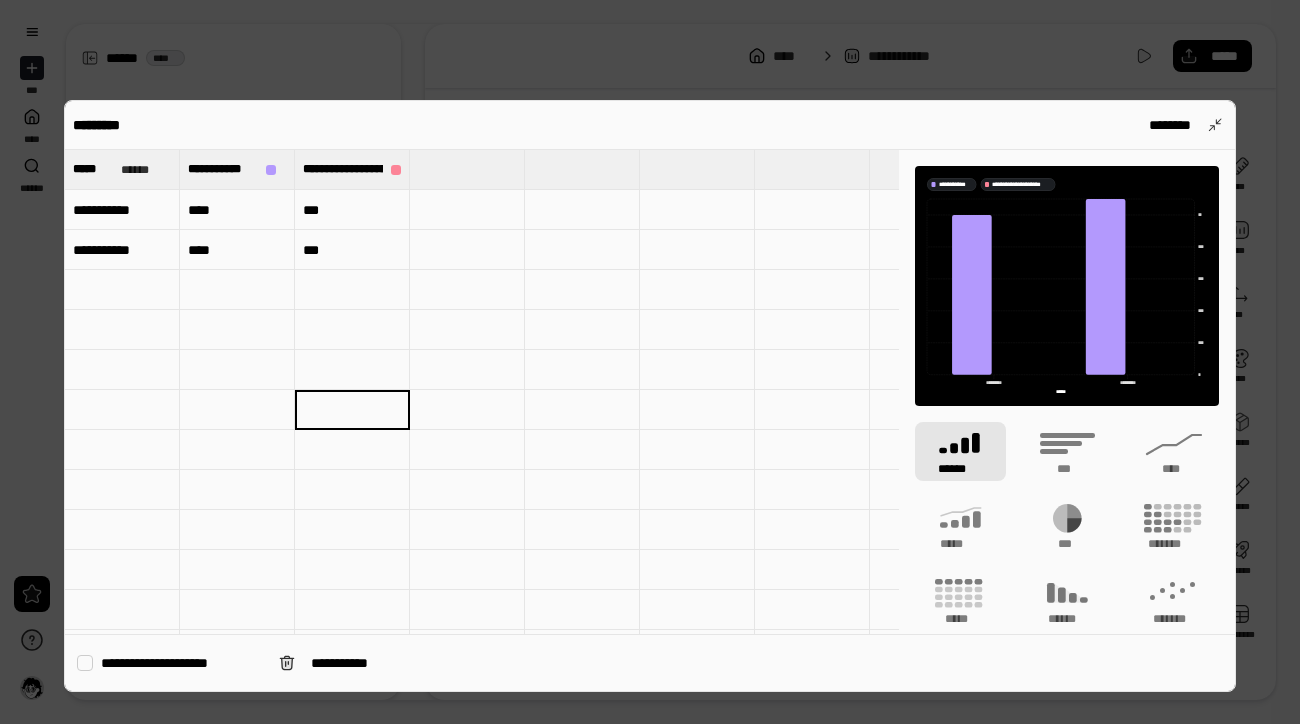click on "****" at bounding box center [237, 210] 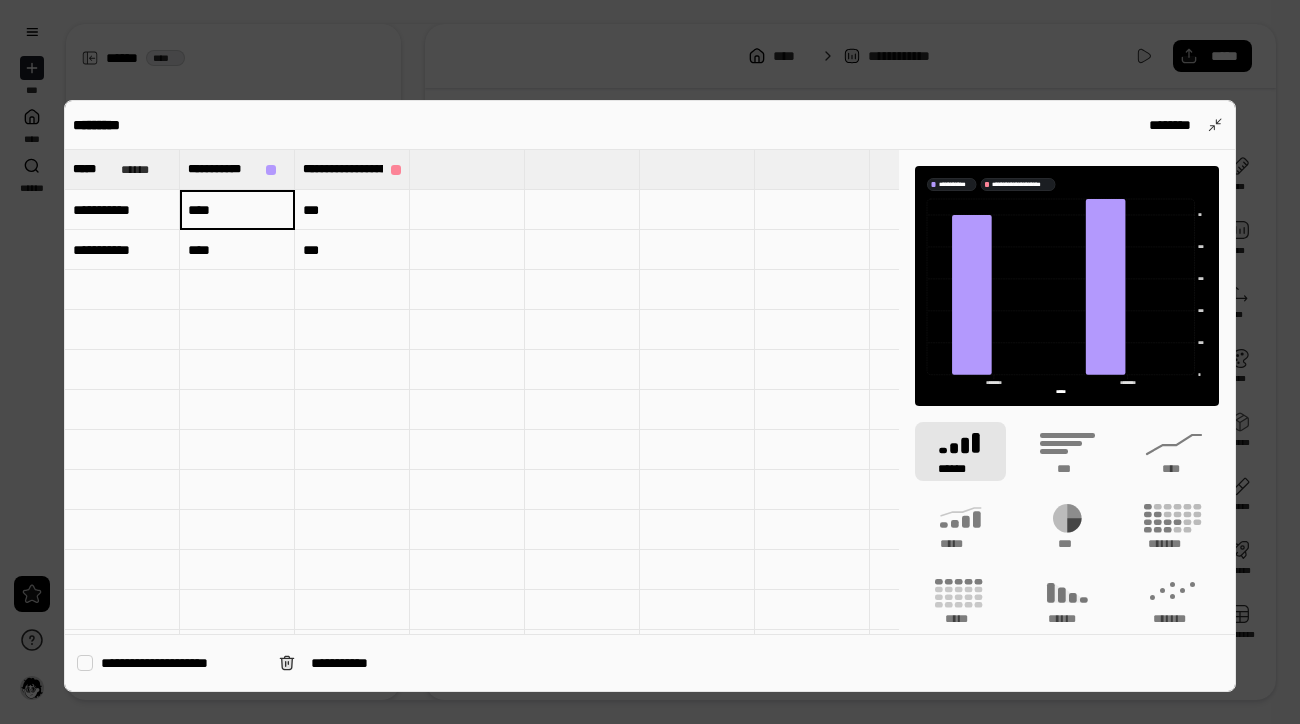 click on "****" at bounding box center [237, 210] 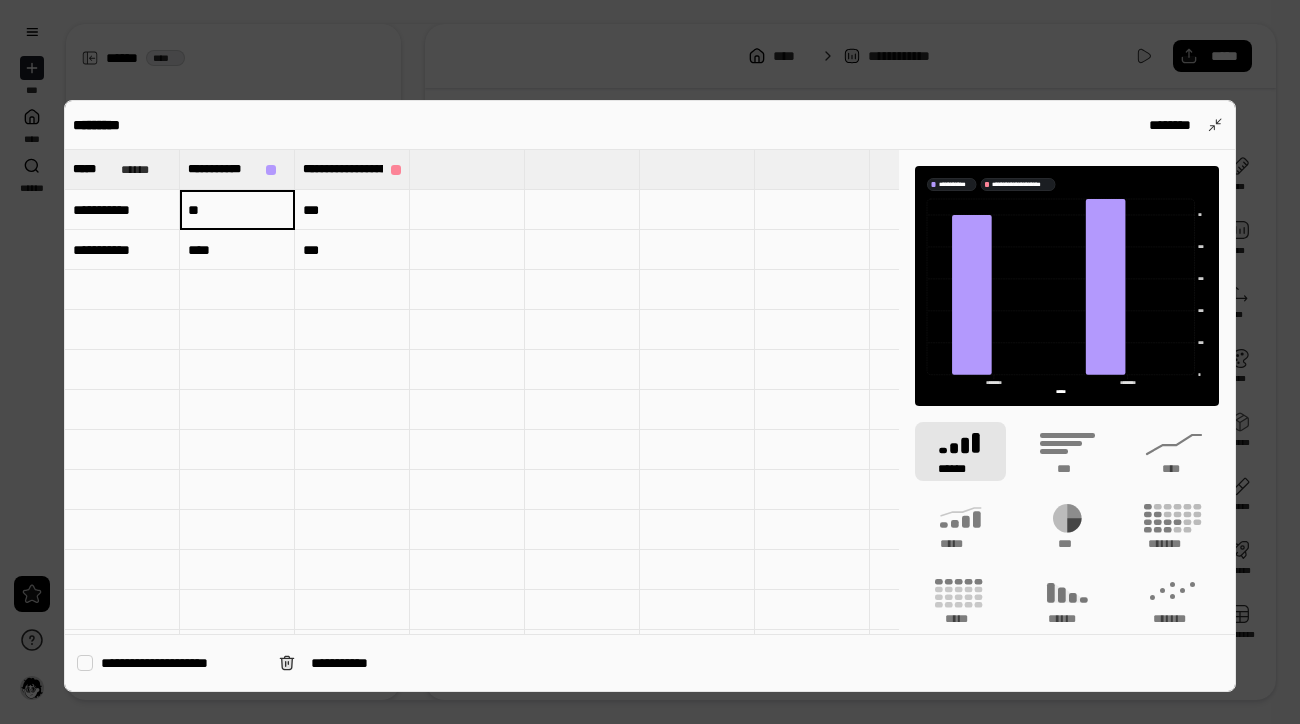 type on "*" 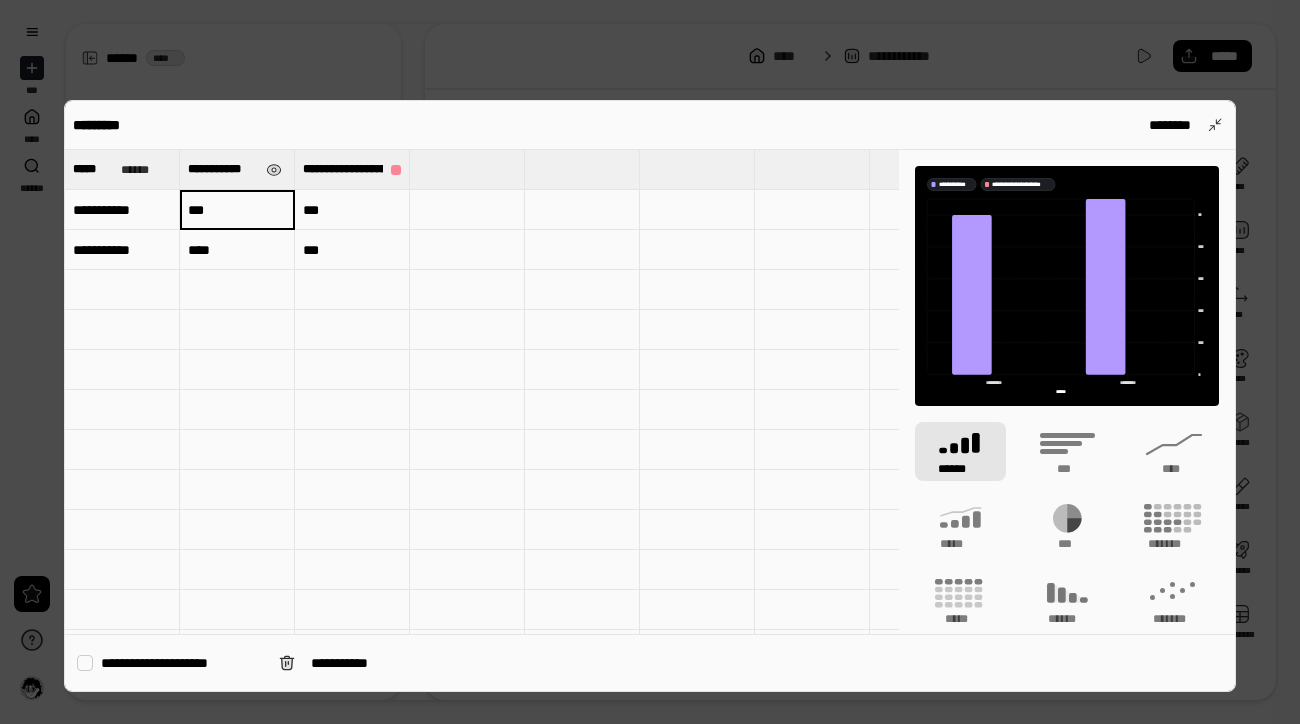 type on "***" 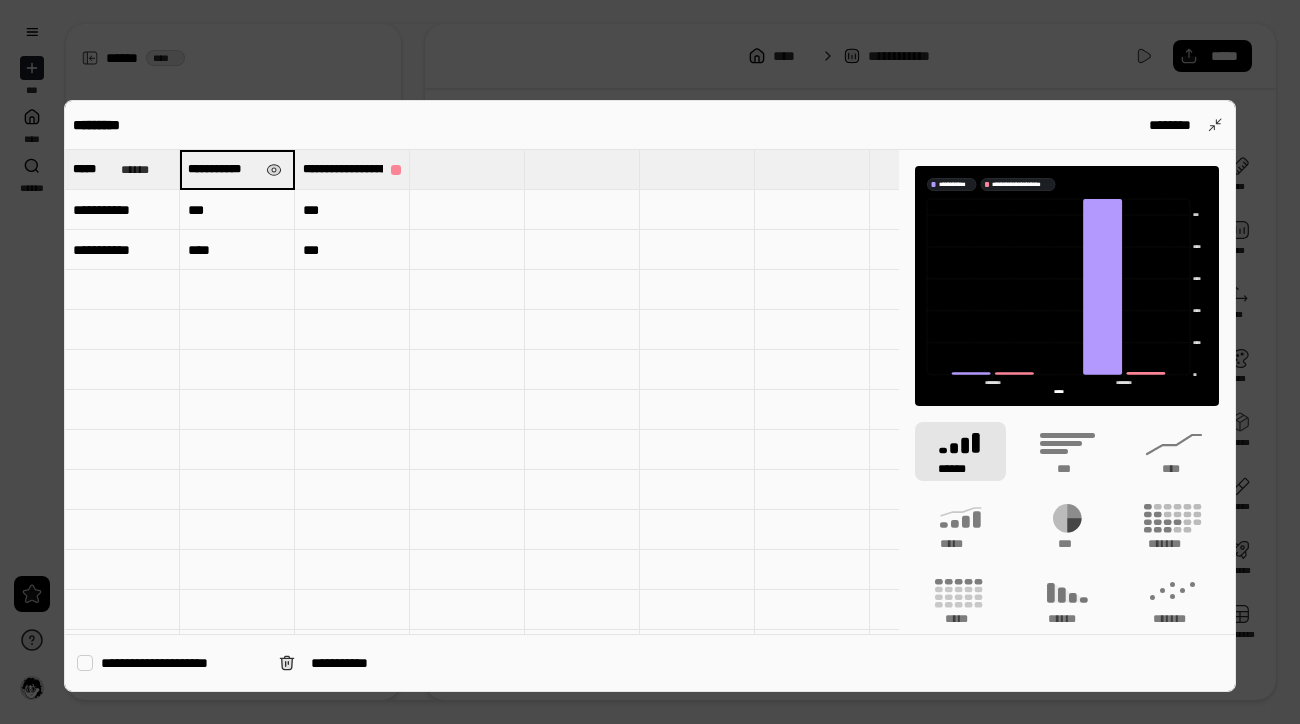 click on "**********" at bounding box center (237, 169) 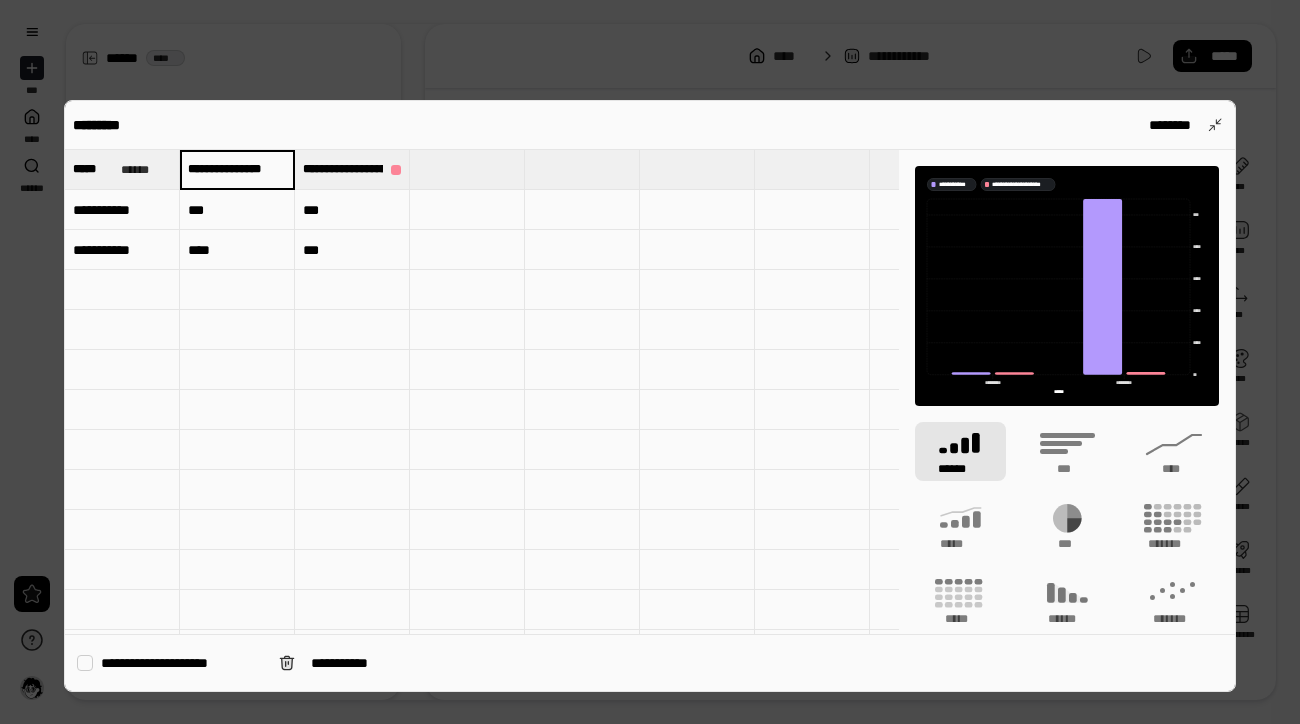 scroll, scrollTop: 0, scrollLeft: 4, axis: horizontal 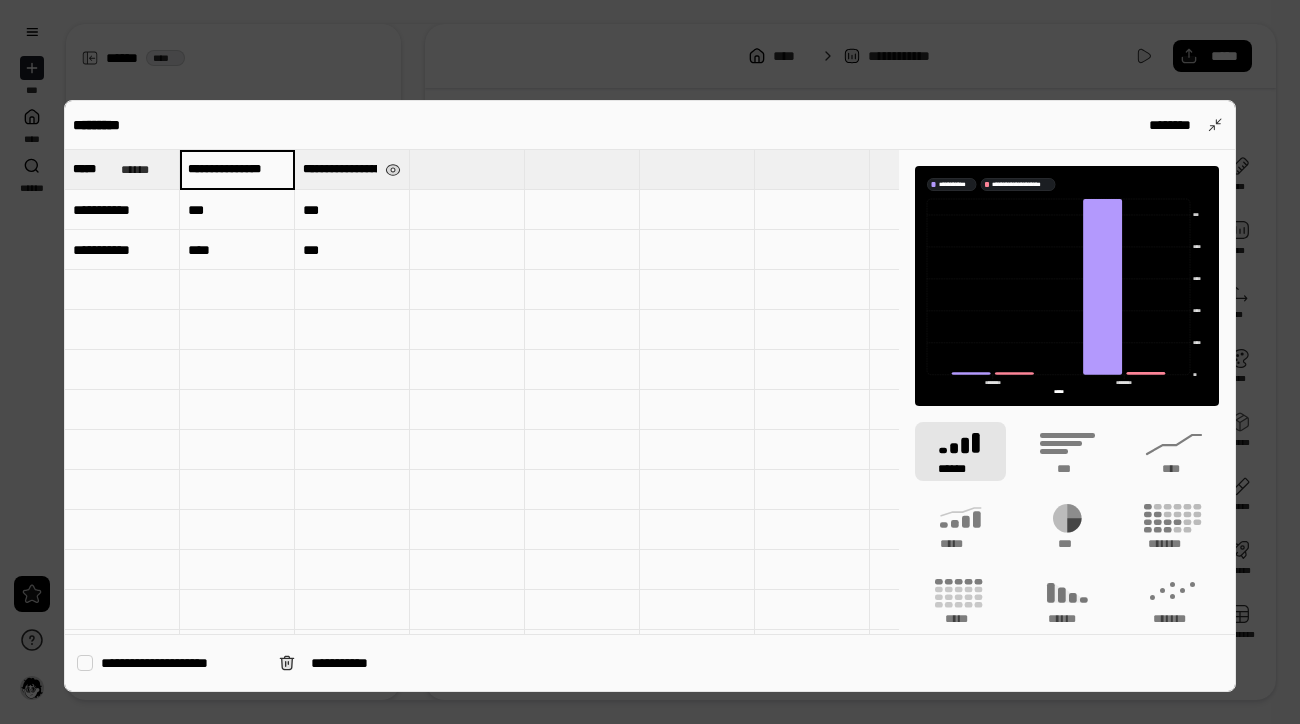 type on "**********" 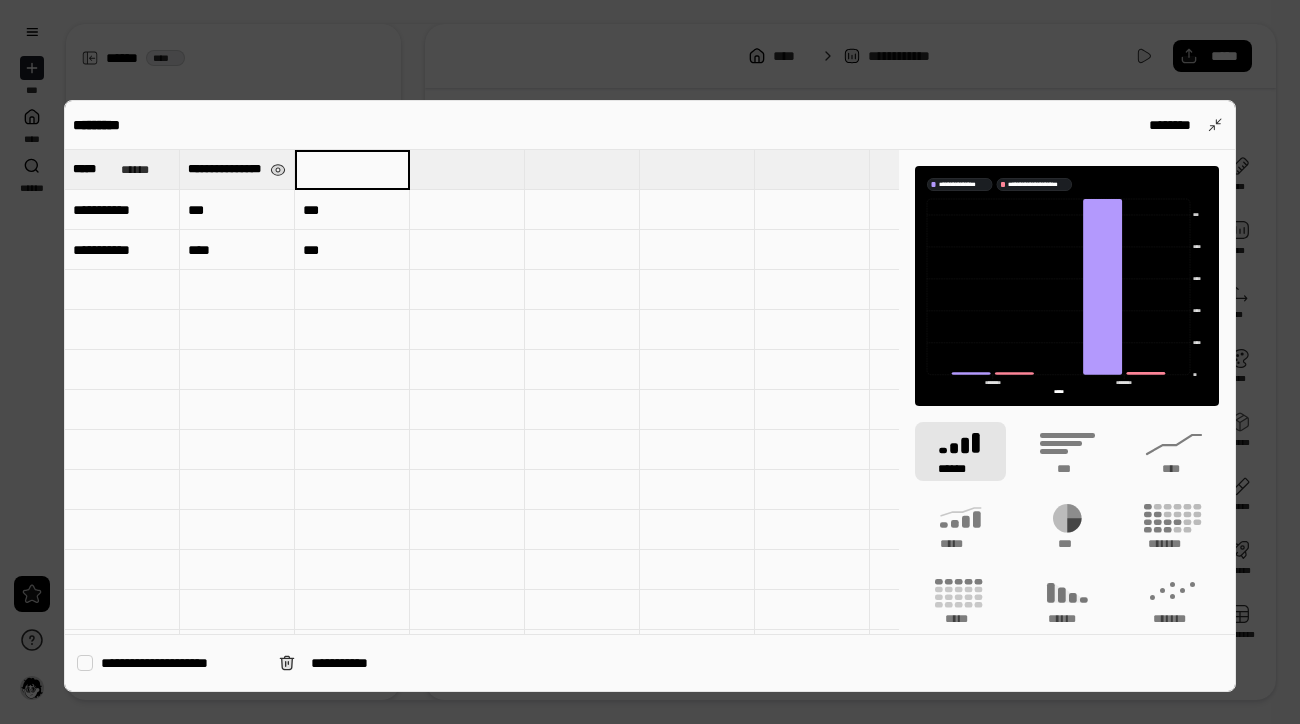 scroll, scrollTop: 0, scrollLeft: 0, axis: both 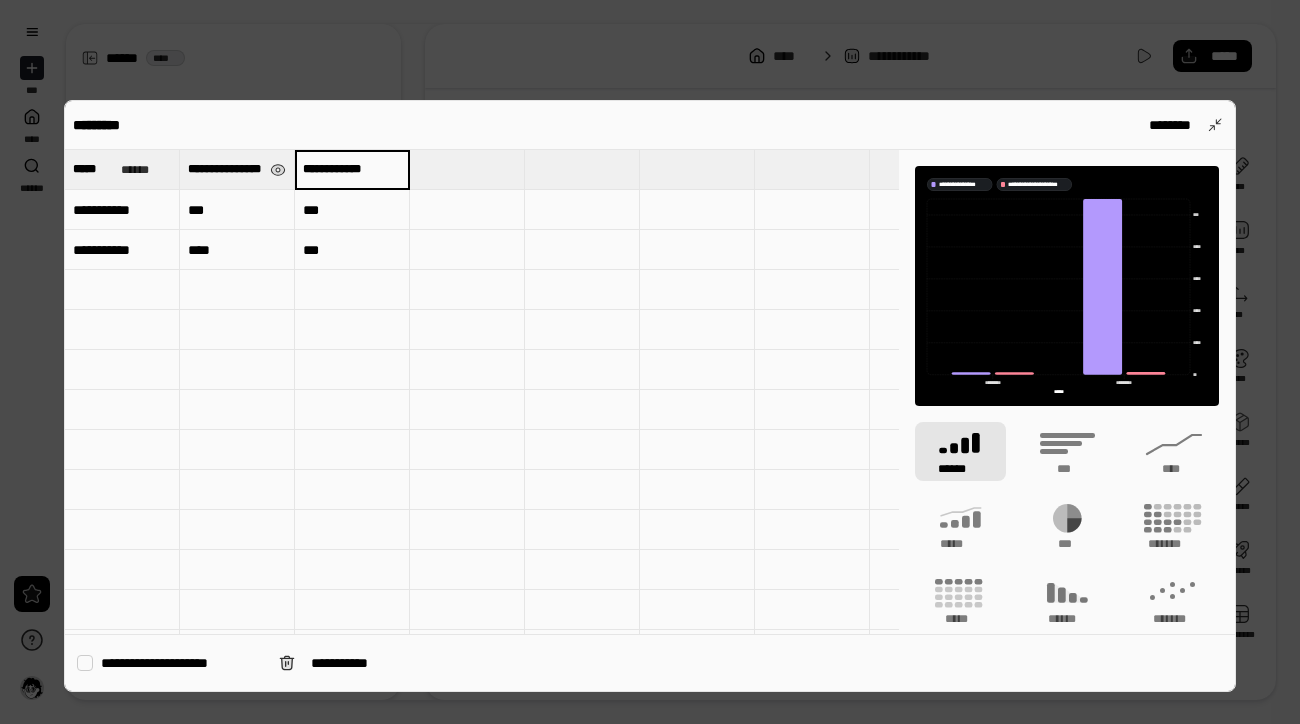 type on "**********" 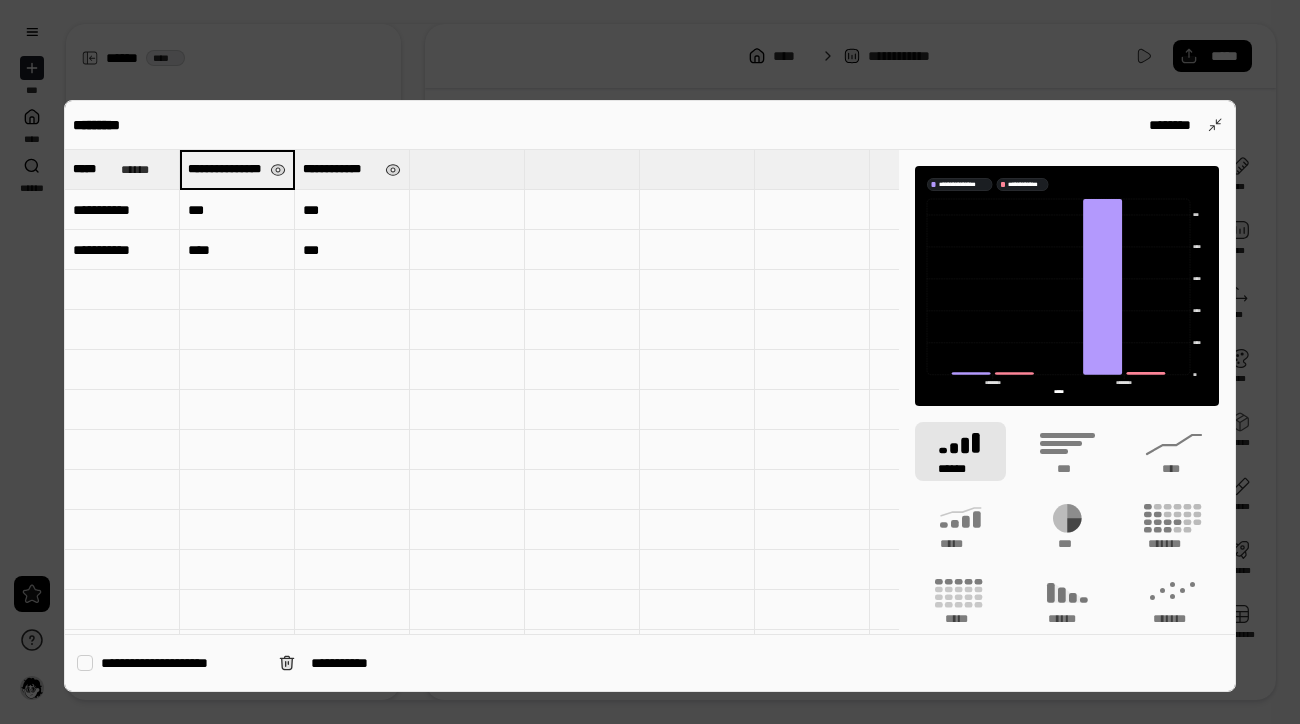scroll, scrollTop: 0, scrollLeft: 4, axis: horizontal 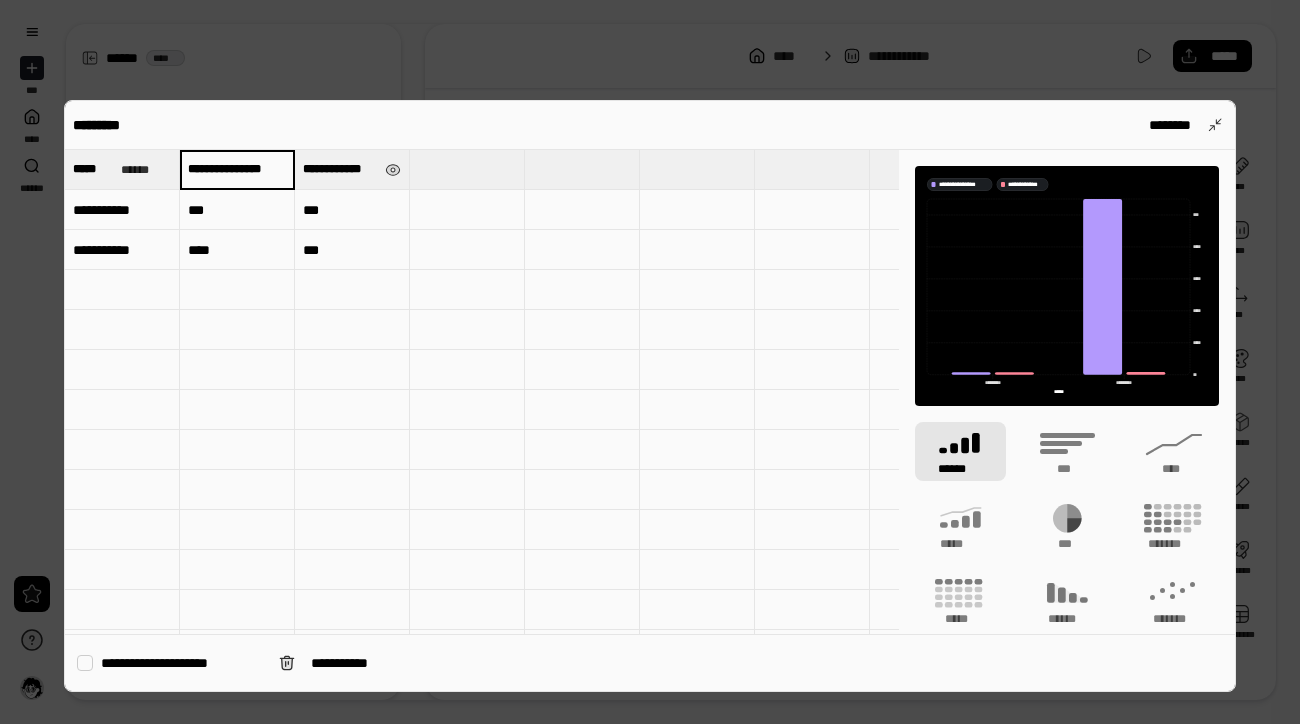 click on "**********" at bounding box center [237, 169] 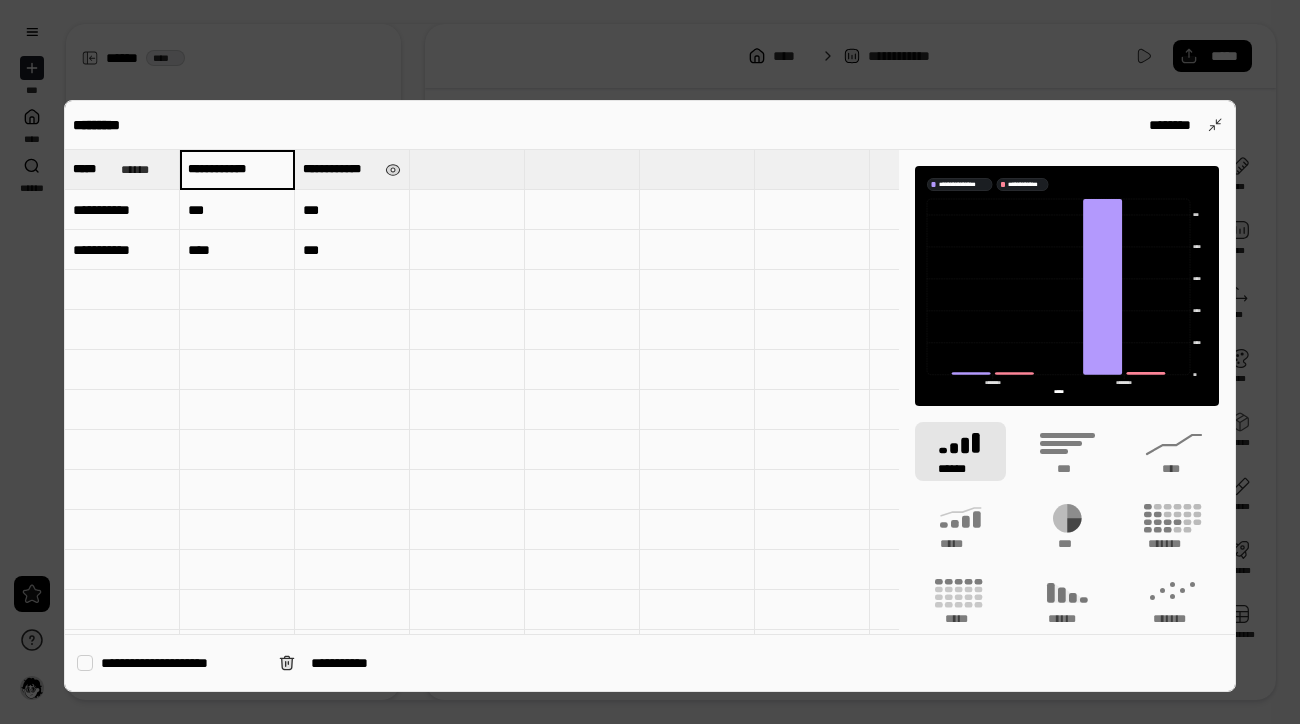 scroll, scrollTop: 0, scrollLeft: 0, axis: both 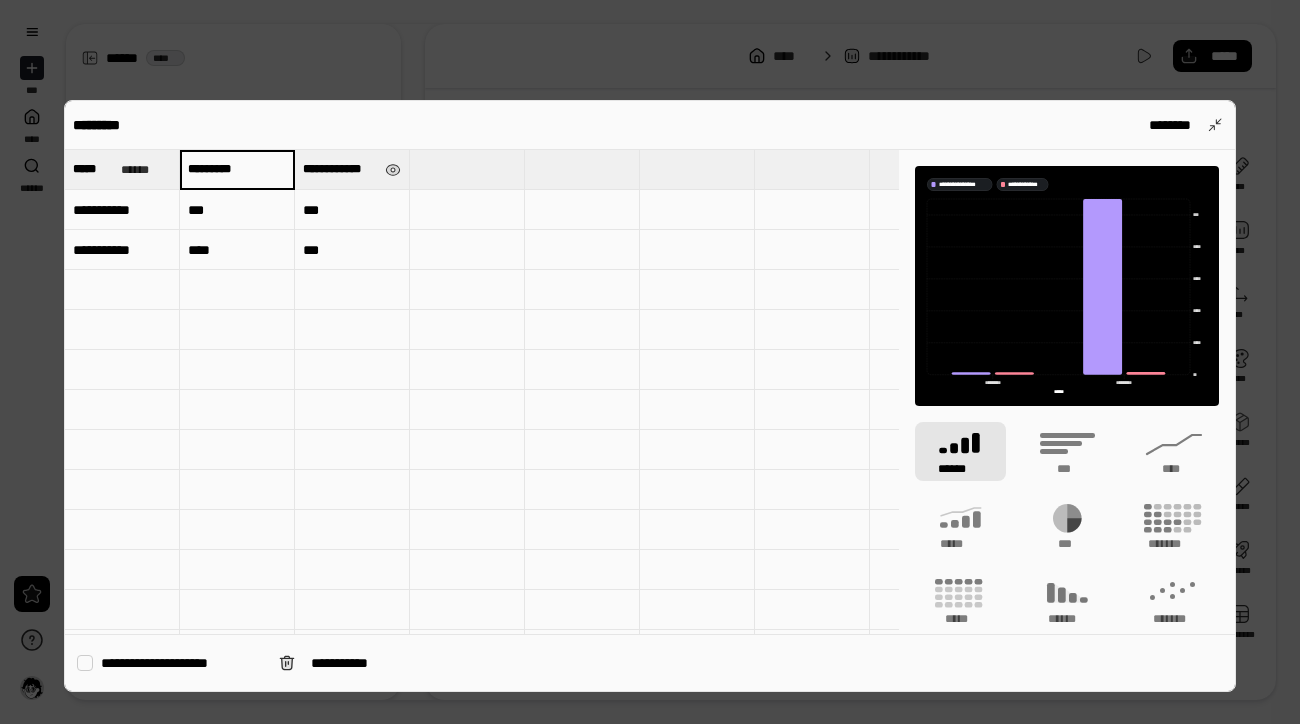 type on "*********" 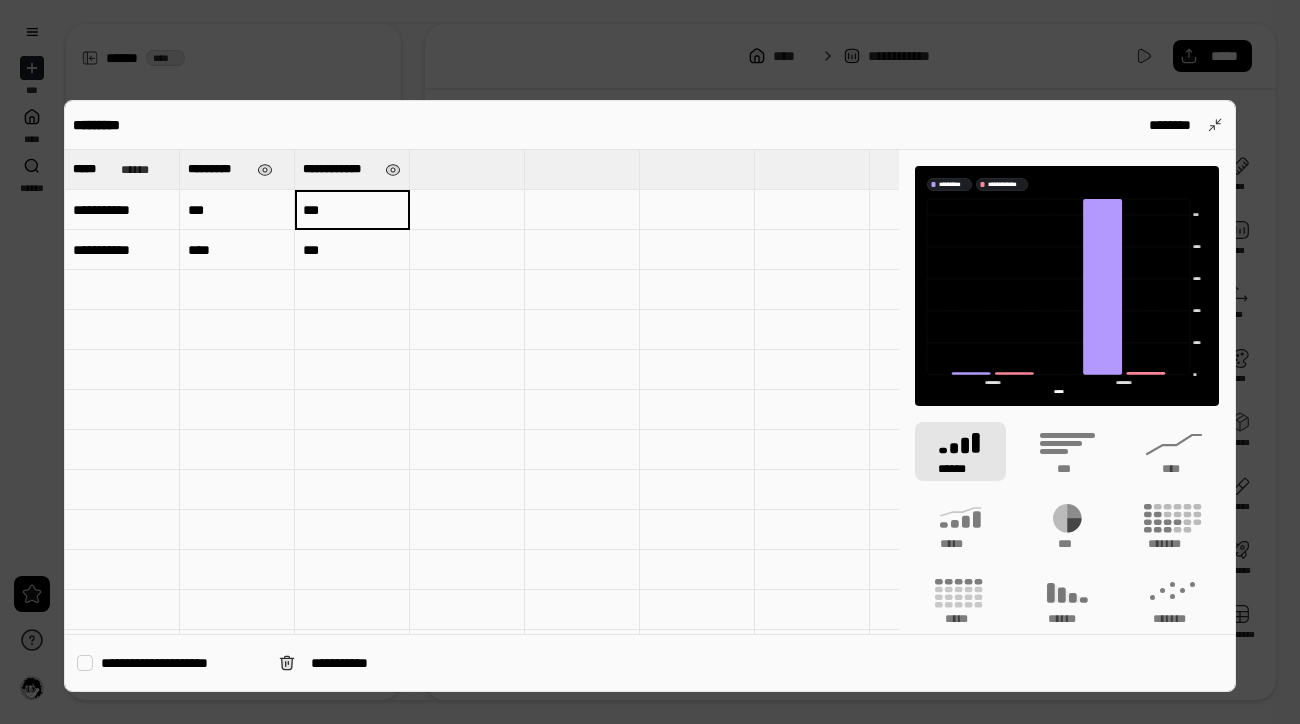 click on "***" at bounding box center (352, 210) 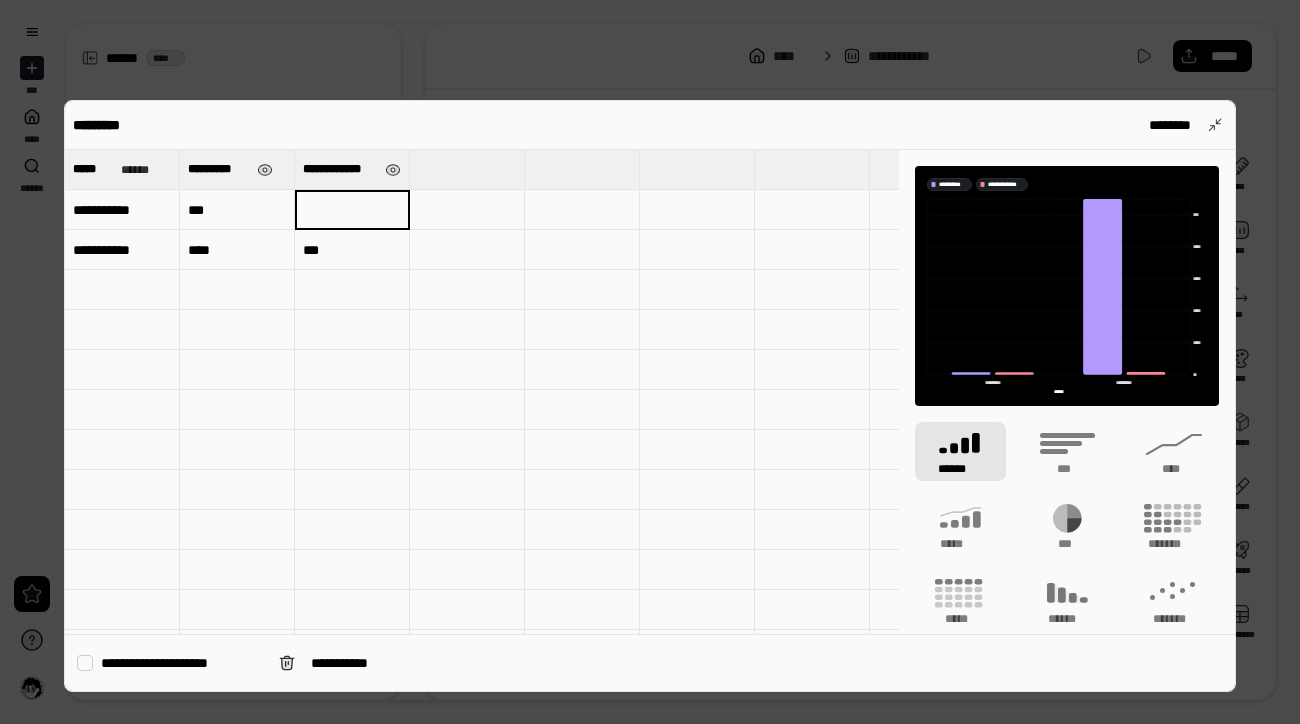 type 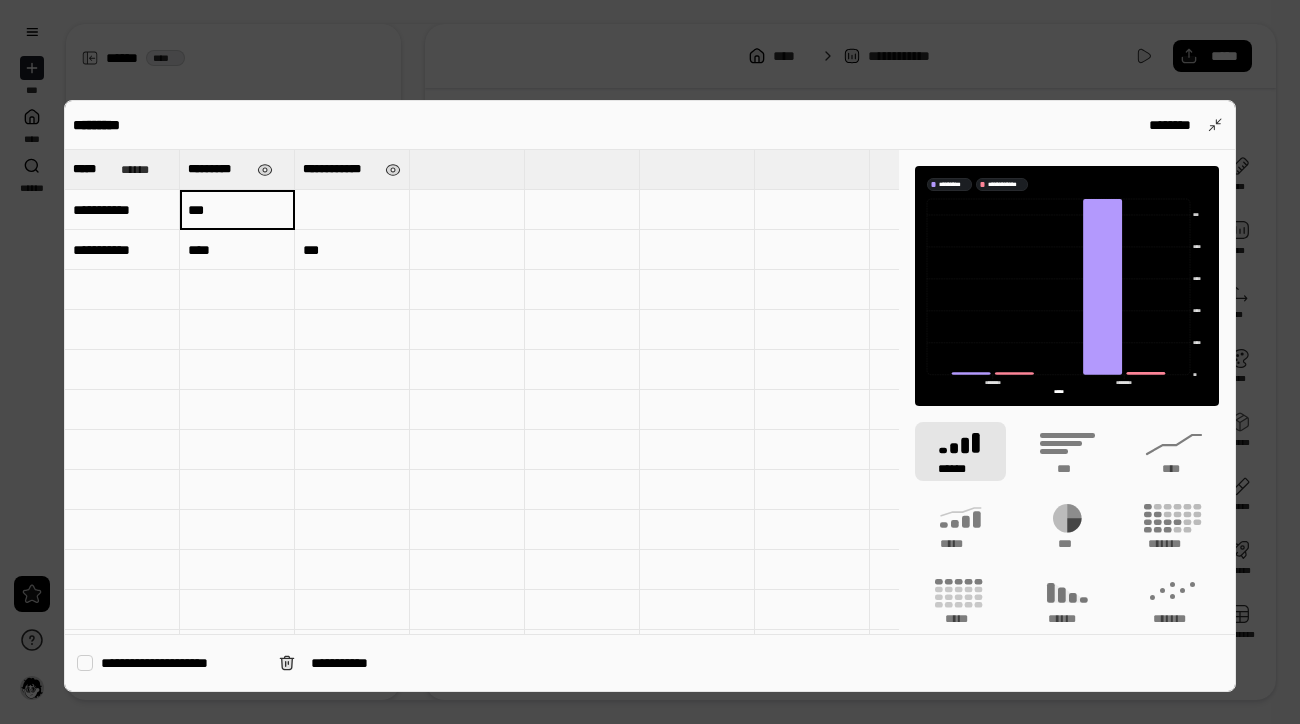 click on "***" at bounding box center [237, 210] 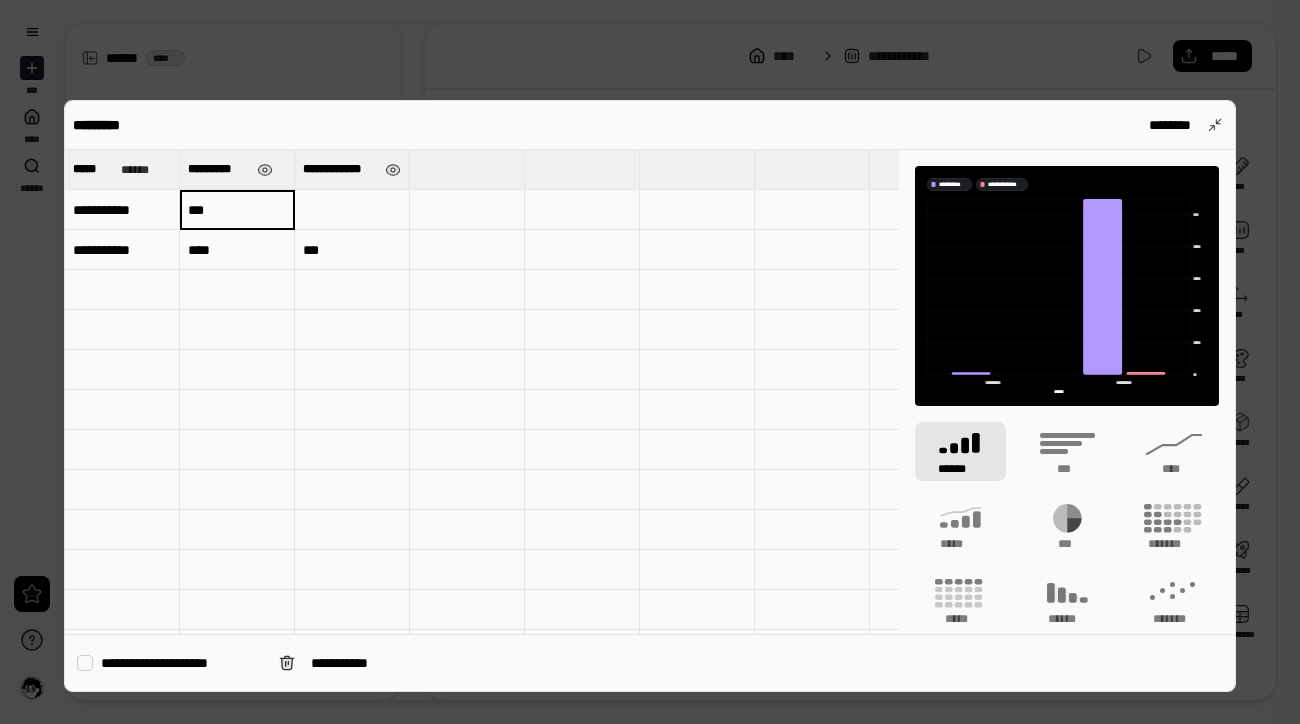 type on "***" 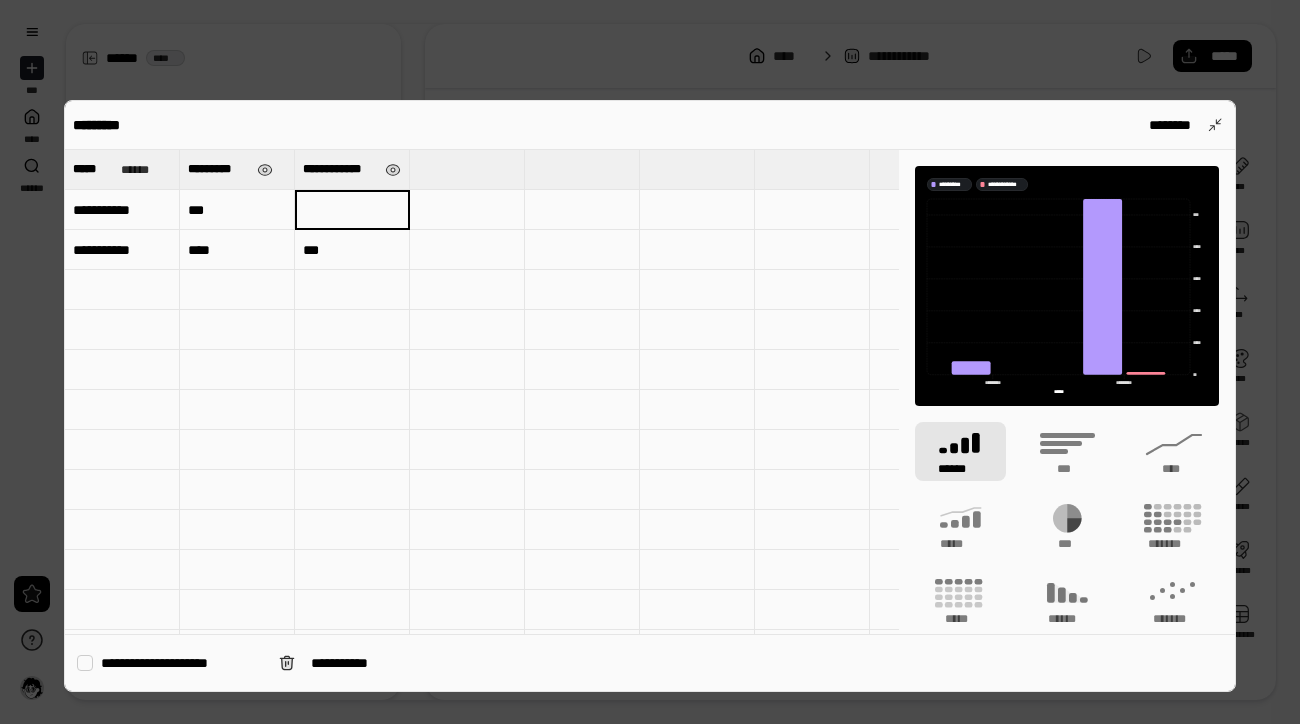click at bounding box center (352, 210) 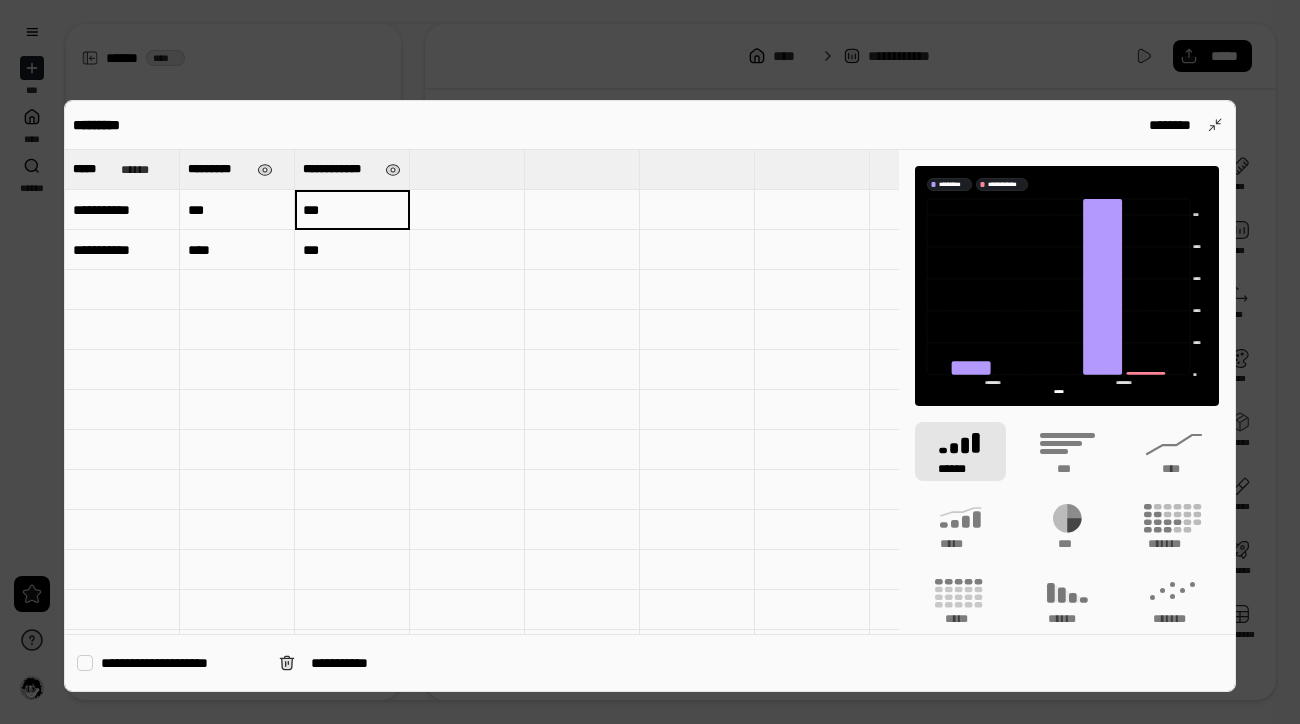 type on "***" 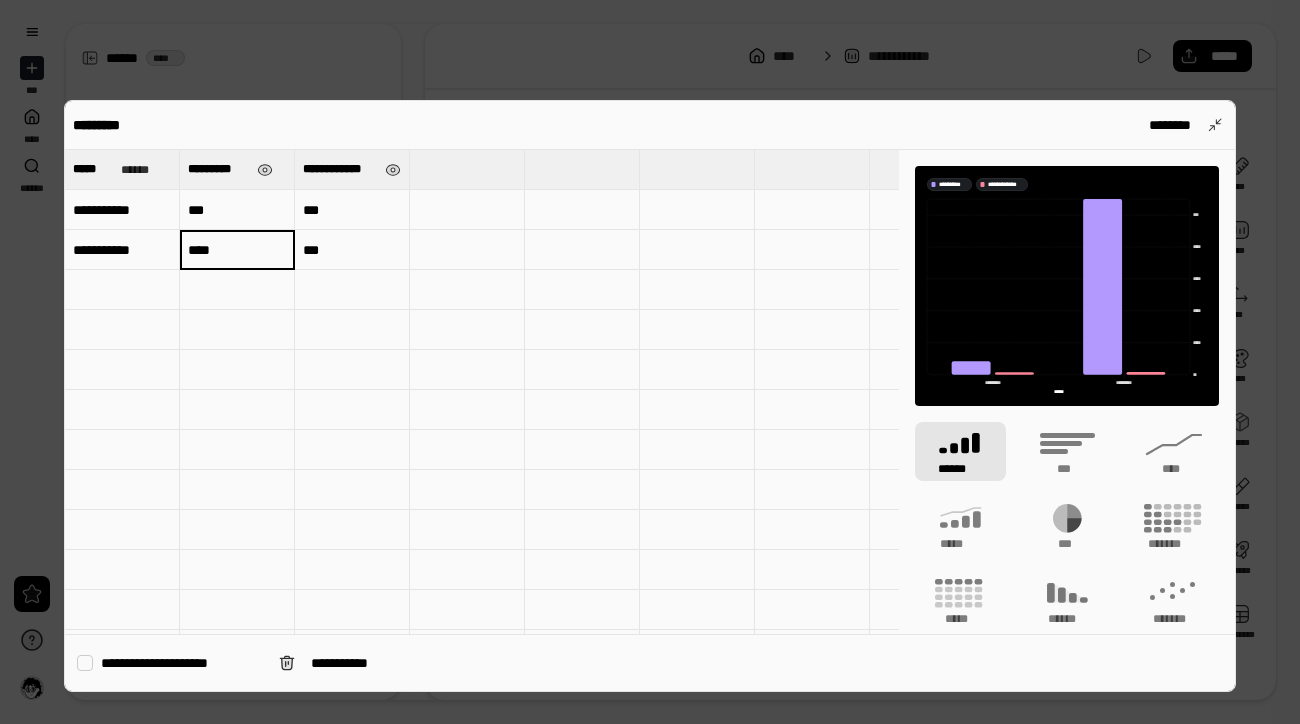click on "****" at bounding box center (237, 250) 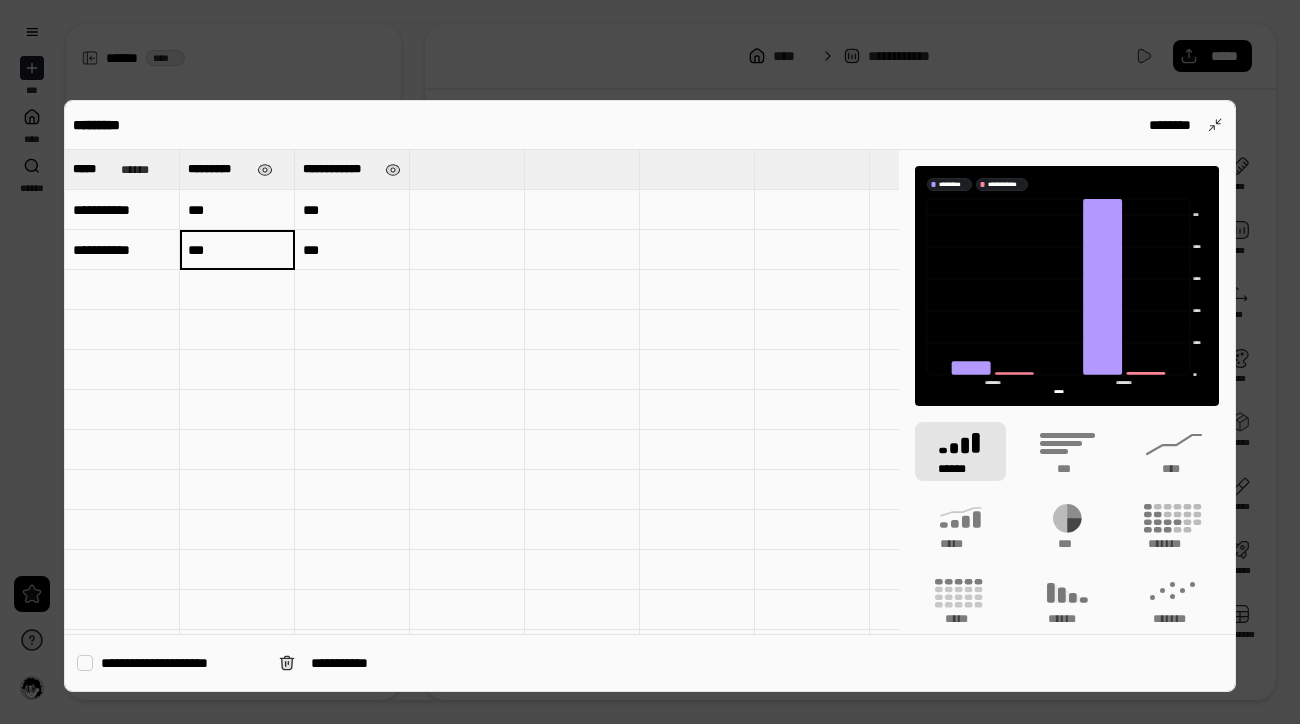 type on "***" 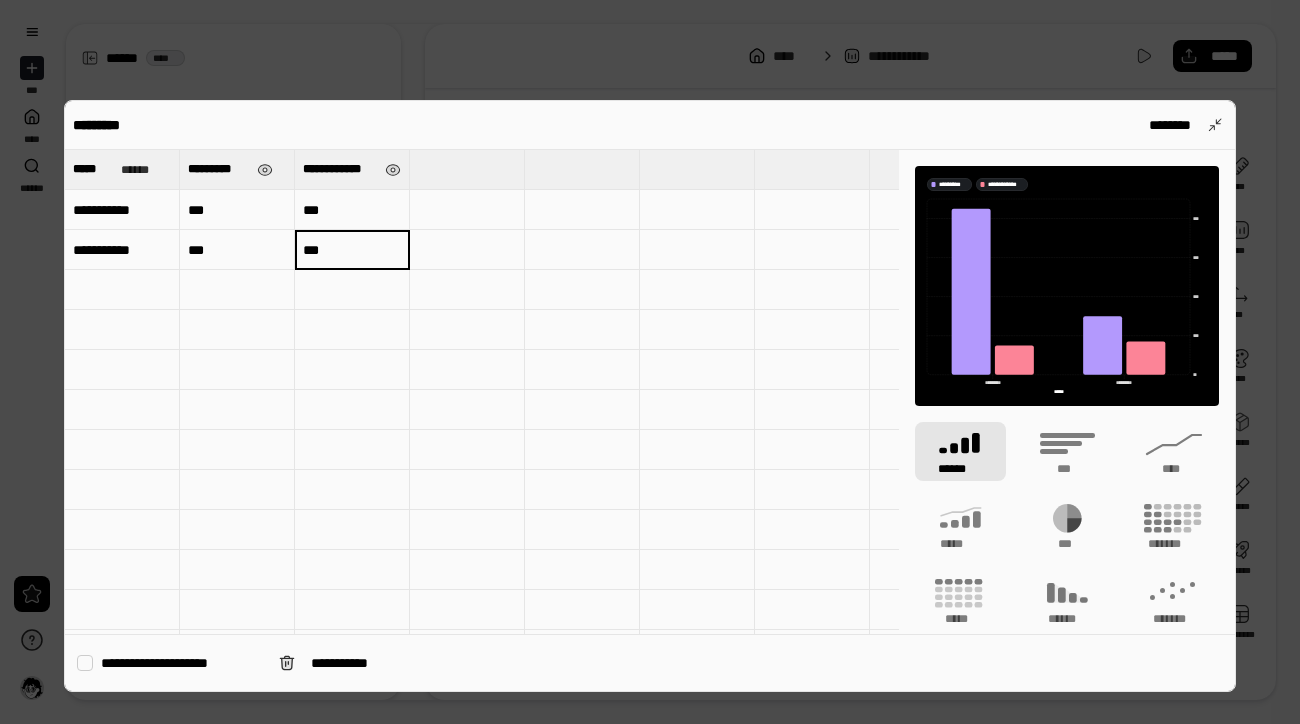 click on "***" at bounding box center [352, 250] 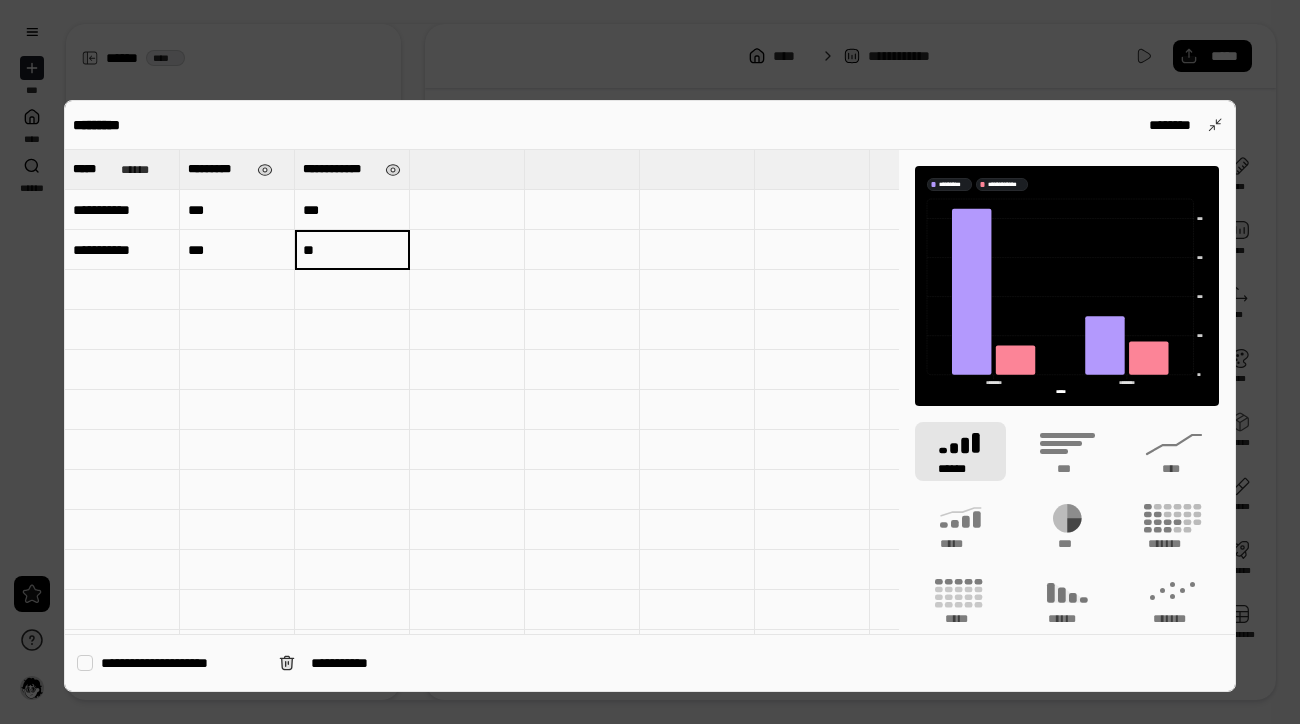 type on "*" 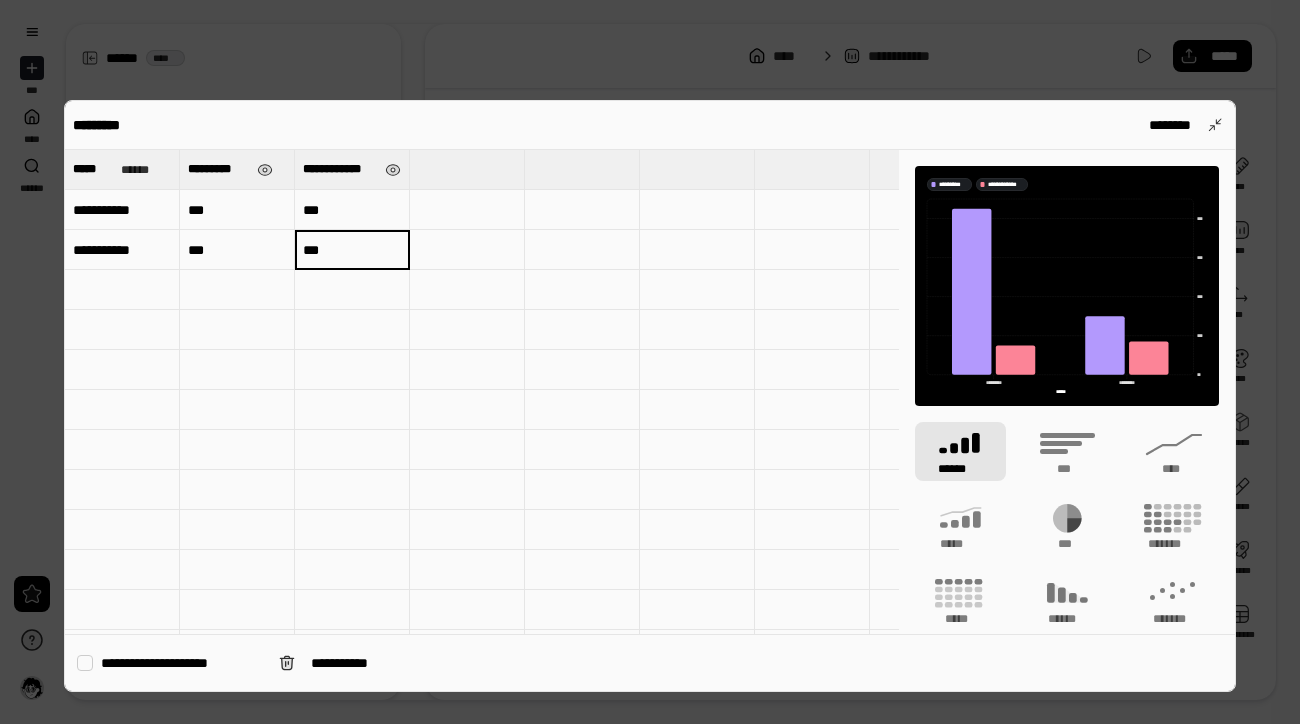 type on "***" 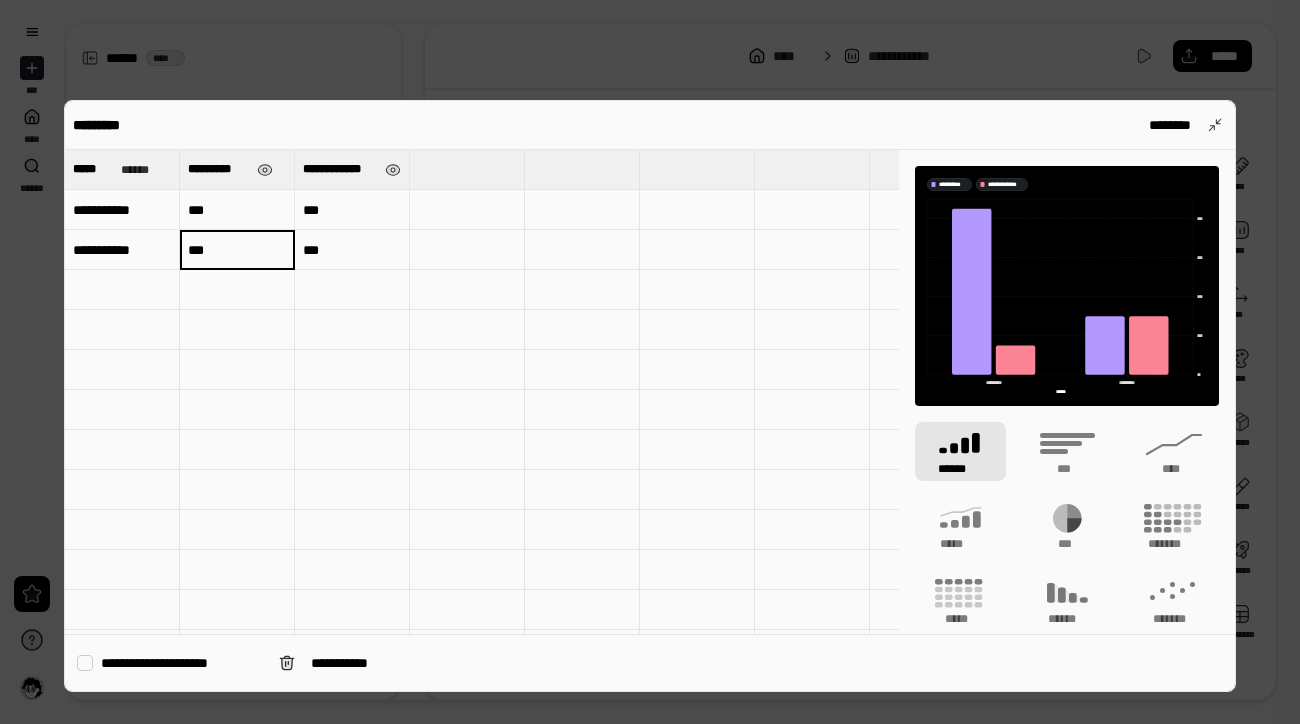 type on "***" 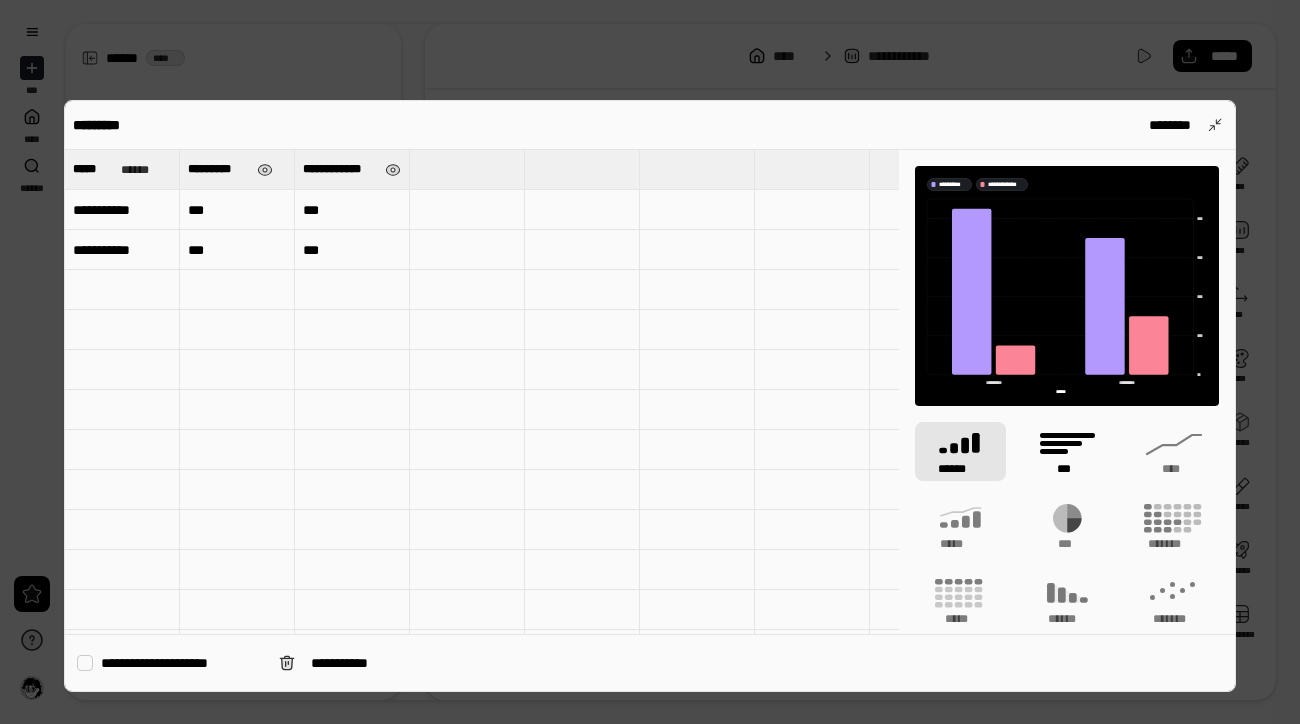 click 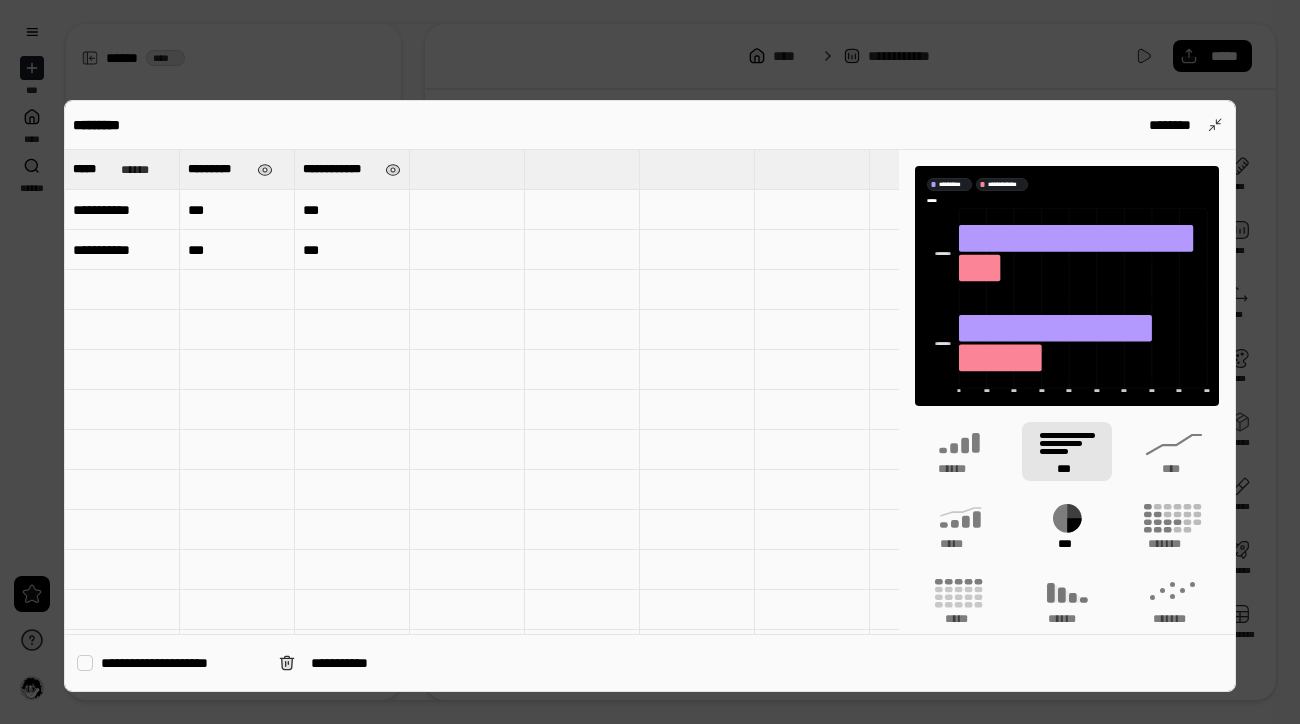 click 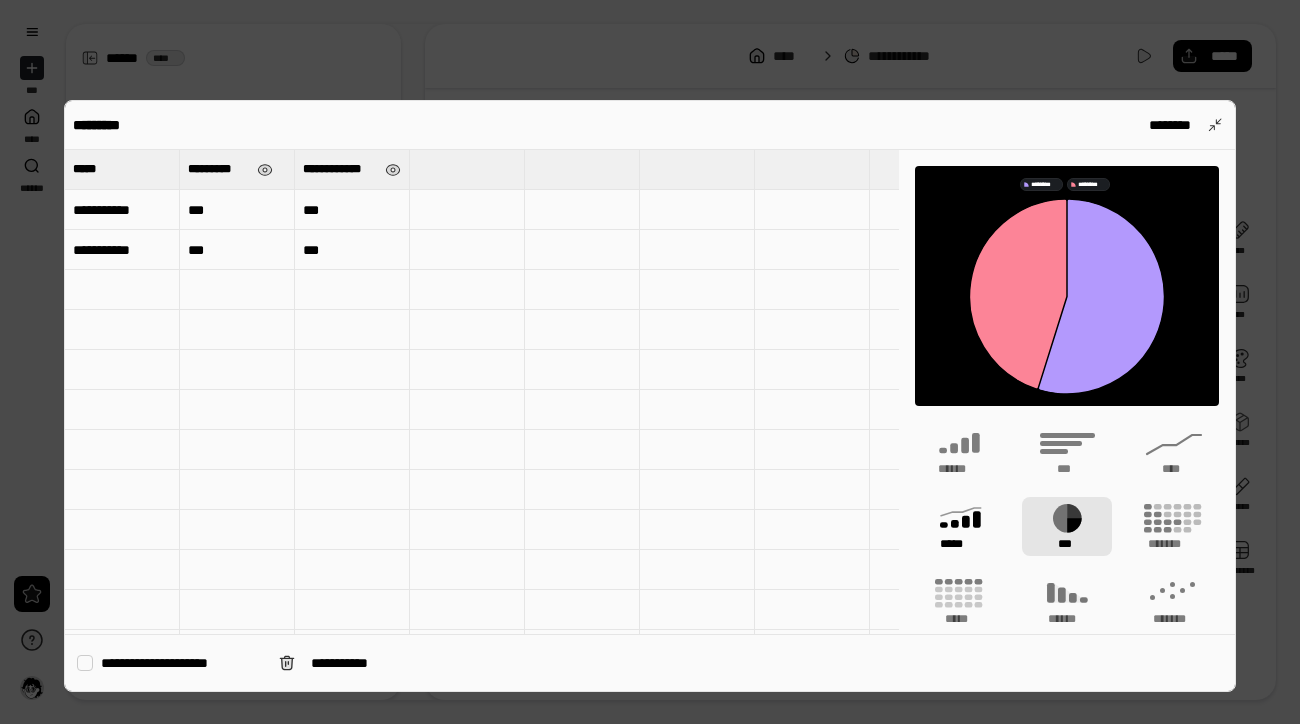 click 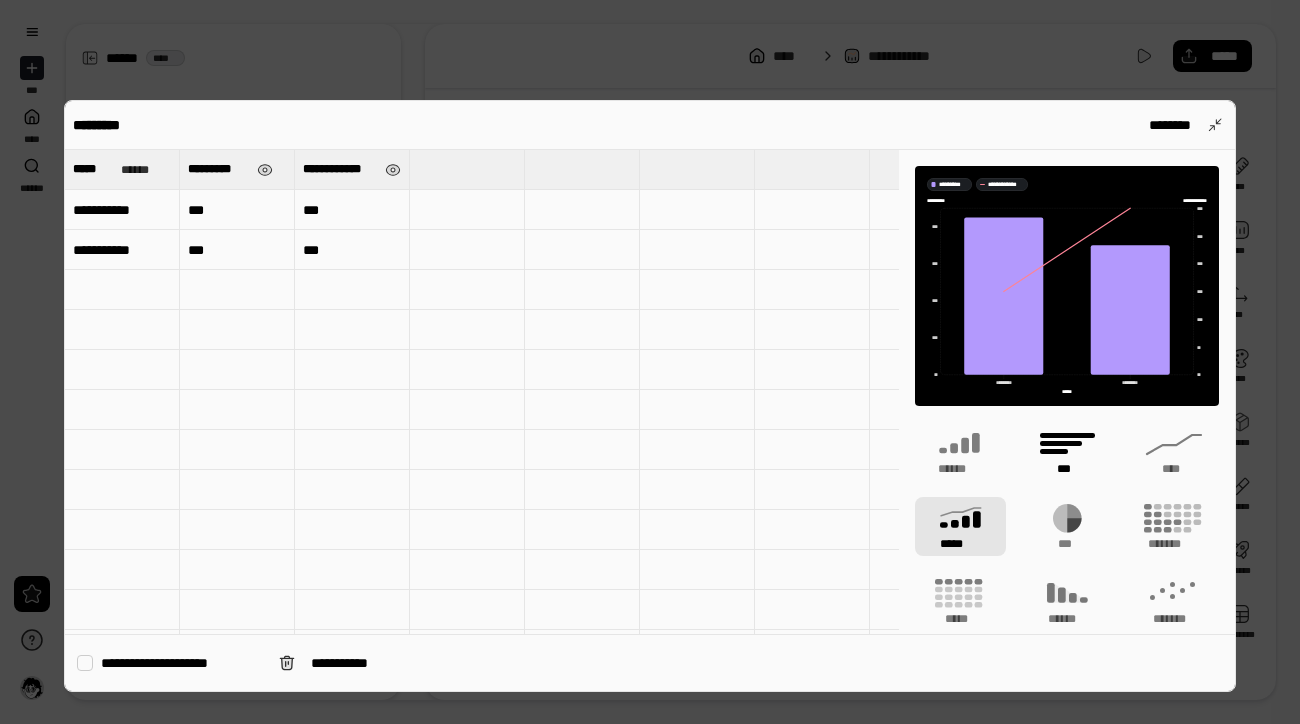 click on "***" at bounding box center (1067, 451) 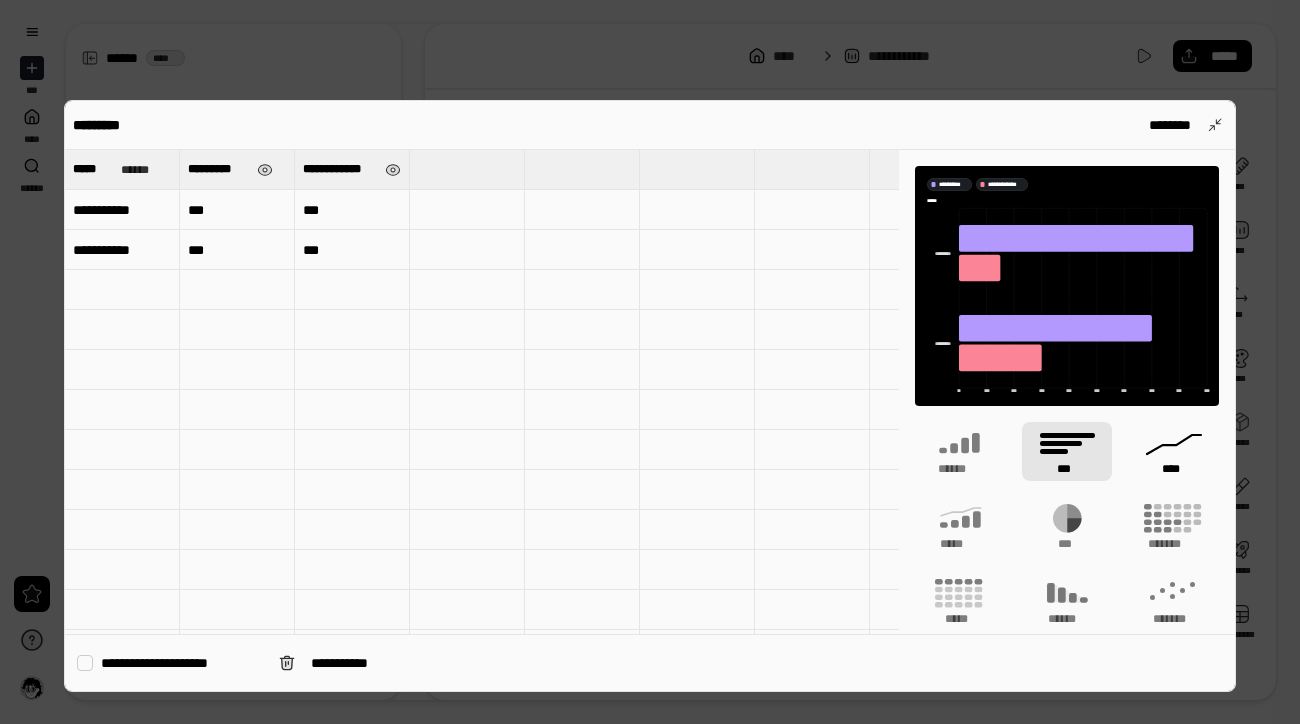 click on "****" at bounding box center [1174, 469] 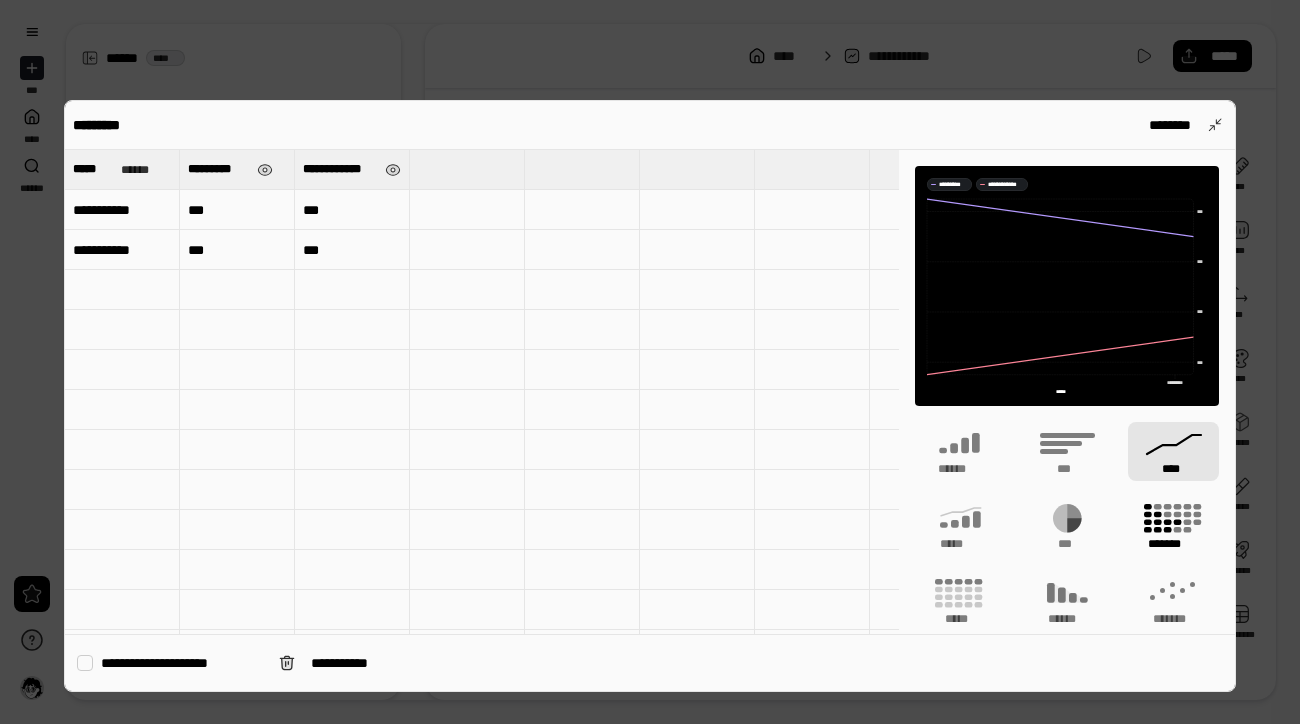 click 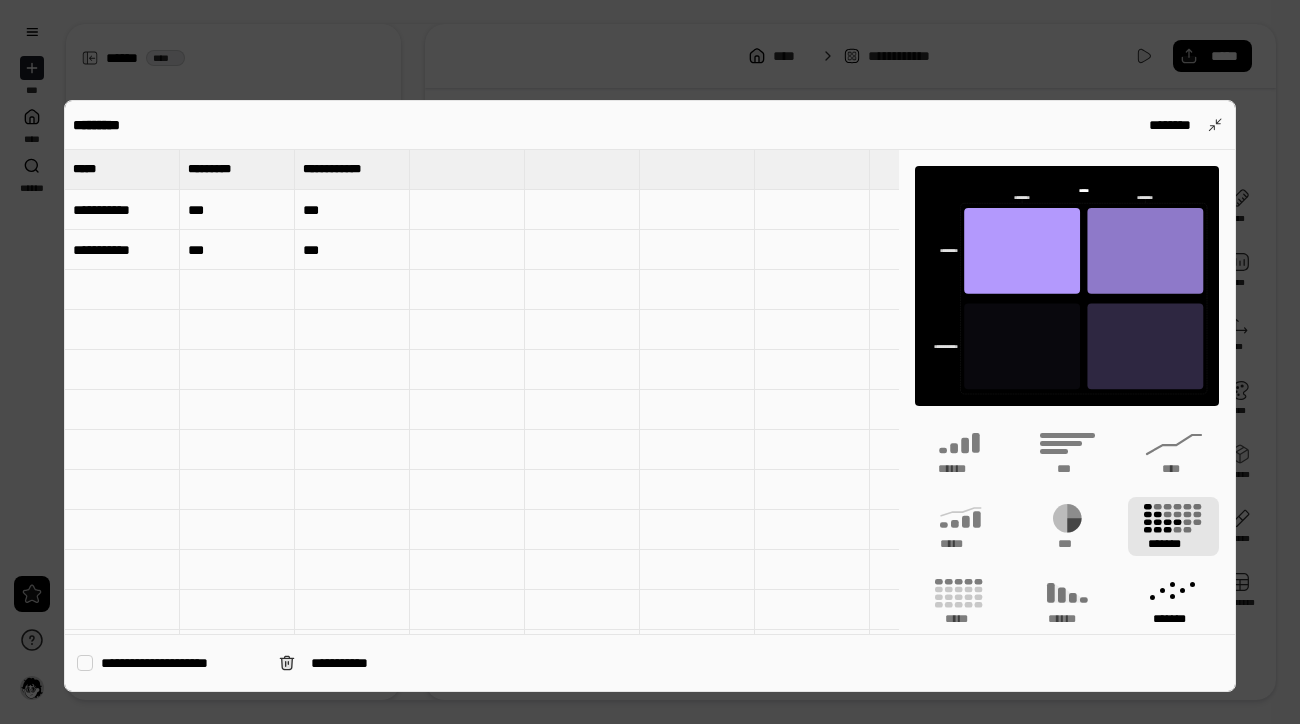 click 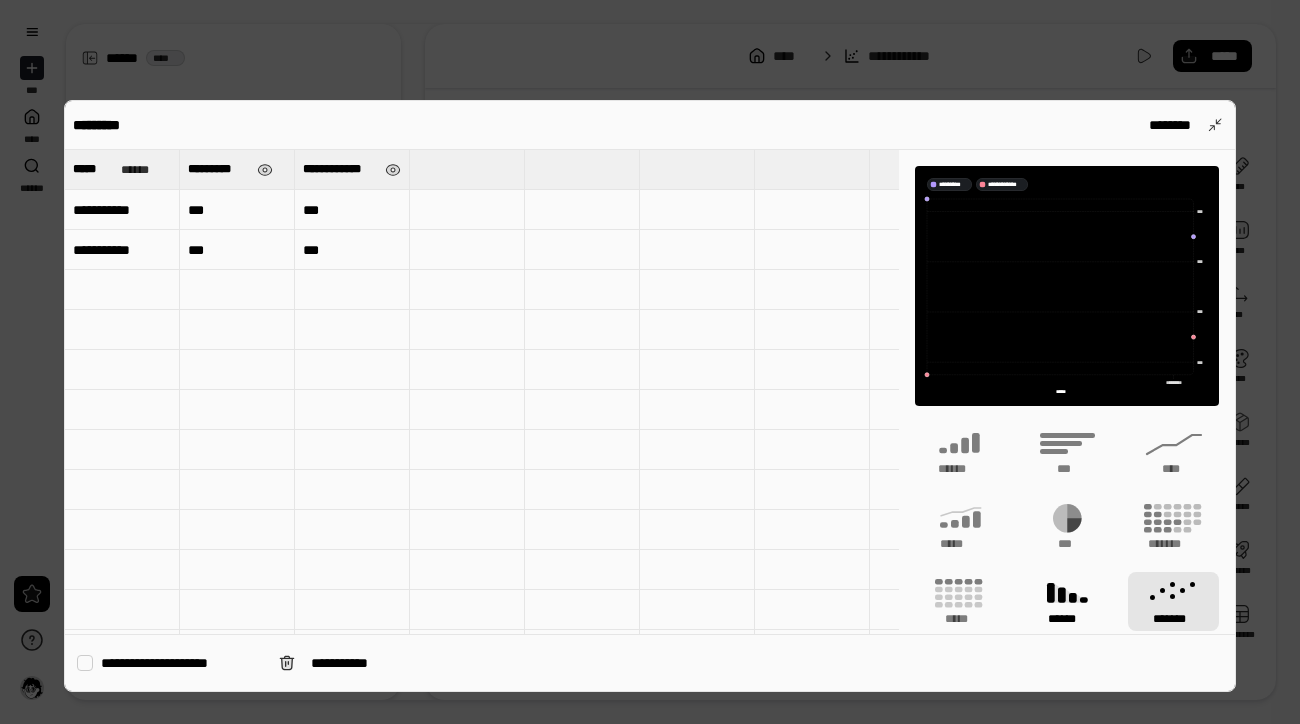 click on "******" at bounding box center (1067, 619) 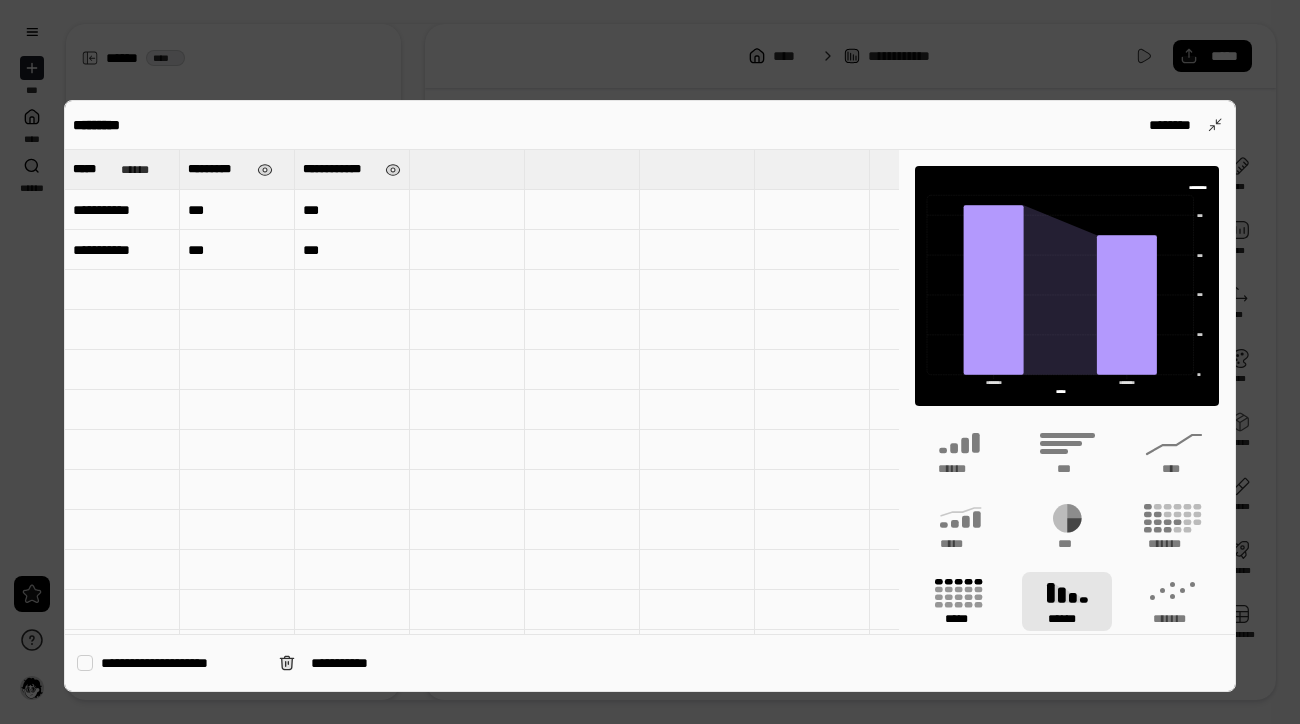click 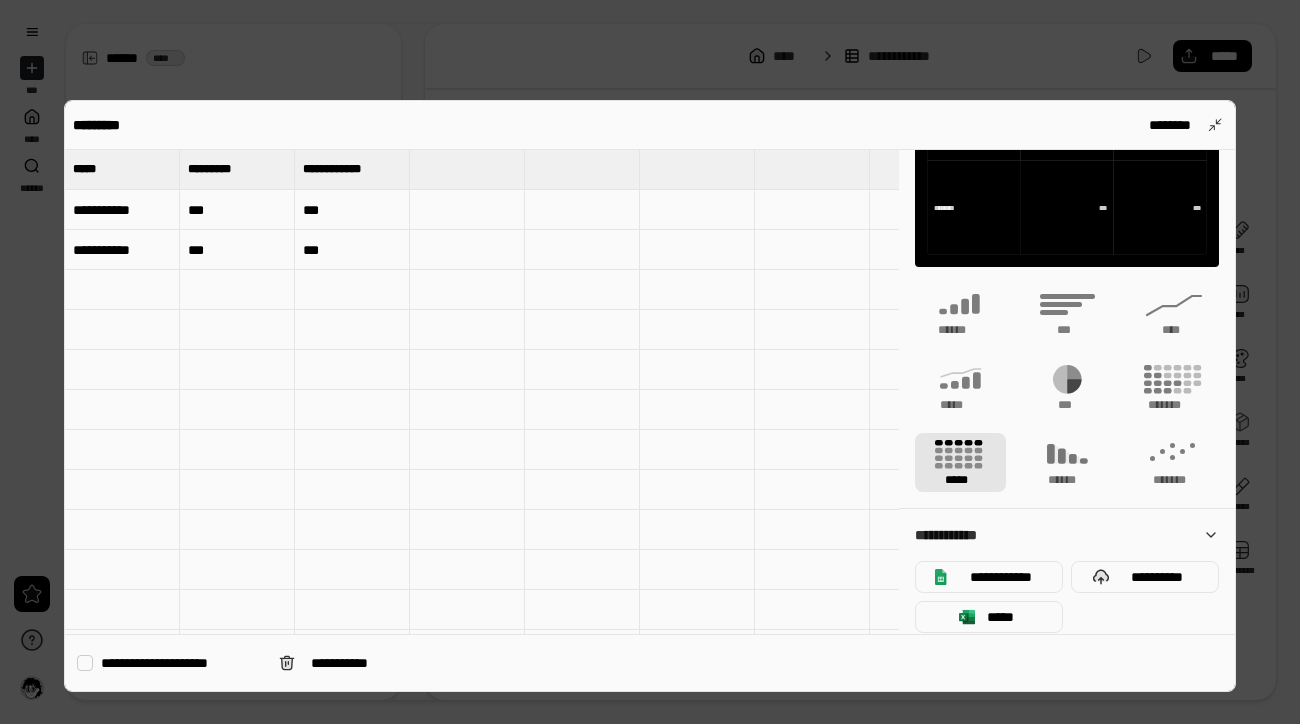 scroll, scrollTop: 156, scrollLeft: 0, axis: vertical 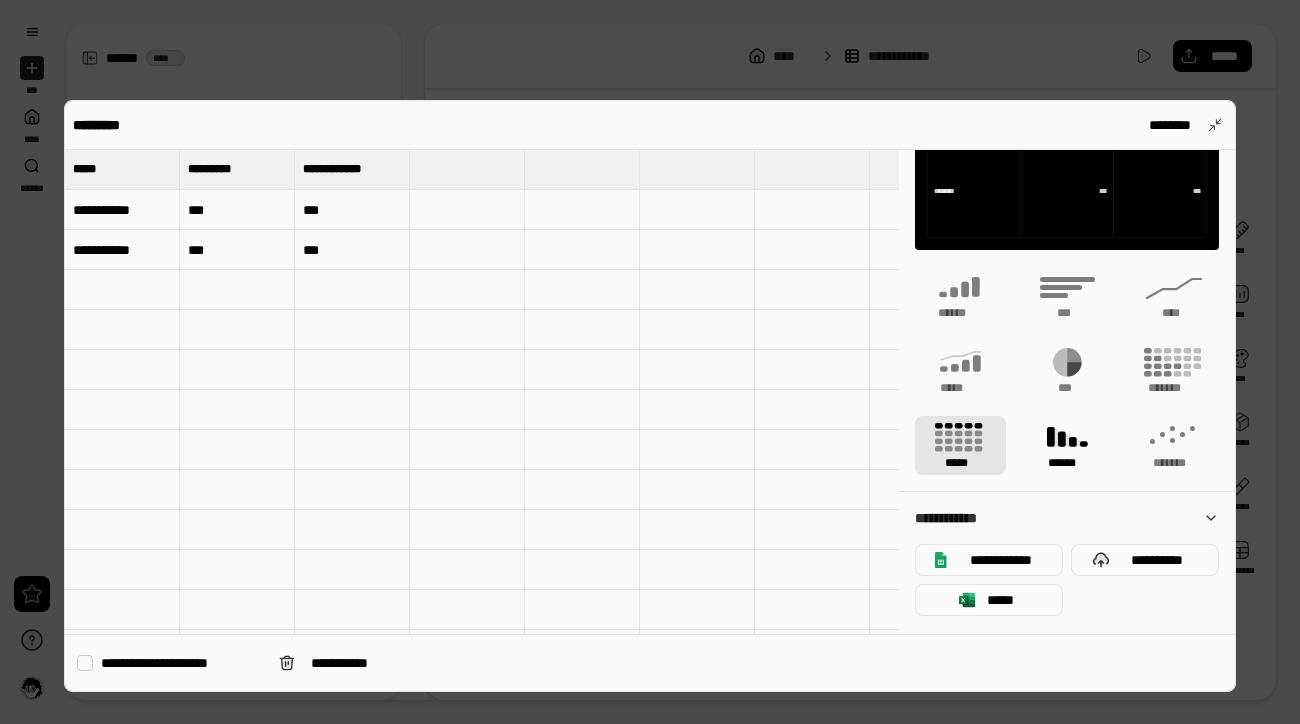 click 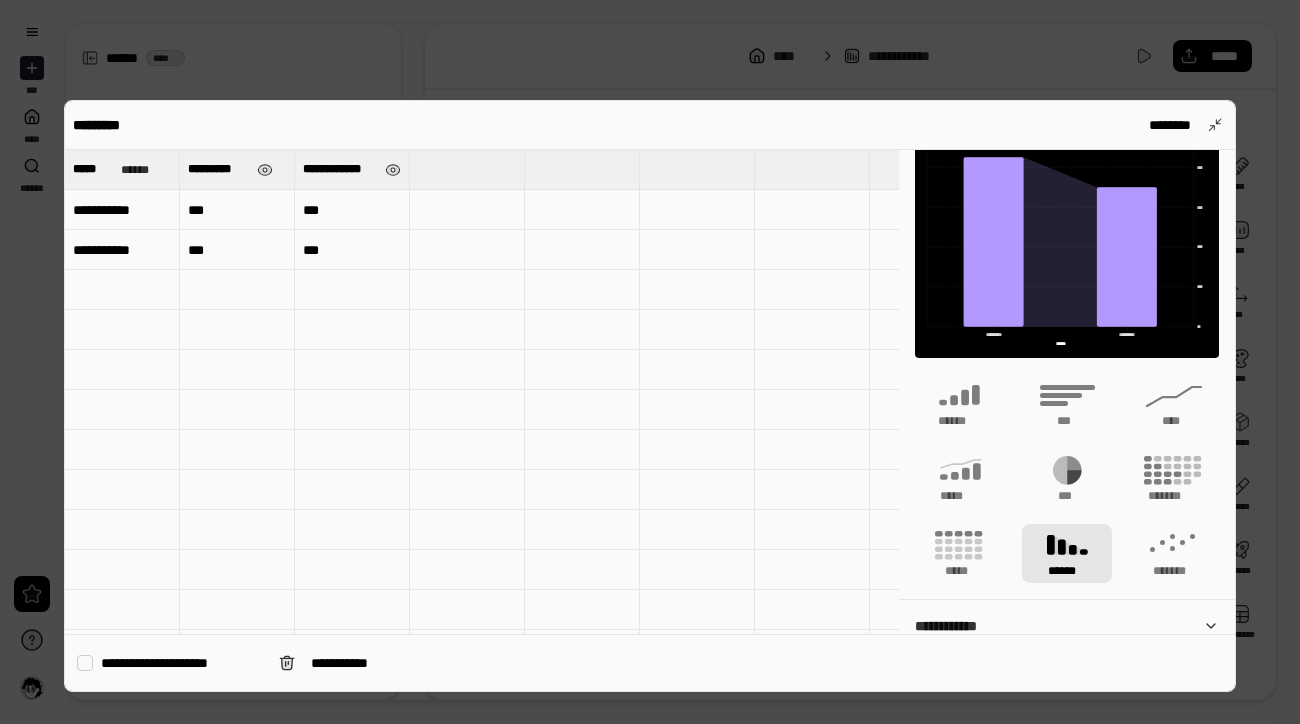 scroll, scrollTop: 0, scrollLeft: 0, axis: both 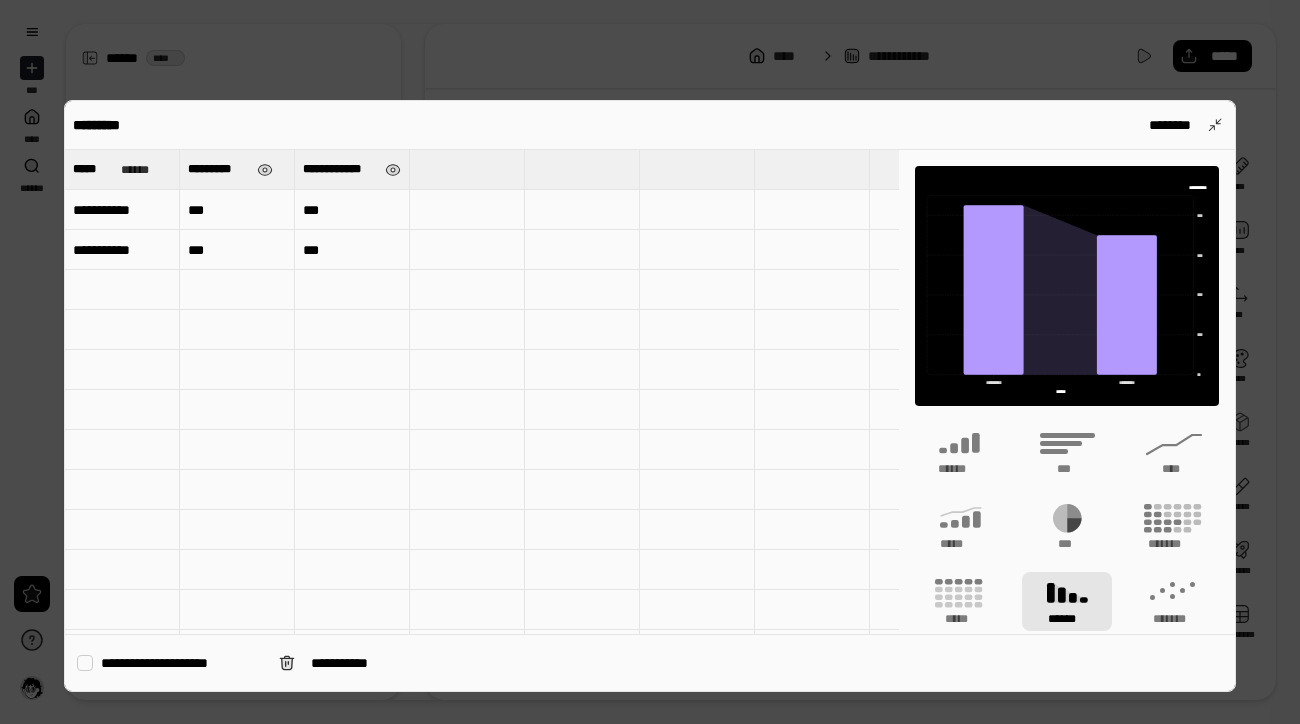 click 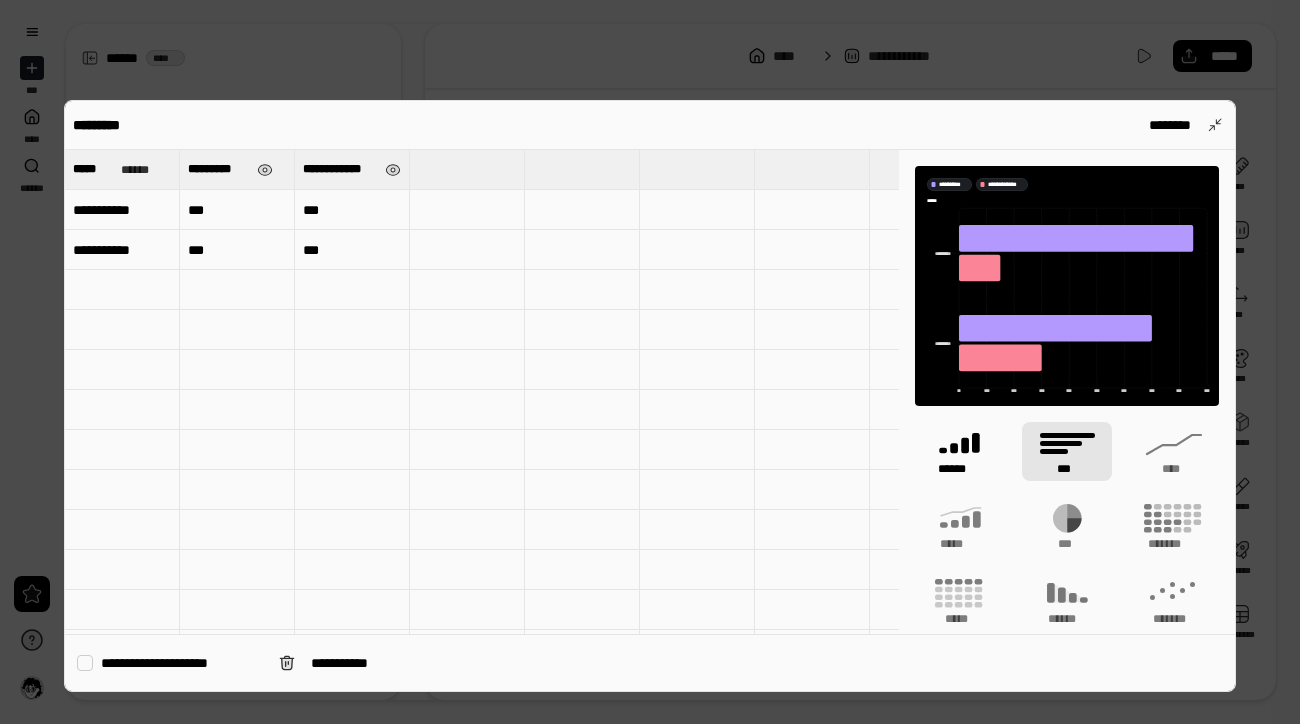 click 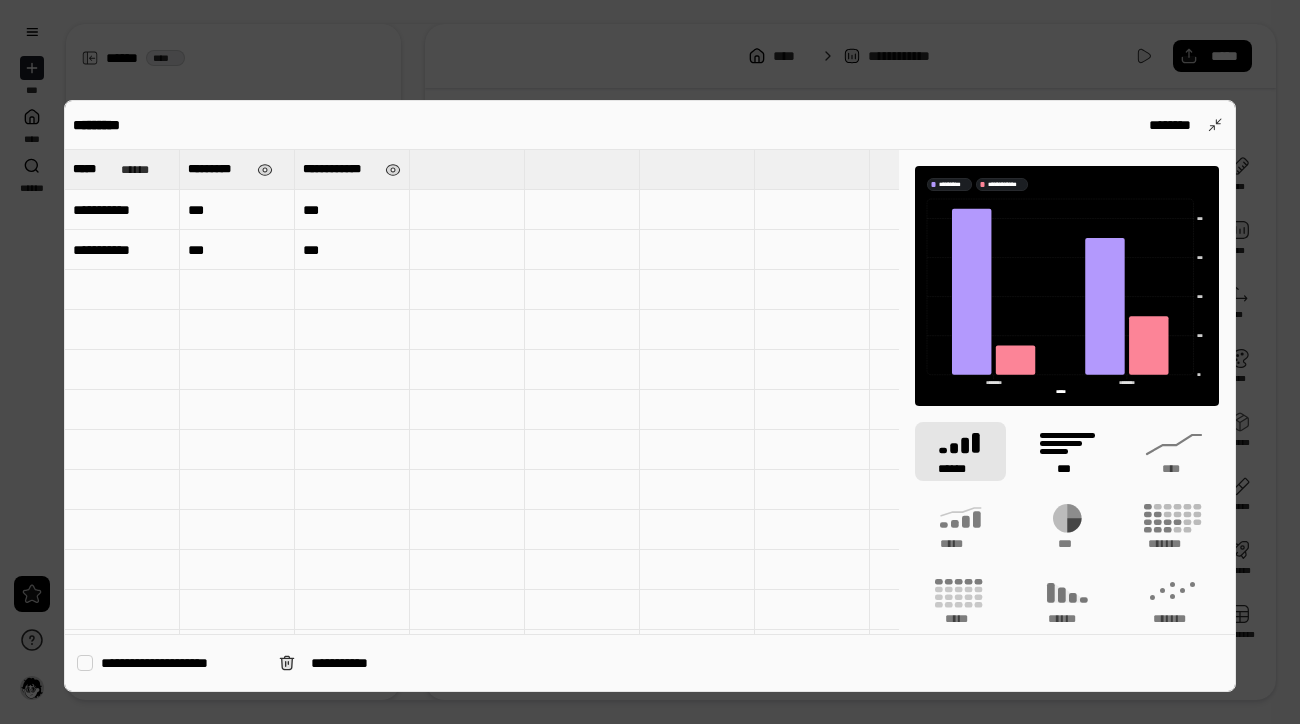 click 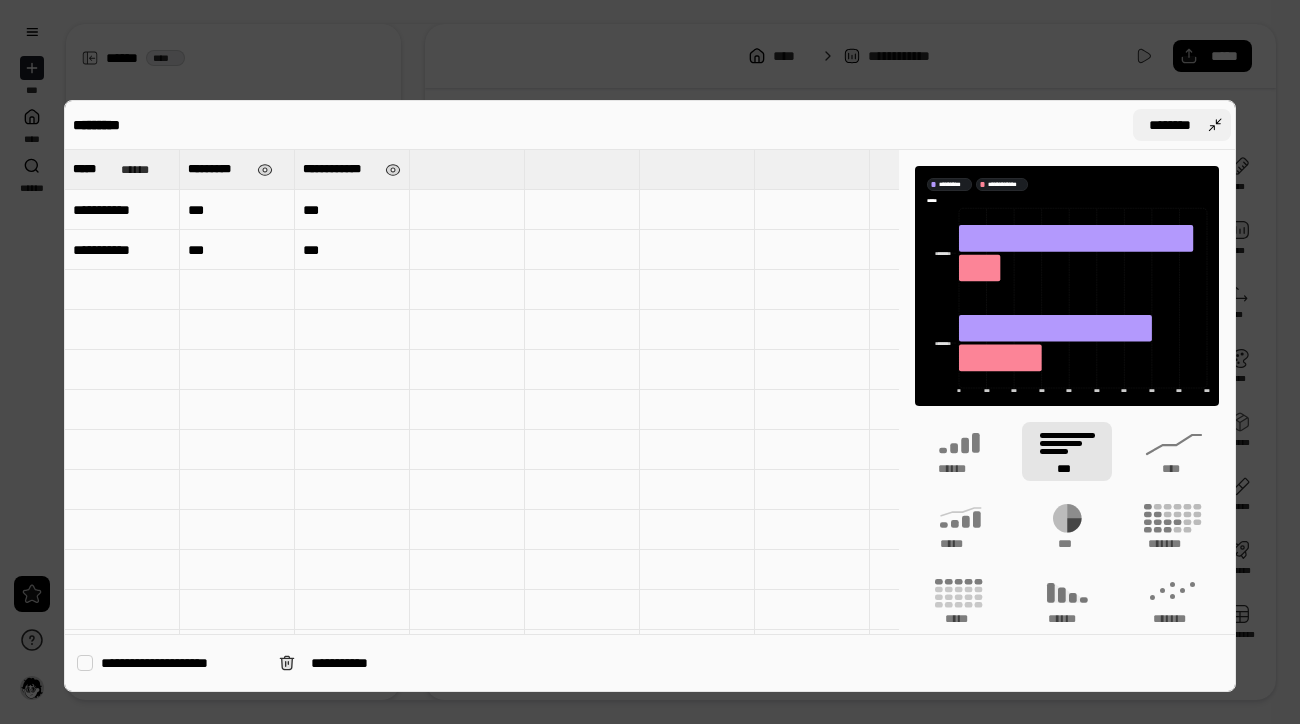 click on "********" at bounding box center (1182, 125) 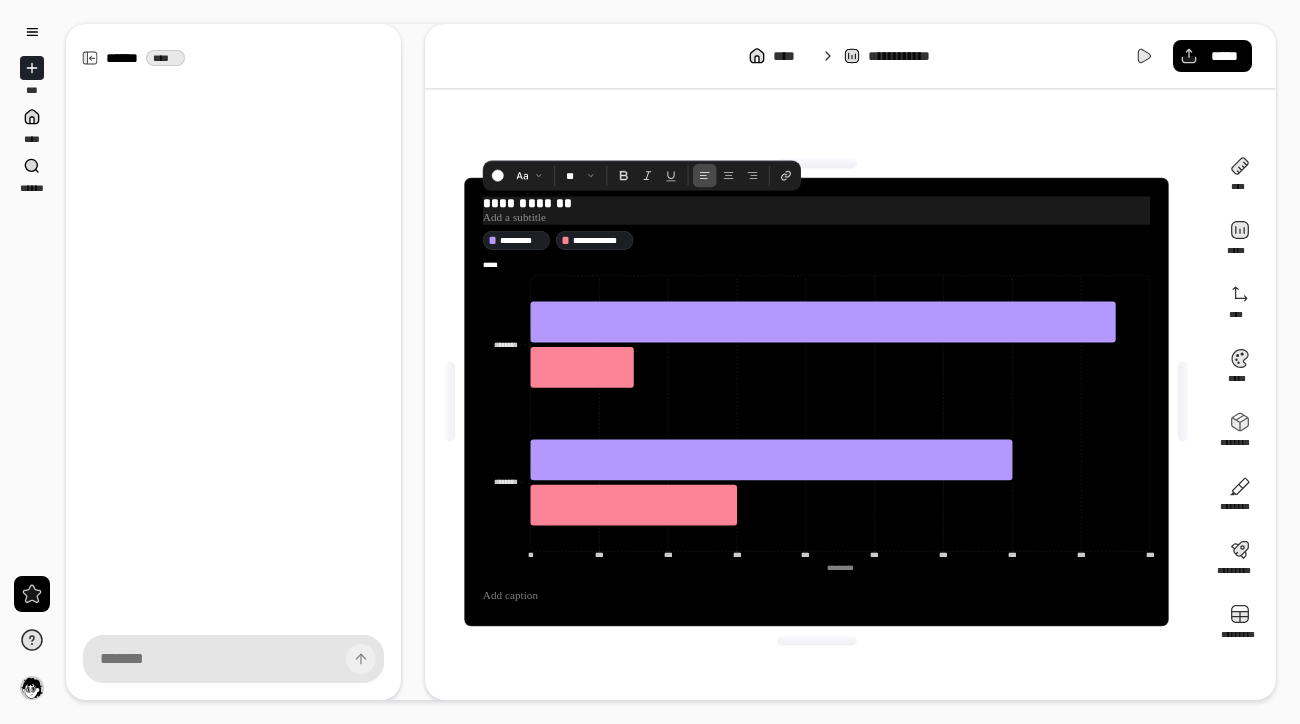 click on "**********" at bounding box center (816, 203) 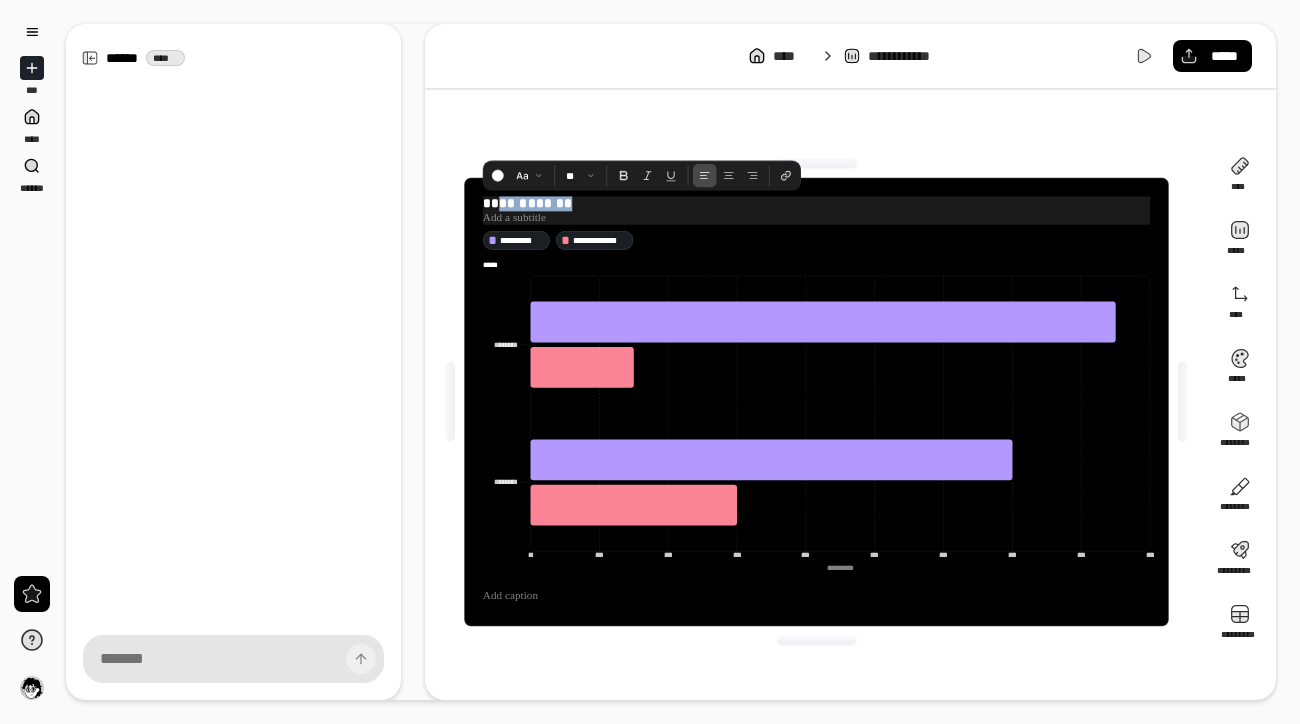 drag, startPoint x: 577, startPoint y: 204, endPoint x: 501, endPoint y: 198, distance: 76.23647 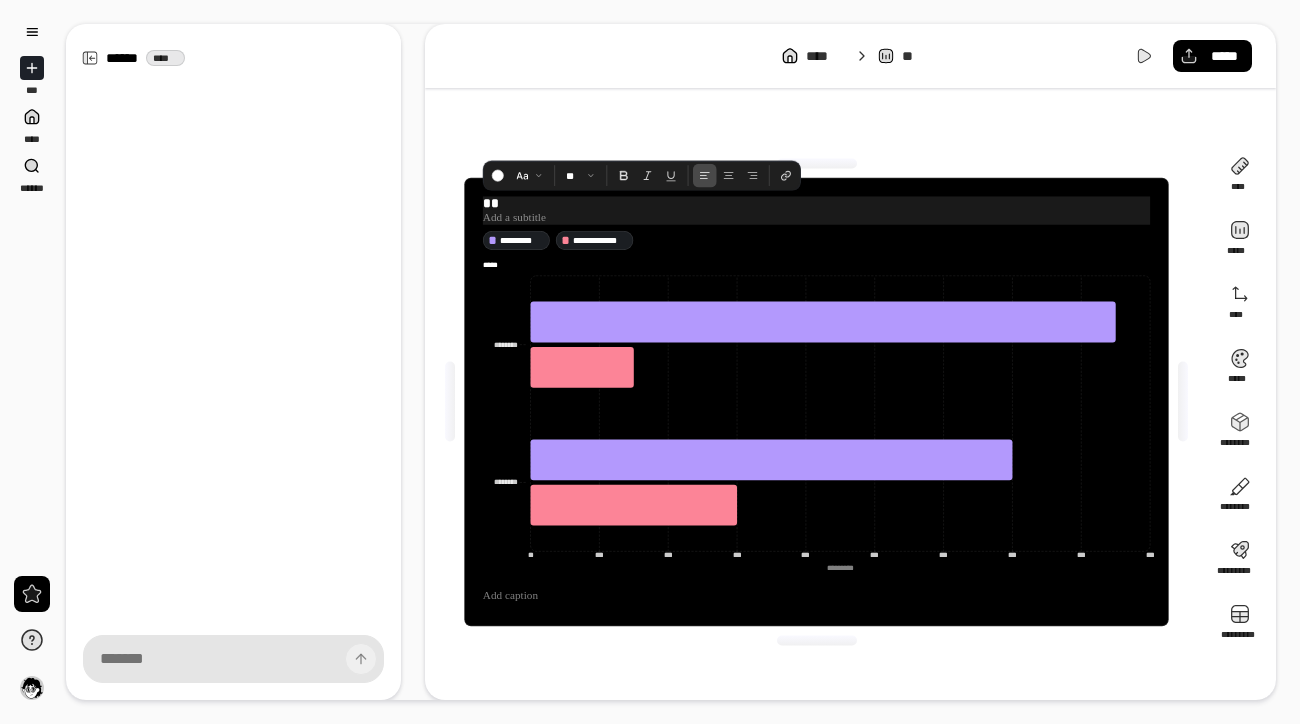 type 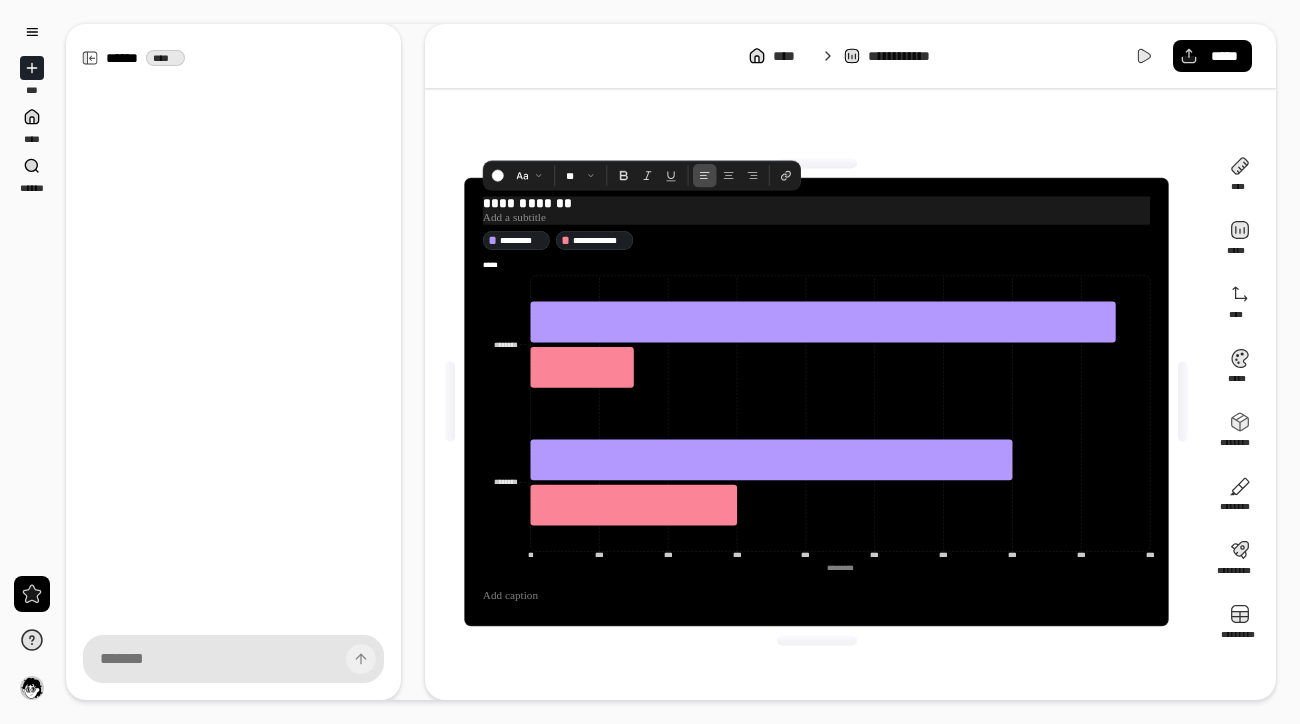 click on "**********" at bounding box center [816, 203] 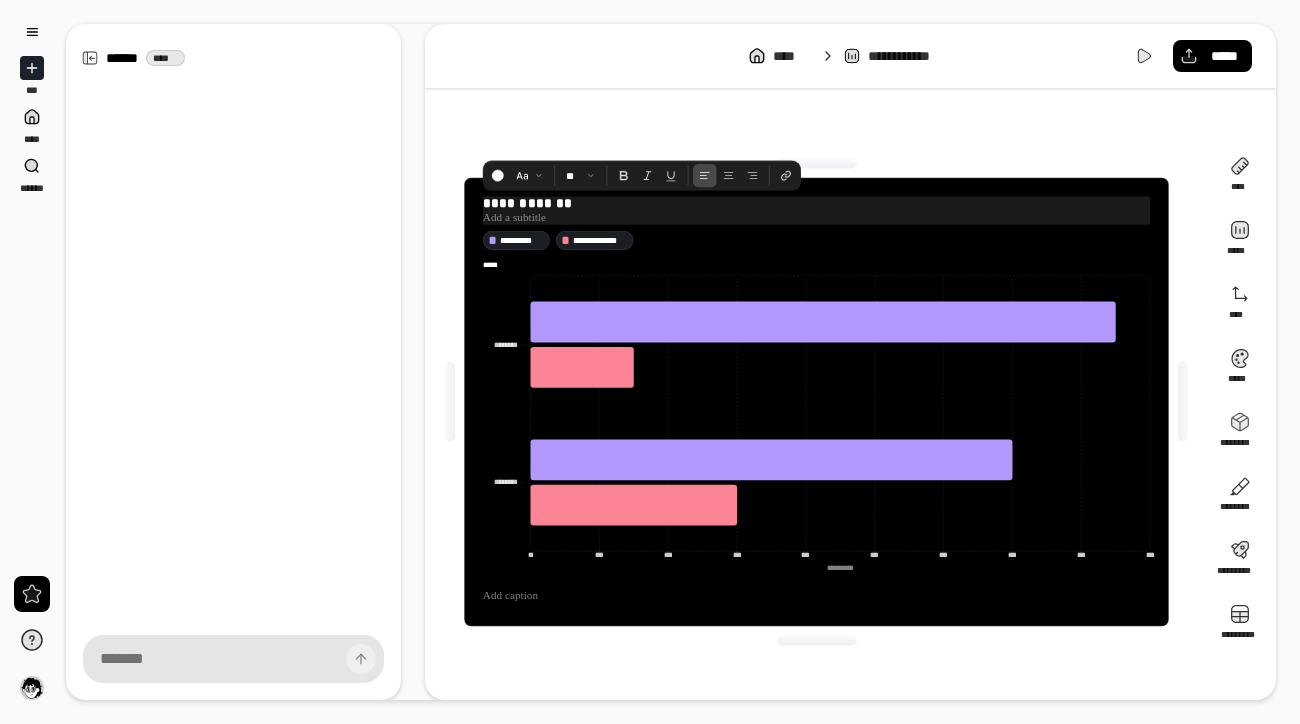 click at bounding box center [816, 217] 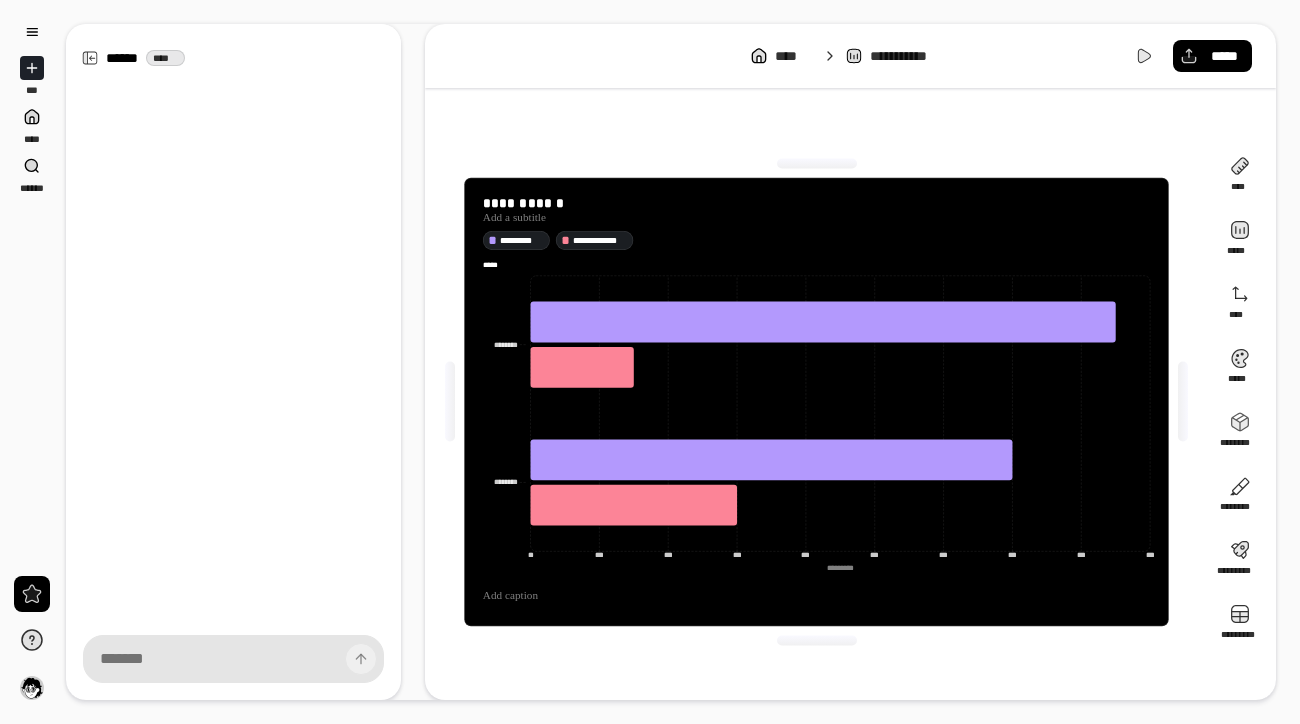 click on "[REDACTED]" at bounding box center [816, 402] 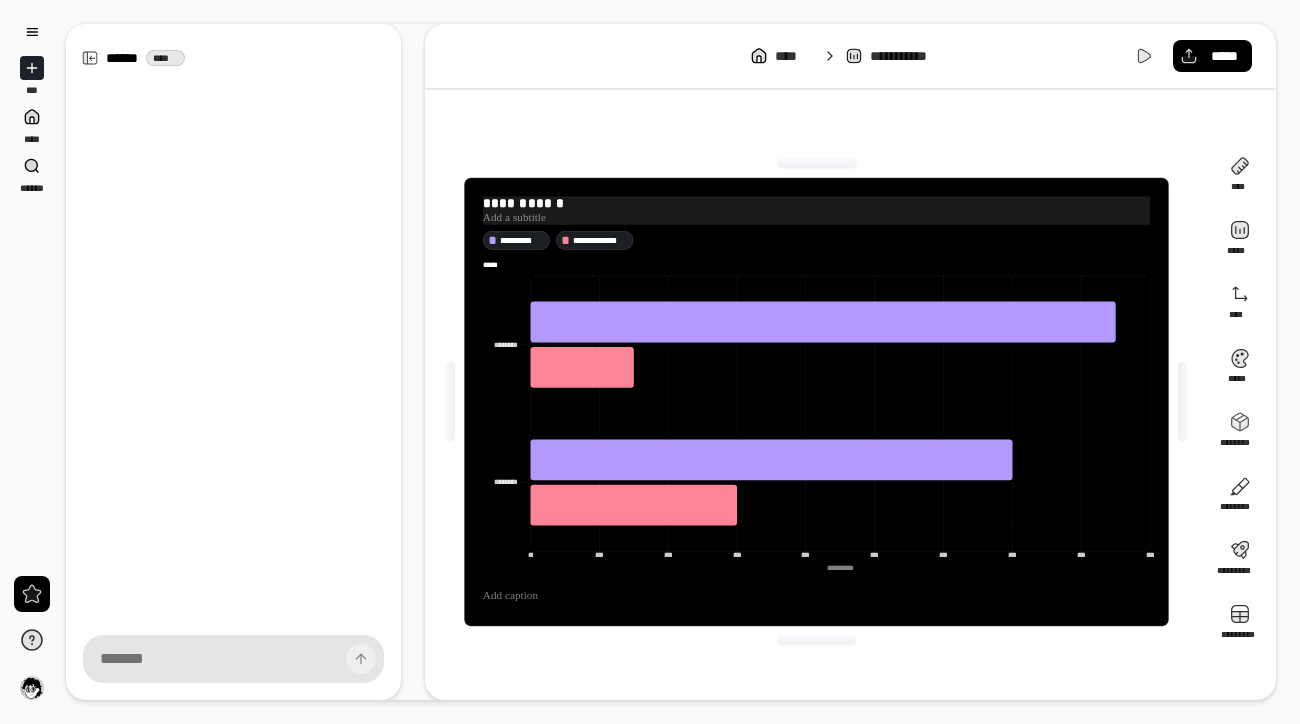 click on "**********" at bounding box center [816, 203] 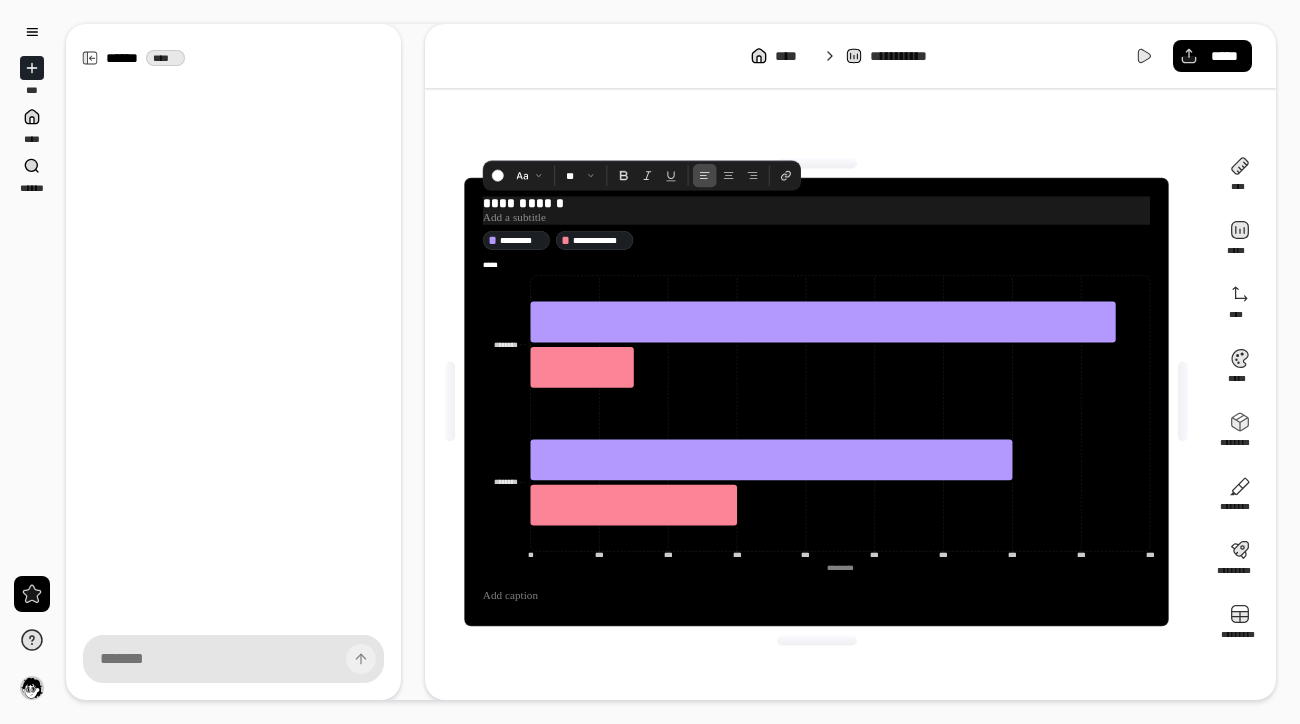 click on "**********" at bounding box center [816, 203] 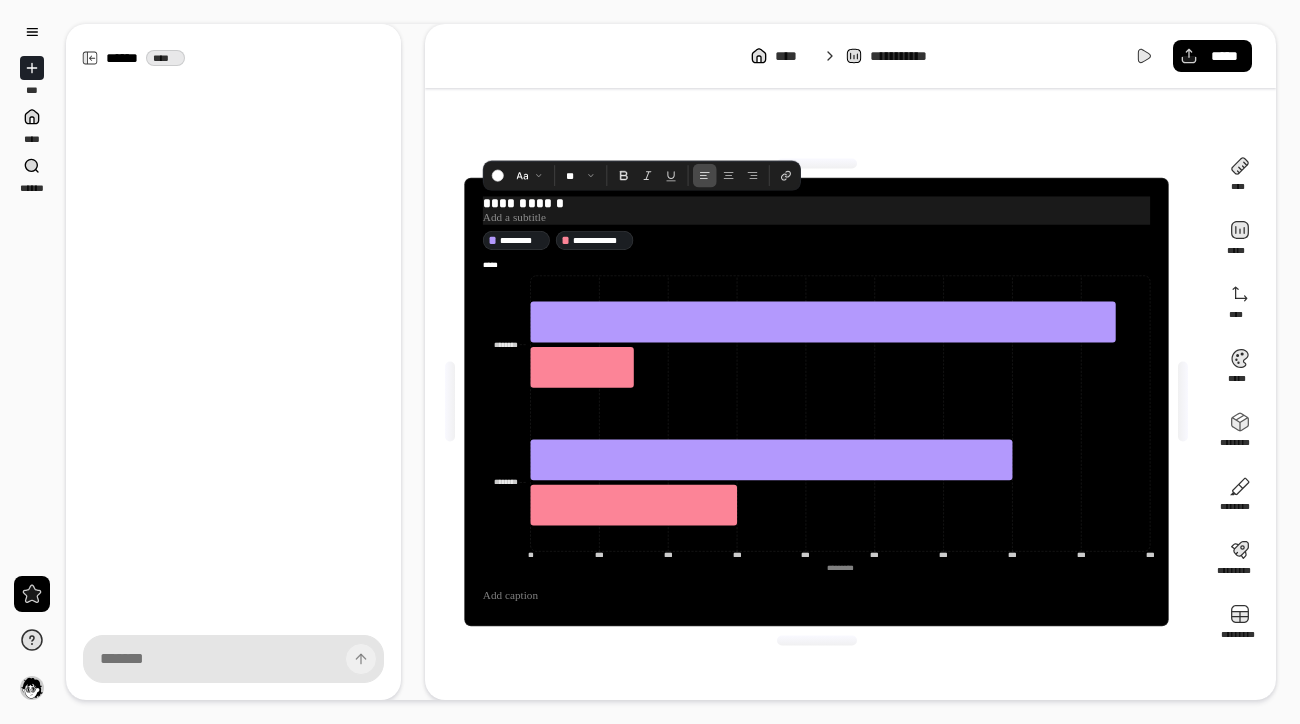 click on "**********" at bounding box center [816, 203] 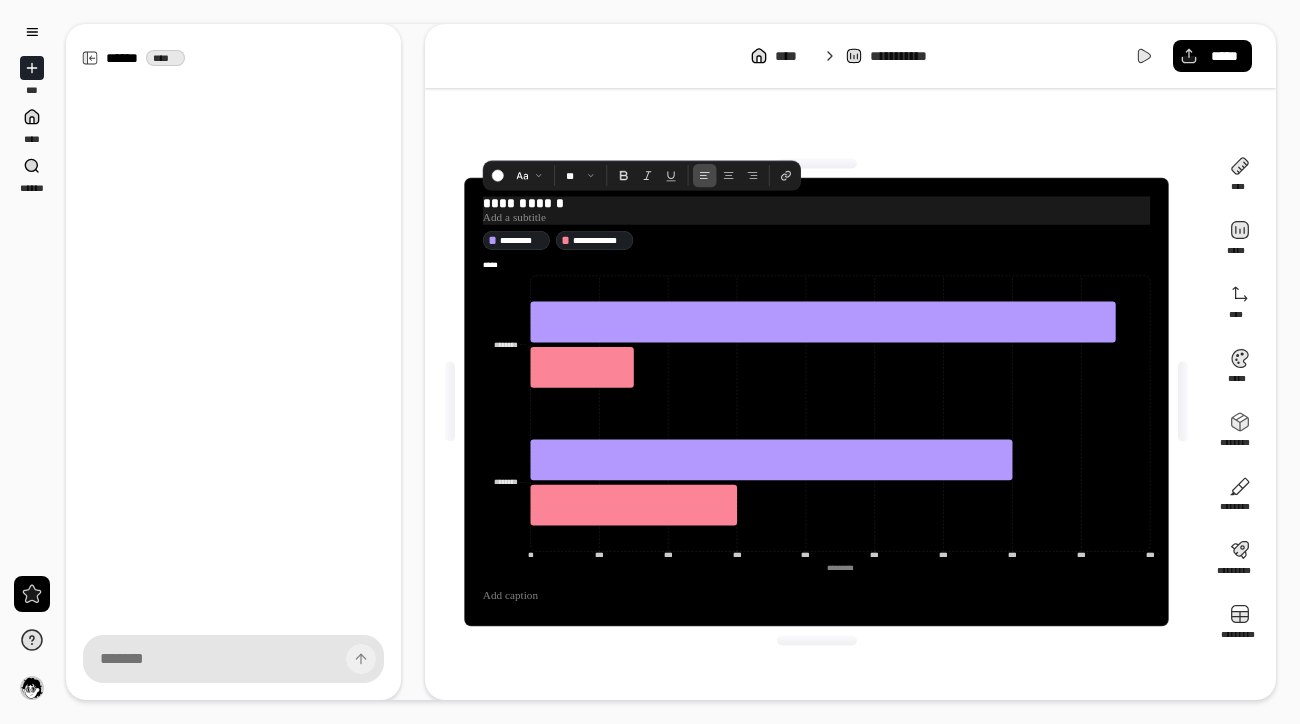 click at bounding box center (816, 217) 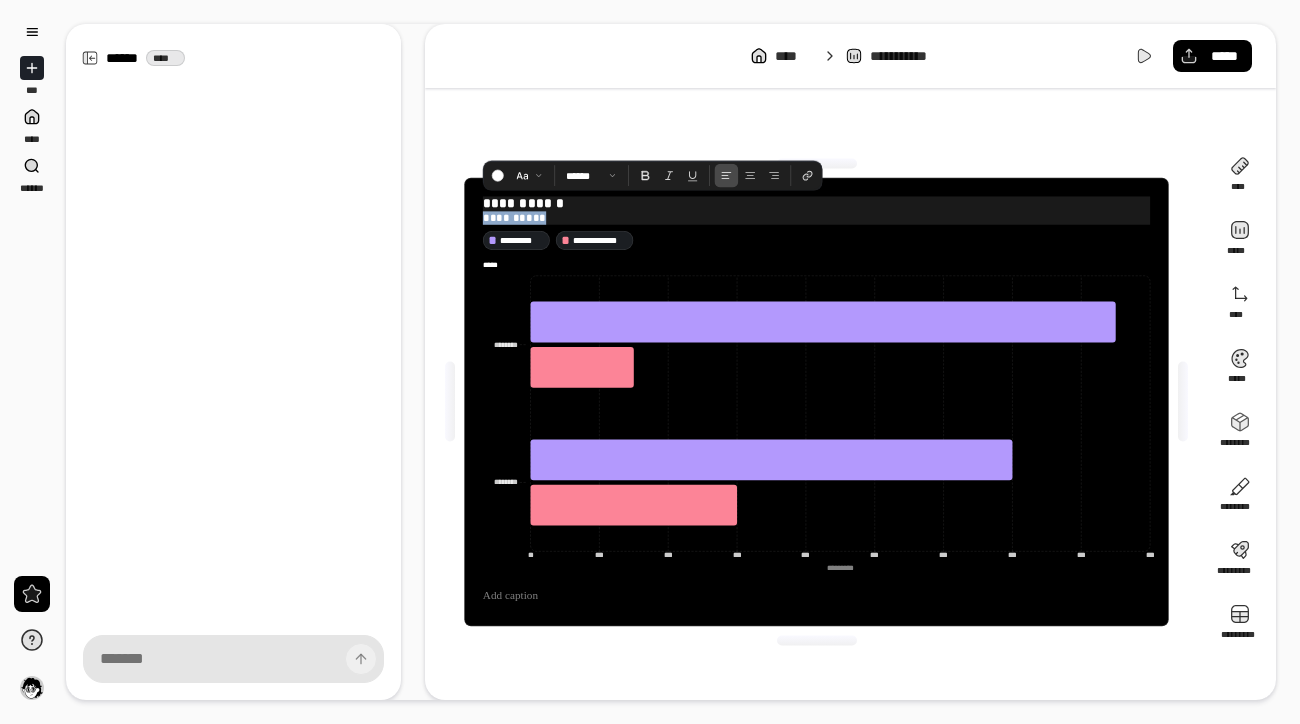 drag, startPoint x: 558, startPoint y: 217, endPoint x: 473, endPoint y: 218, distance: 85.00588 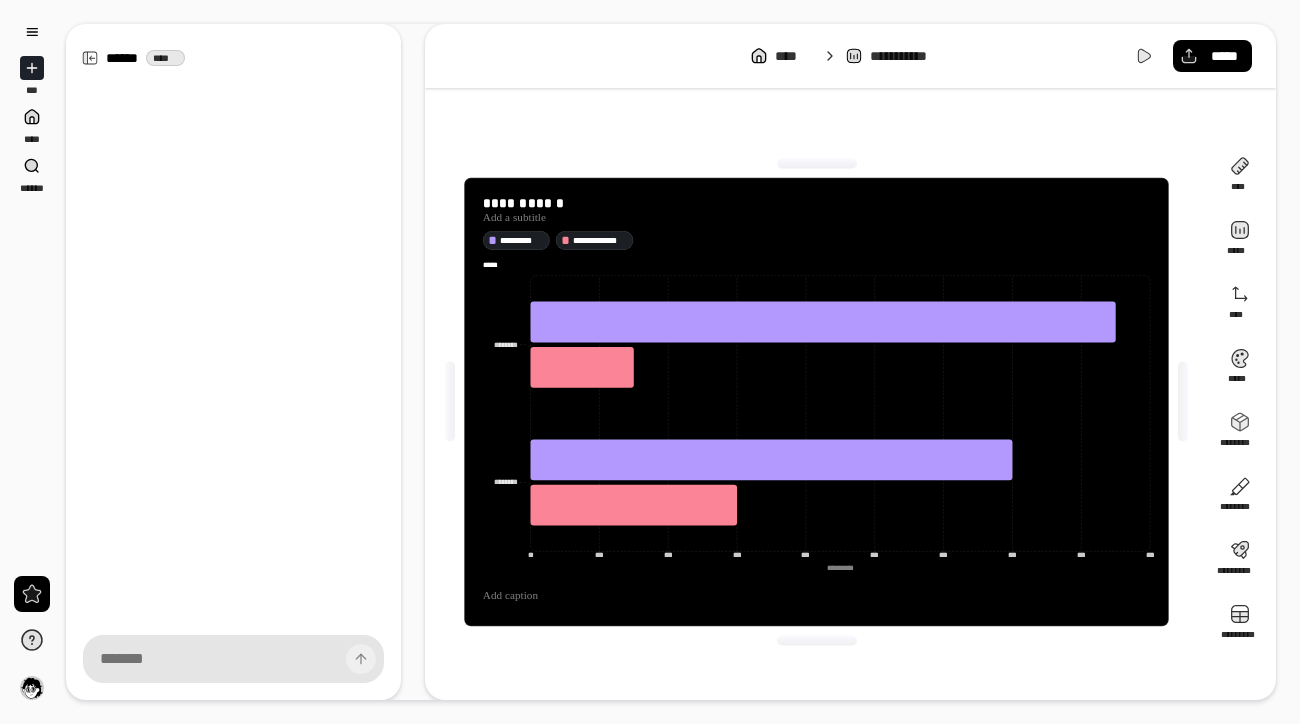 click on "[REDACTED]" at bounding box center (816, 402) 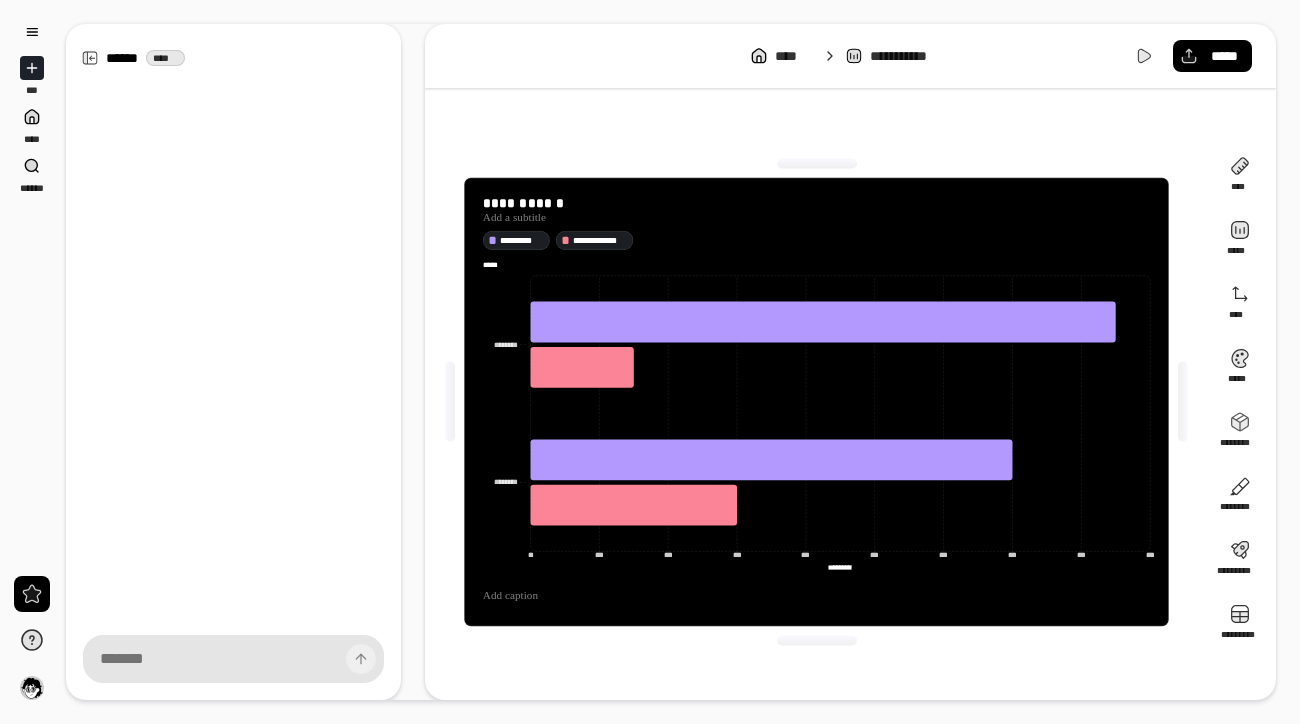 scroll, scrollTop: 0, scrollLeft: 0, axis: both 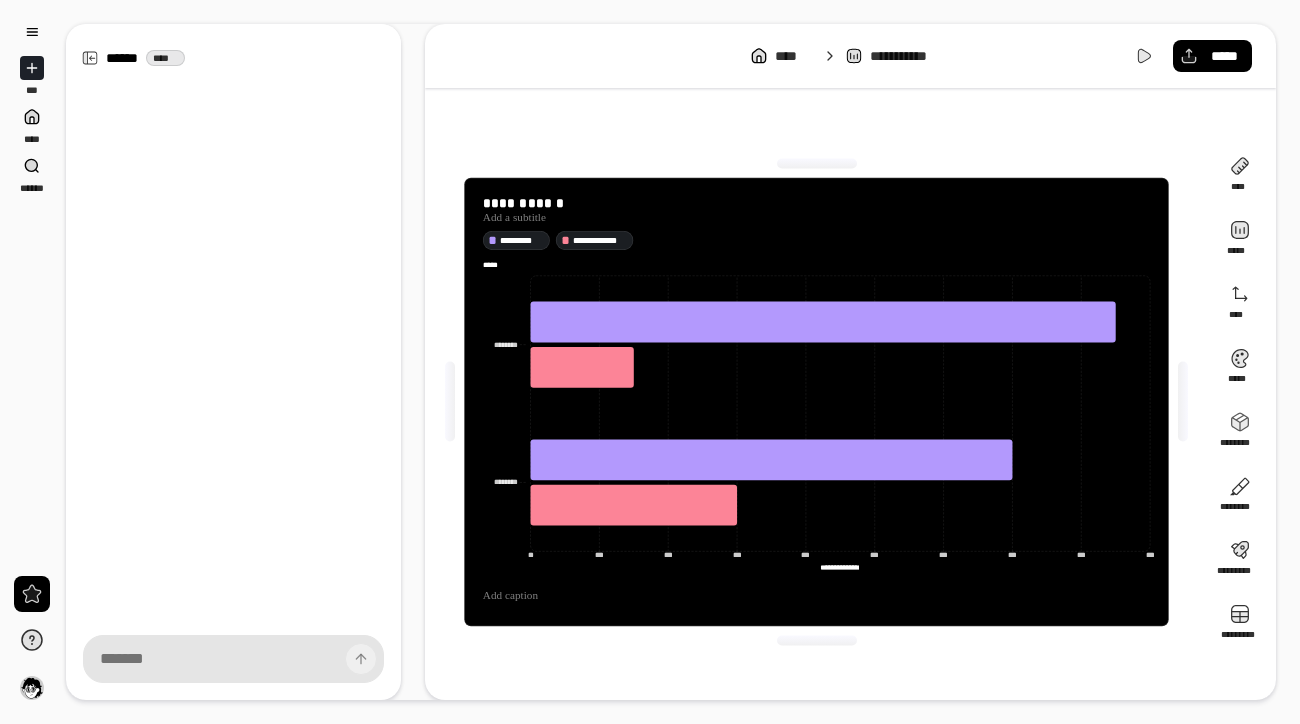 type on "**********" 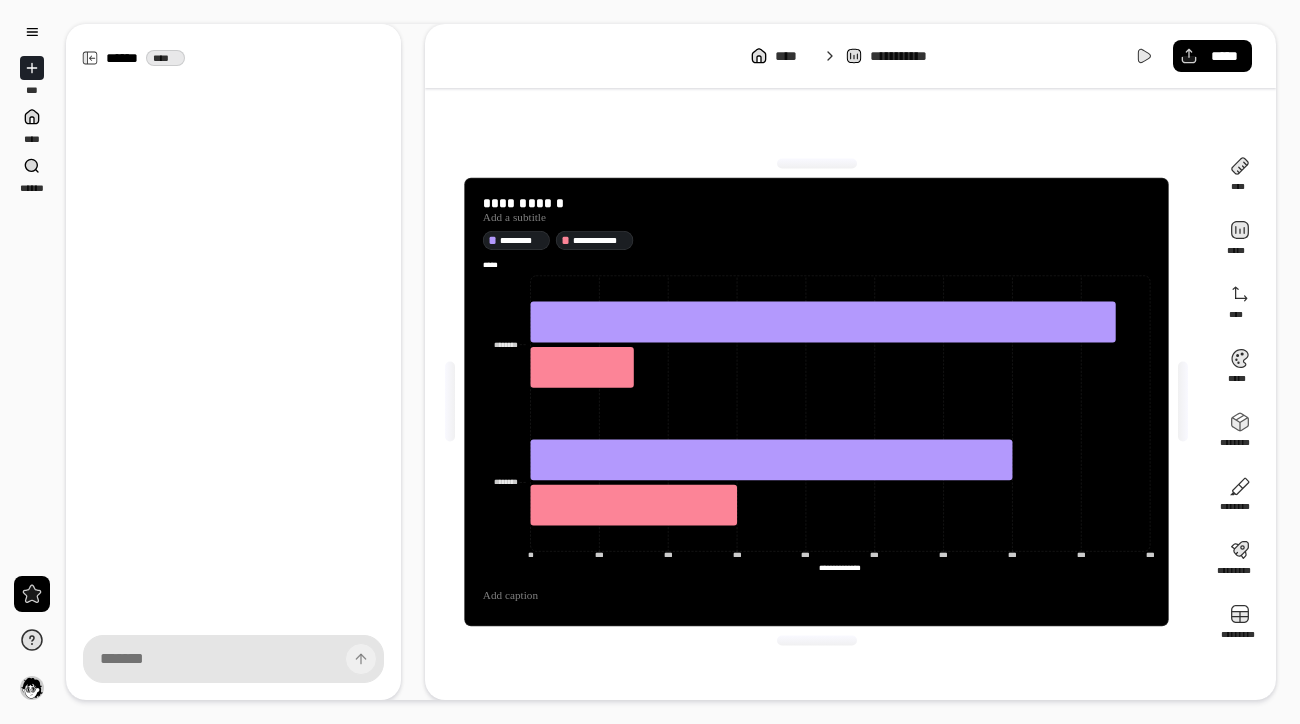 click on "[REDACTED]" at bounding box center (816, 402) 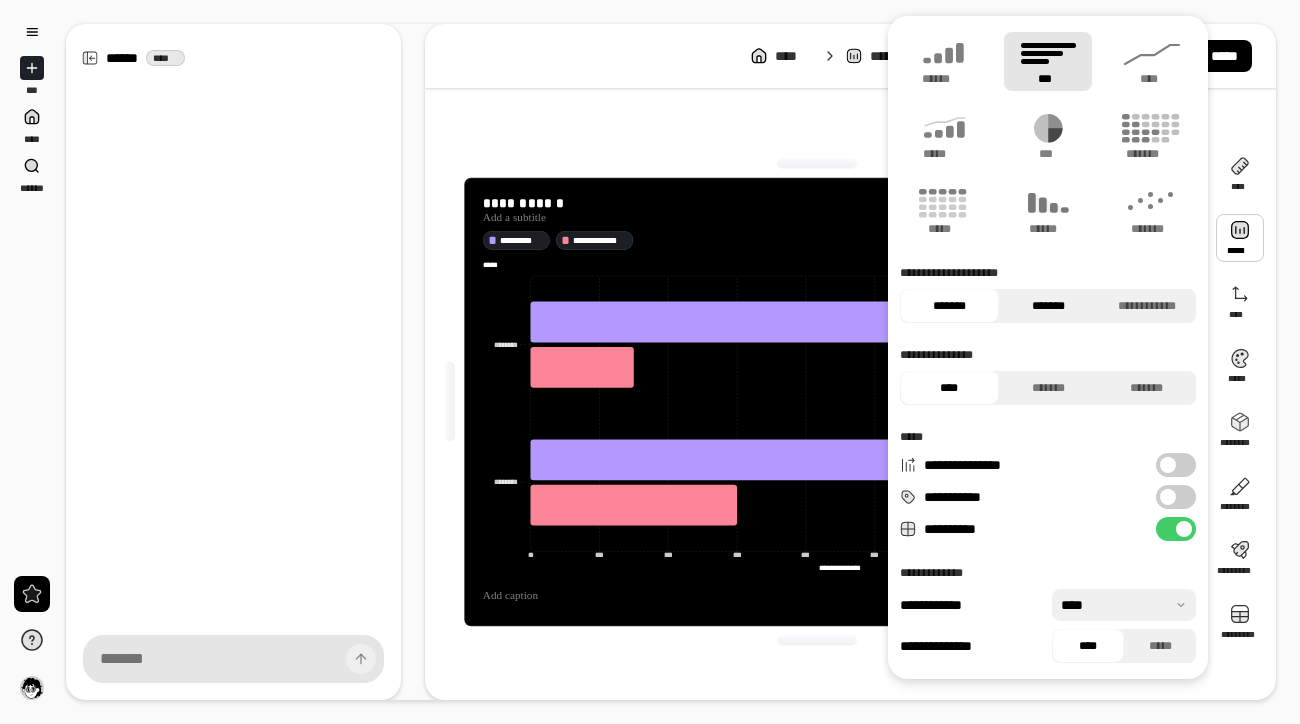 click on "*******" at bounding box center [1048, 306] 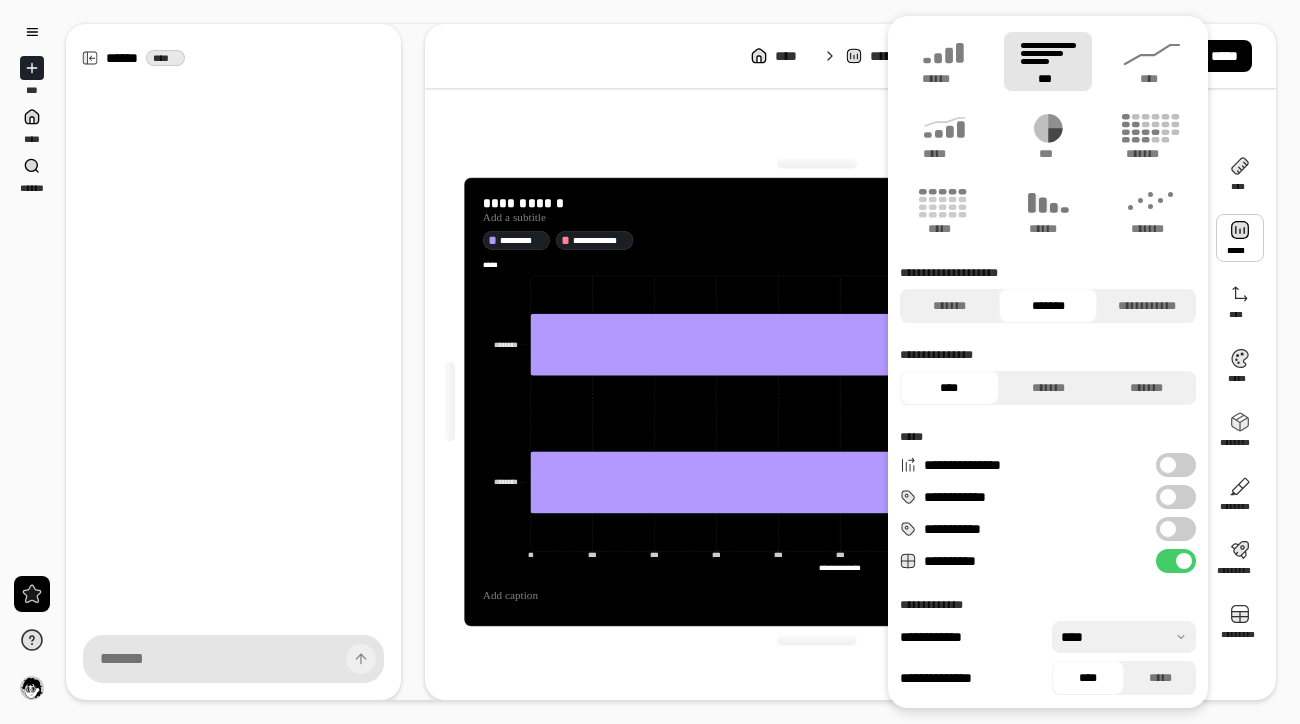 click on "*******" at bounding box center [1048, 306] 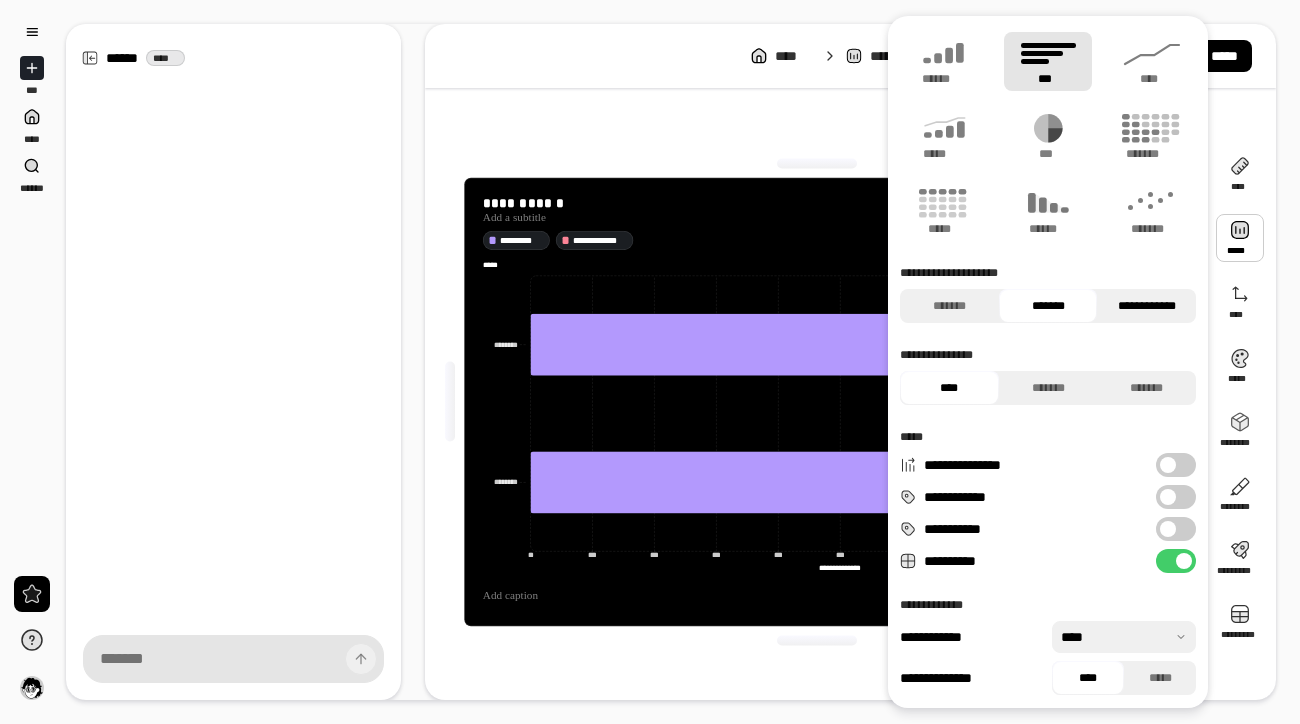 click on "**********" at bounding box center [1146, 306] 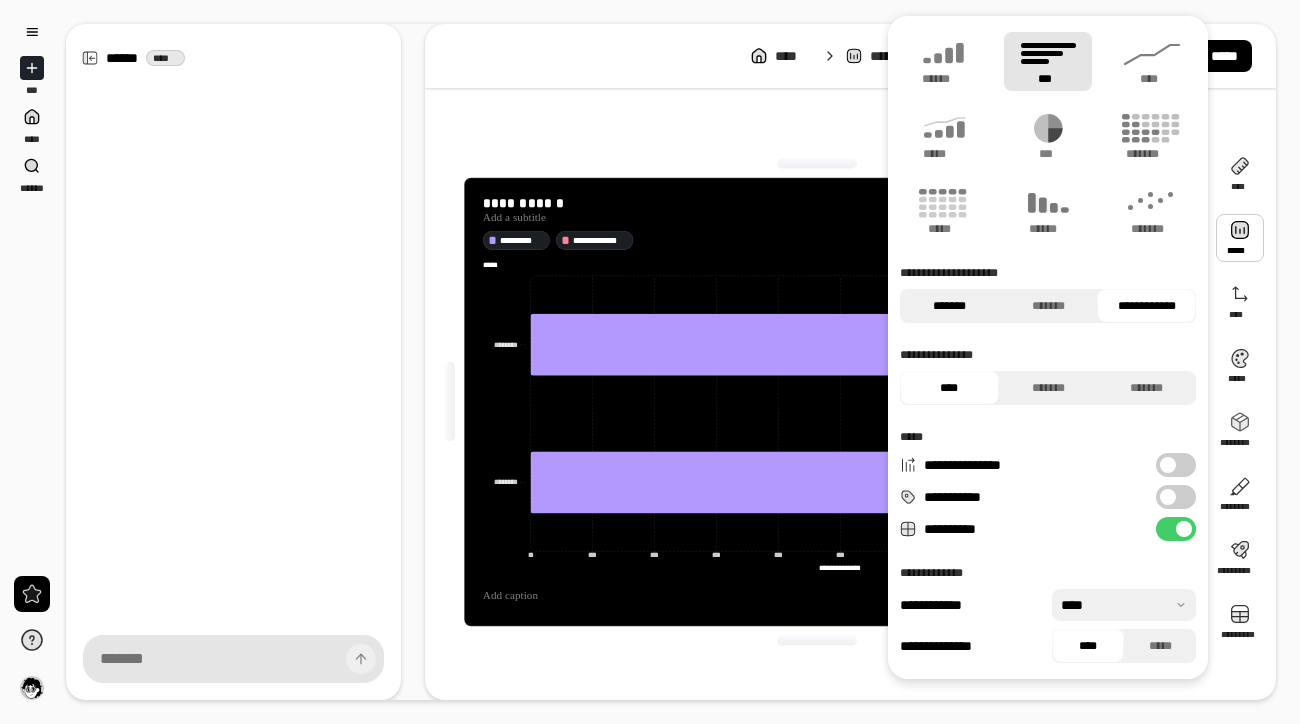 click on "*******" at bounding box center (949, 306) 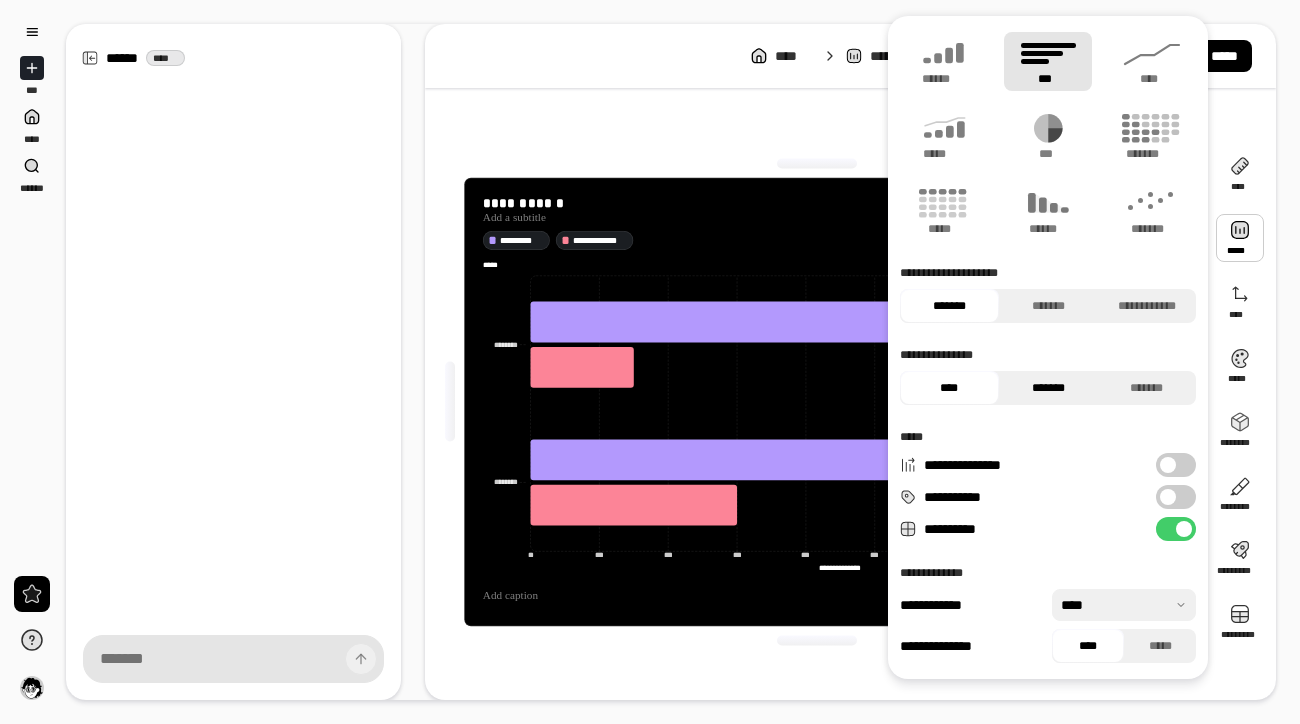 click on "*******" at bounding box center (1048, 388) 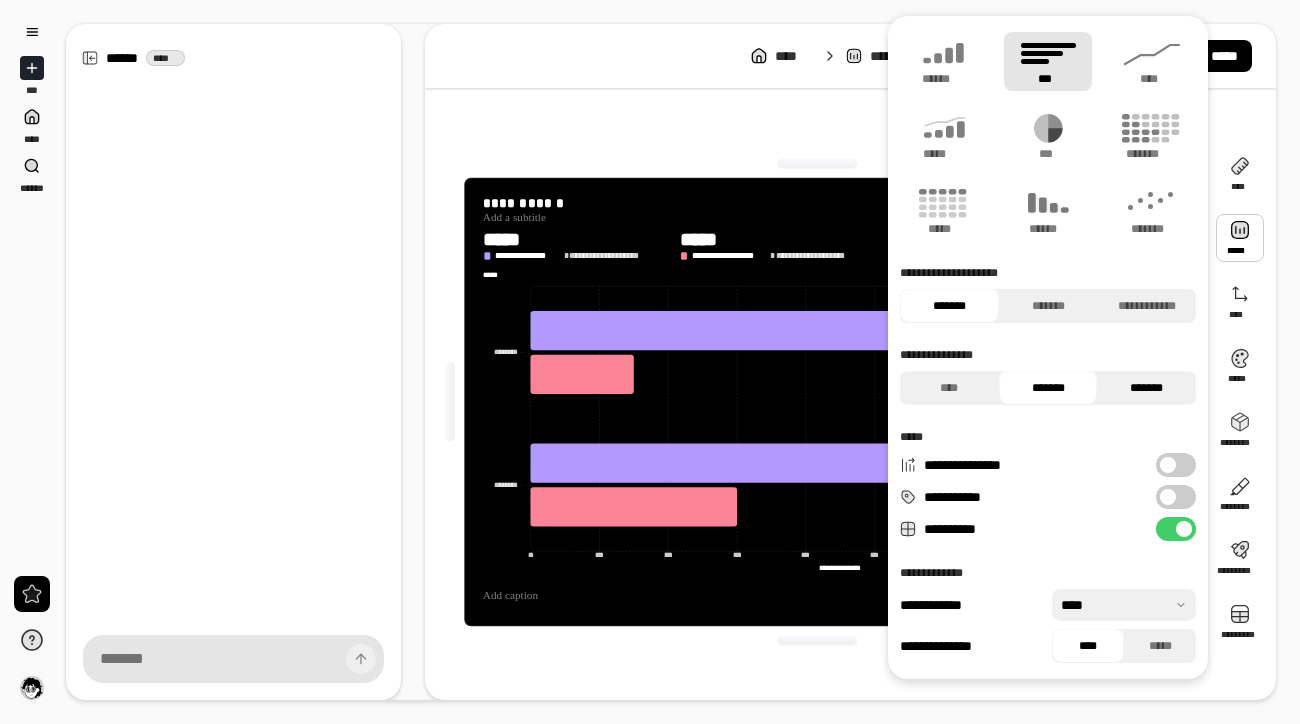 click on "*******" at bounding box center [1146, 388] 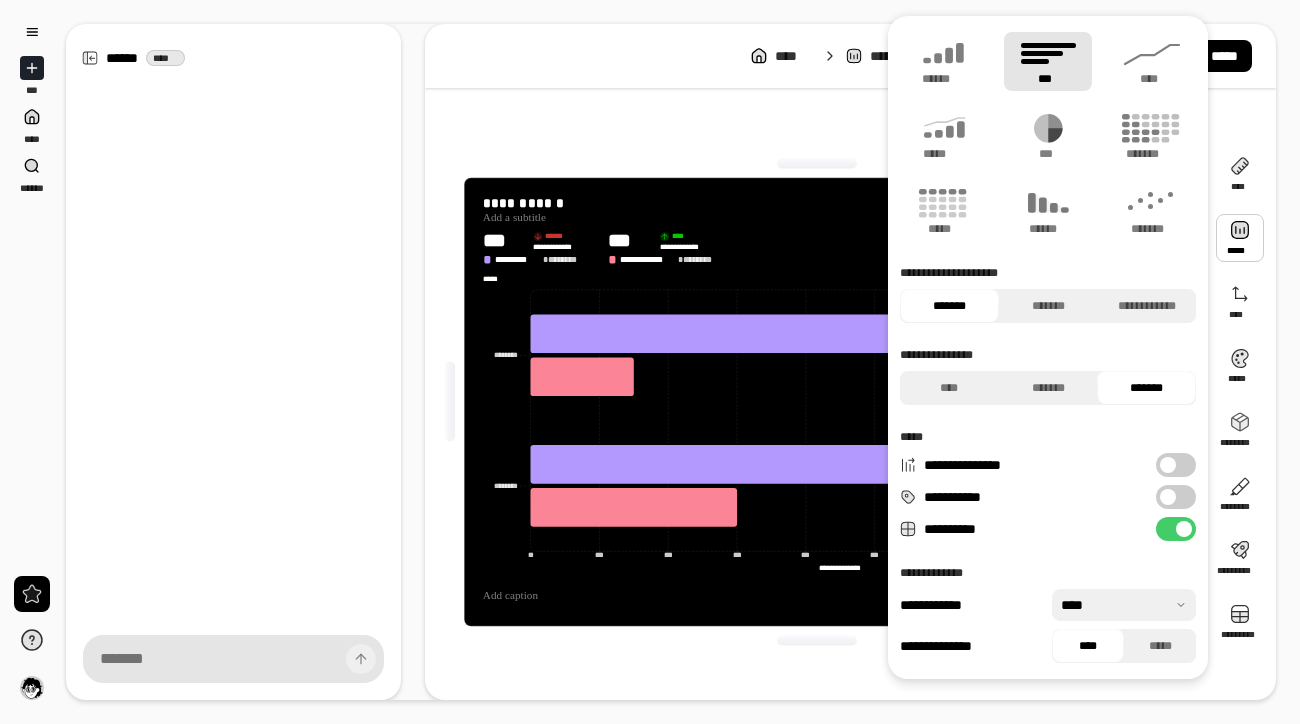 click at bounding box center (817, 164) 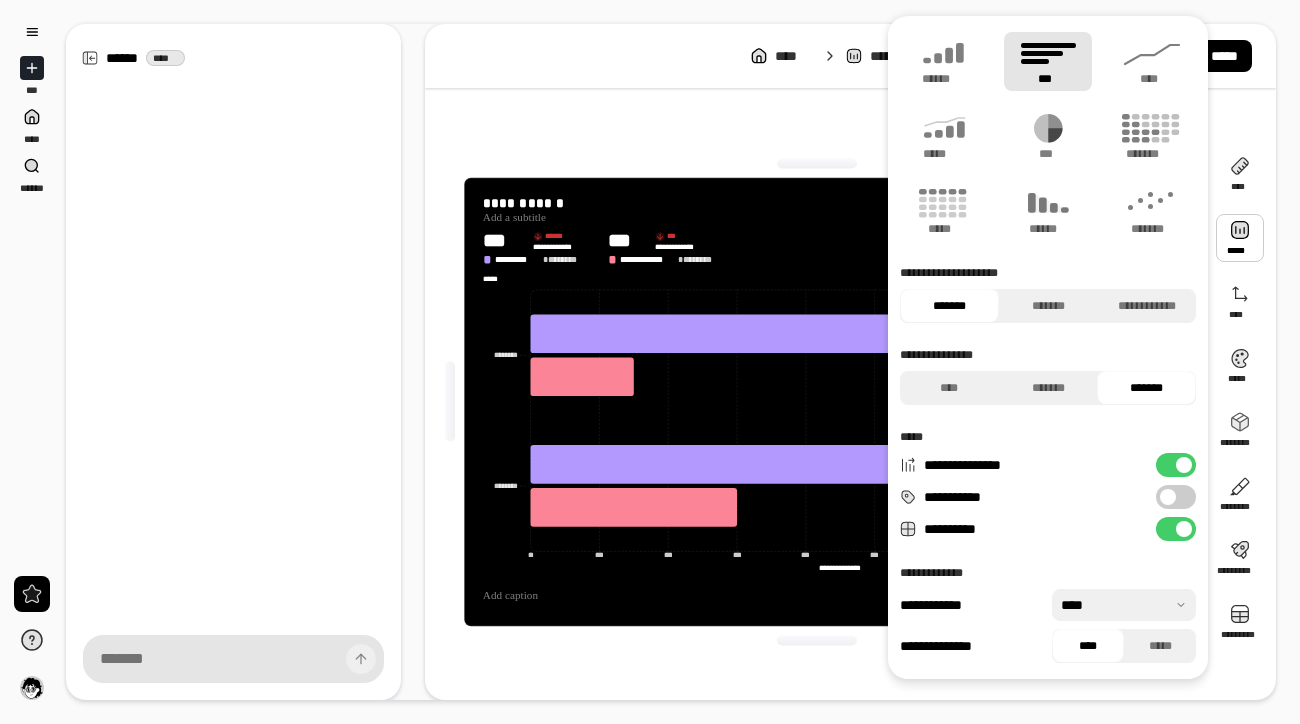 click on "**********" at bounding box center (1176, 465) 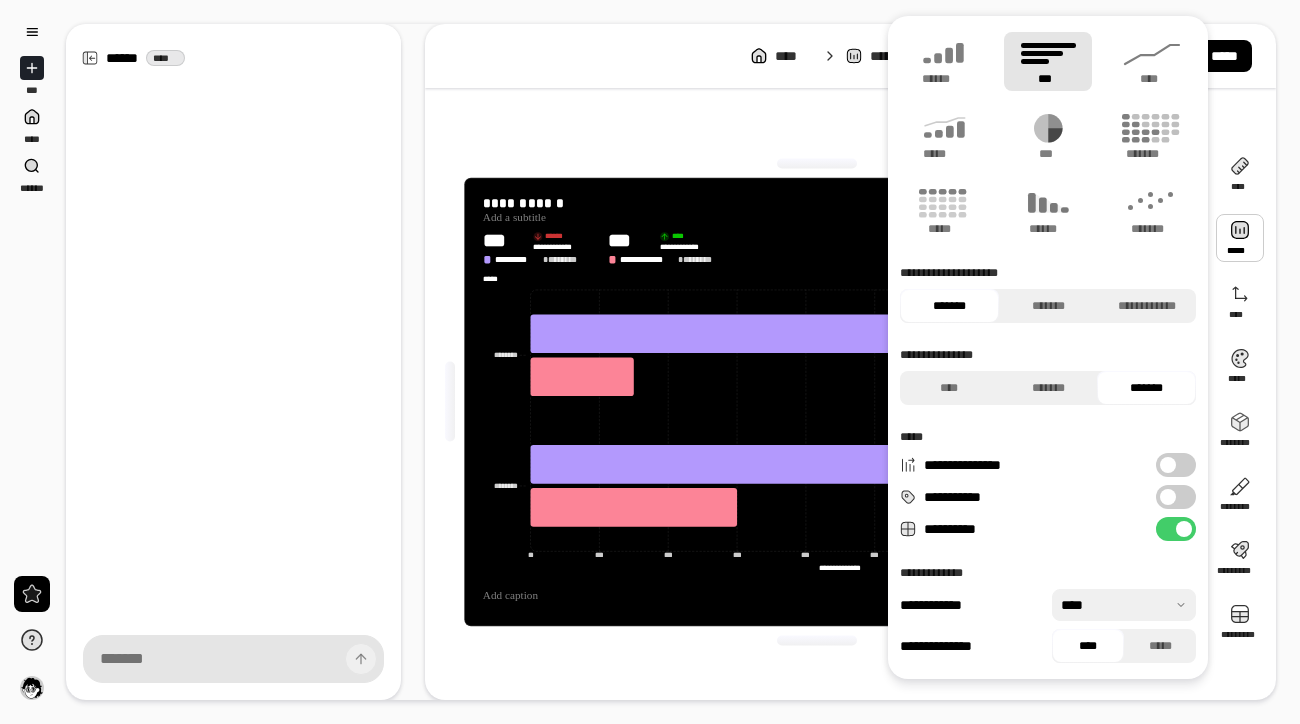 click at bounding box center (1168, 465) 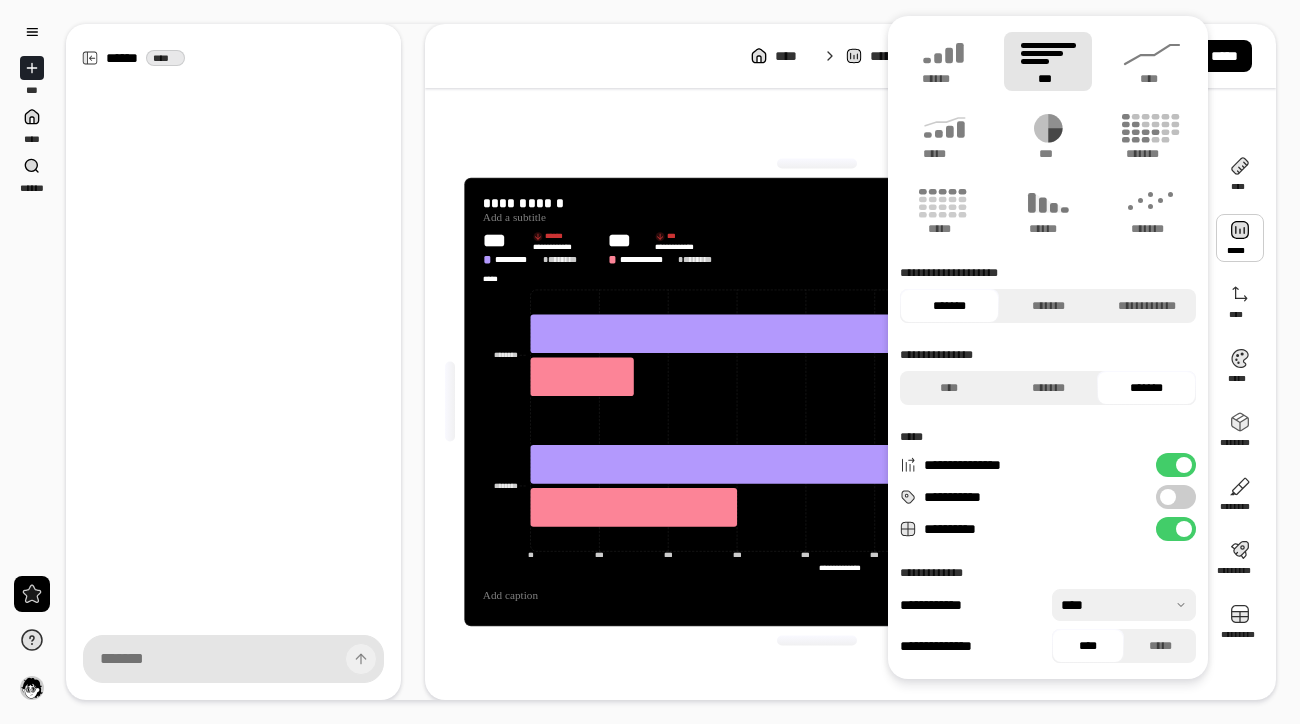 click on "**********" at bounding box center [1176, 465] 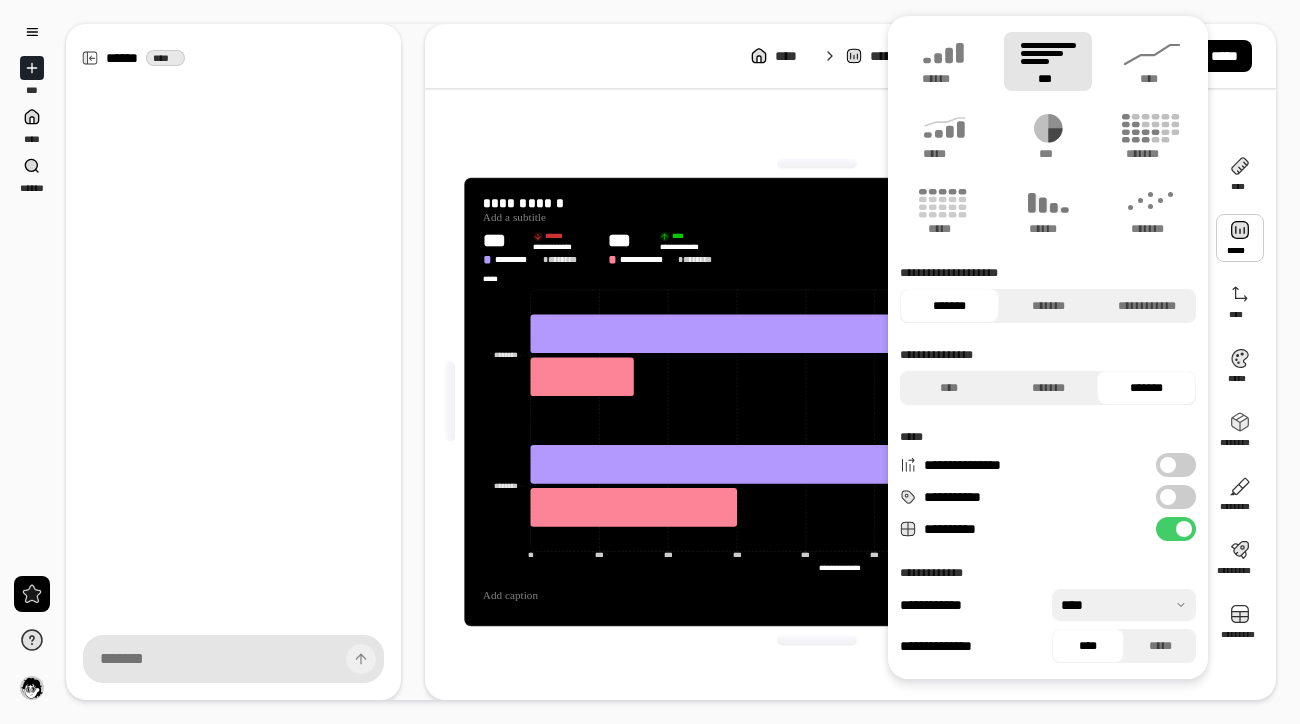 click on "**********" at bounding box center (1176, 497) 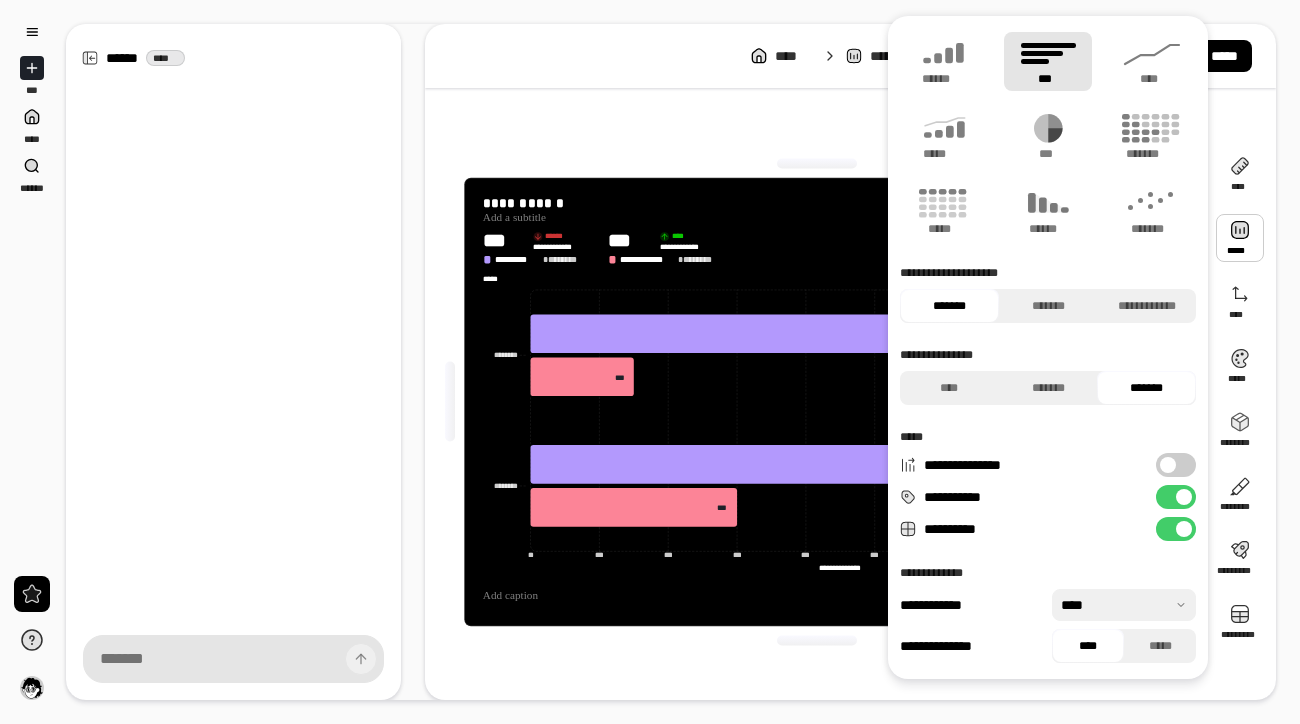 click at bounding box center (1124, 605) 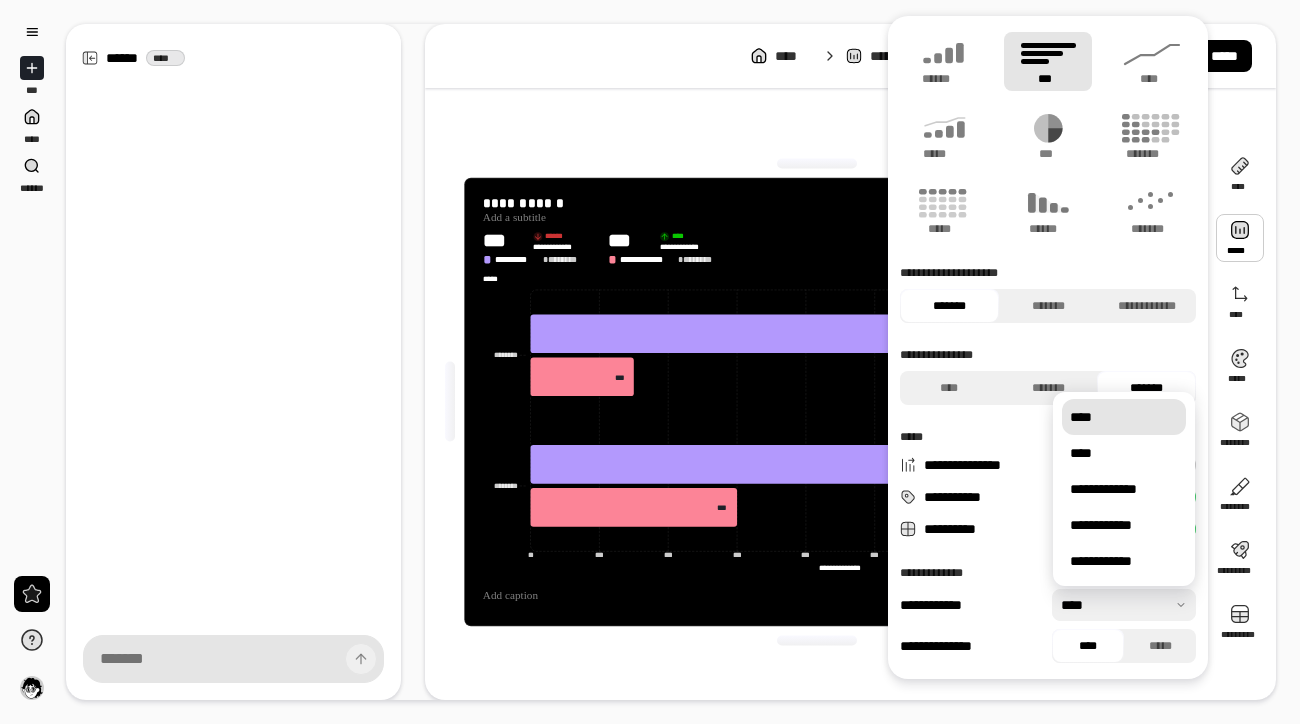 click at bounding box center [1124, 605] 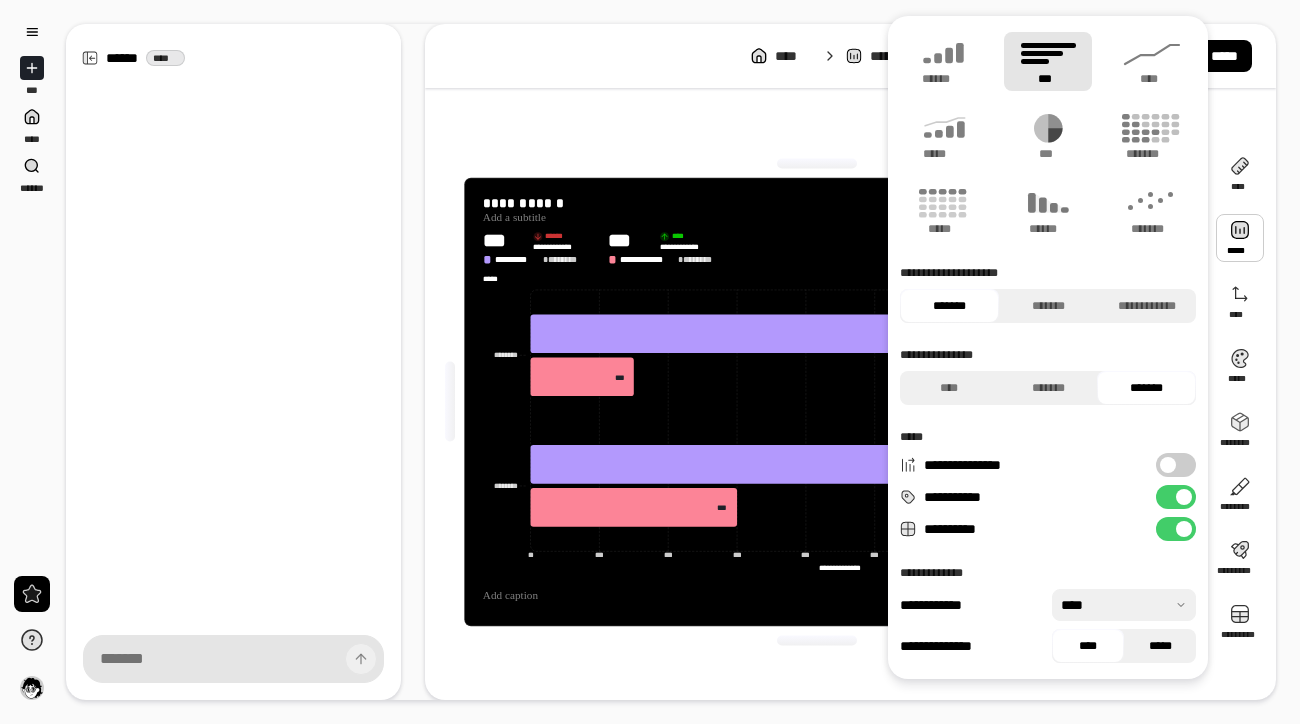 click on "*****" at bounding box center [1160, 646] 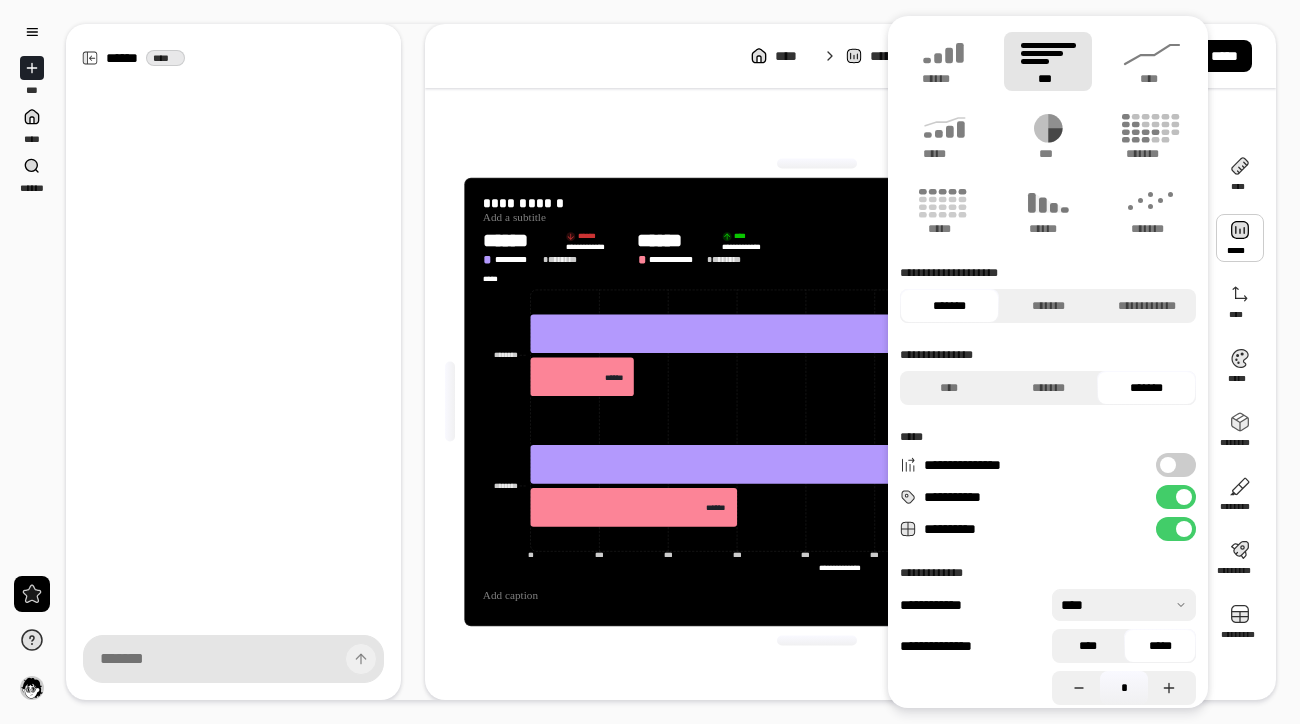 click on "****" at bounding box center (1088, 646) 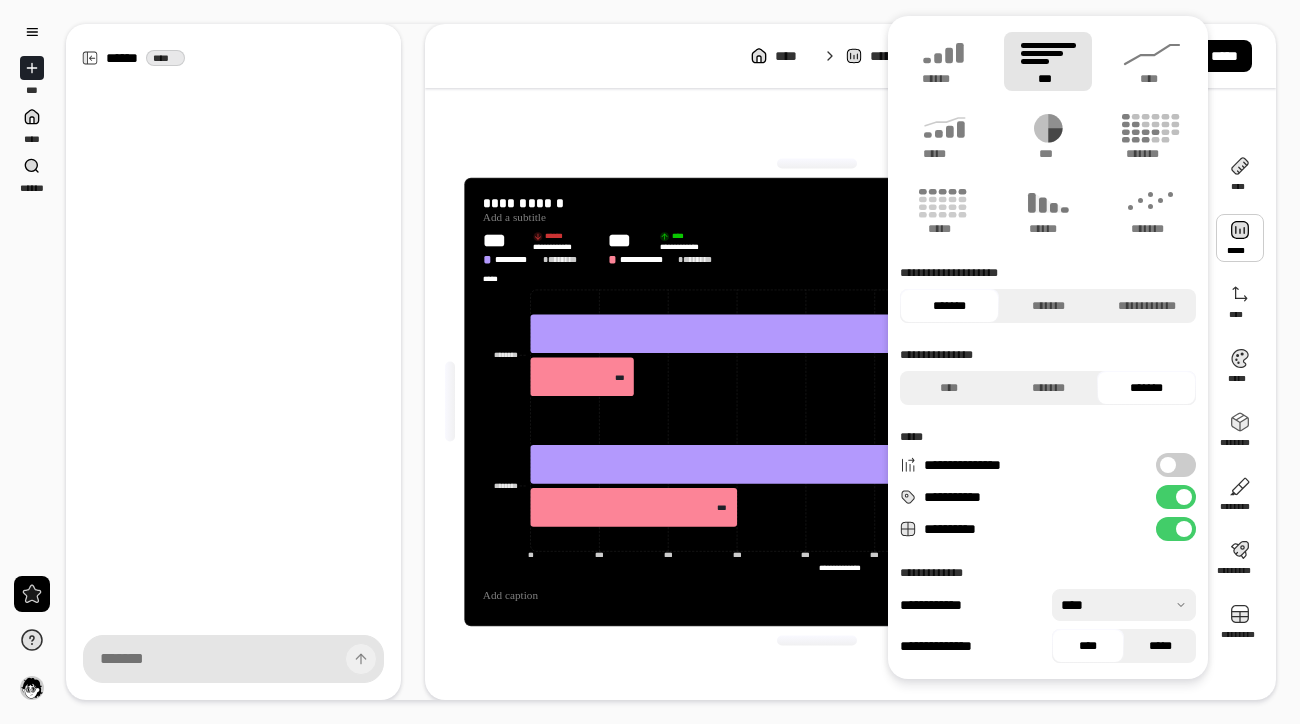 click on "*****" at bounding box center [1160, 646] 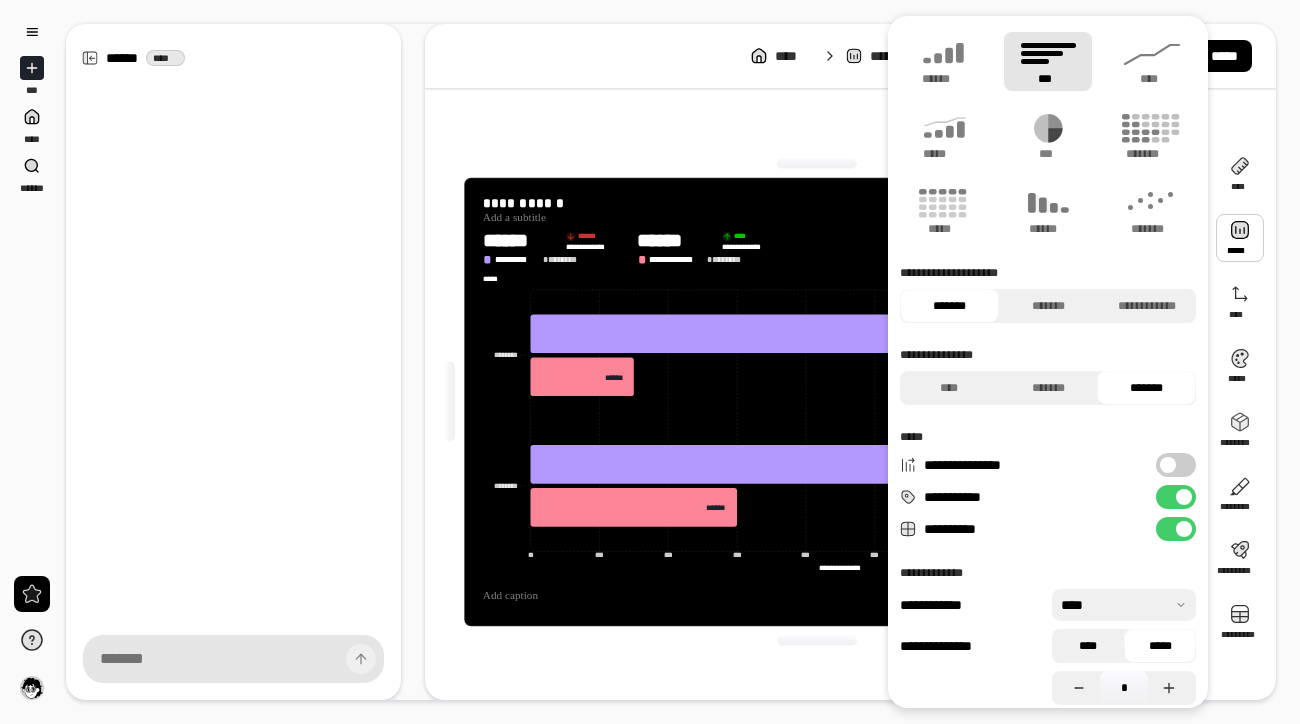 click on "****" at bounding box center (1088, 646) 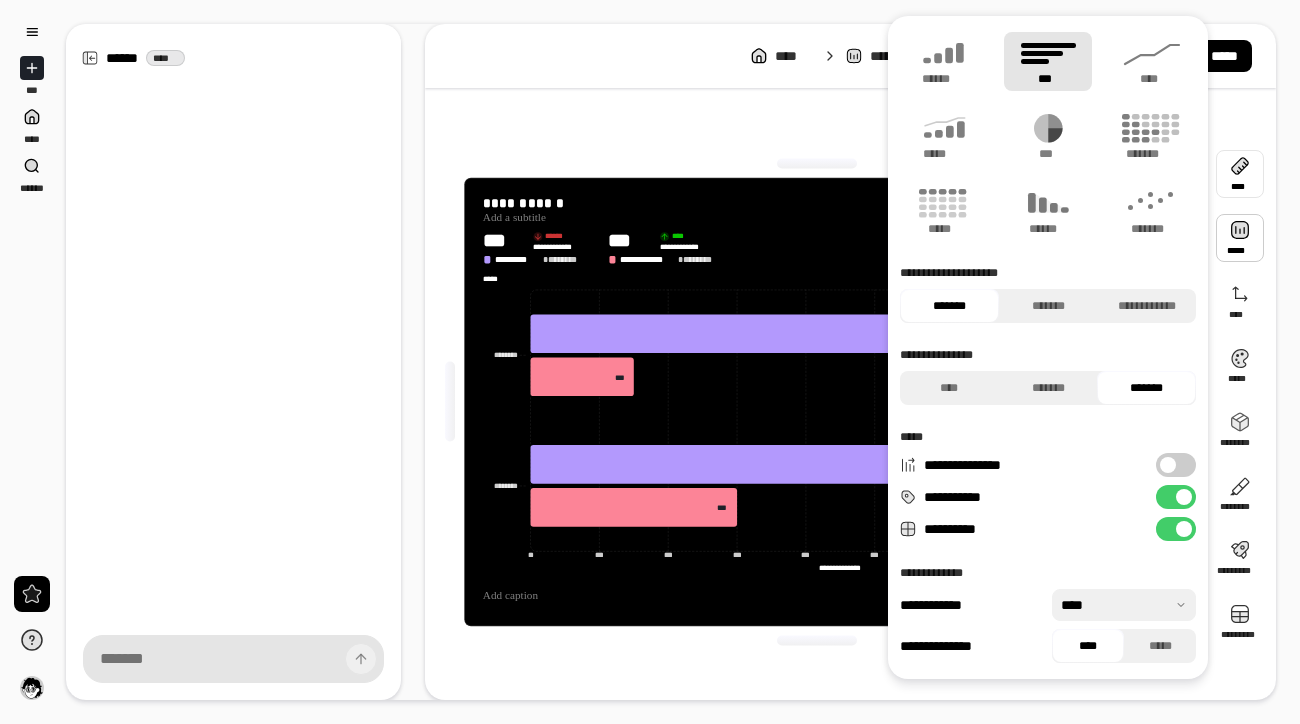 click at bounding box center [1240, 174] 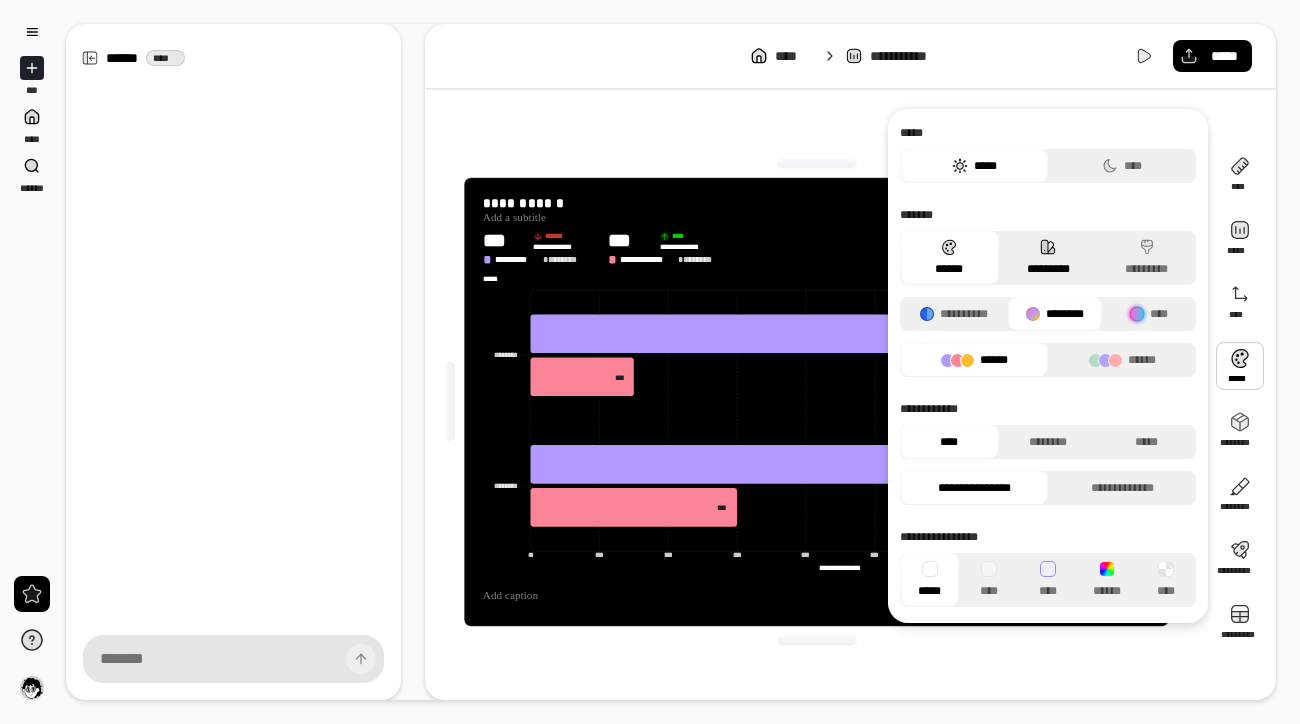 click on "*********" at bounding box center [1048, 258] 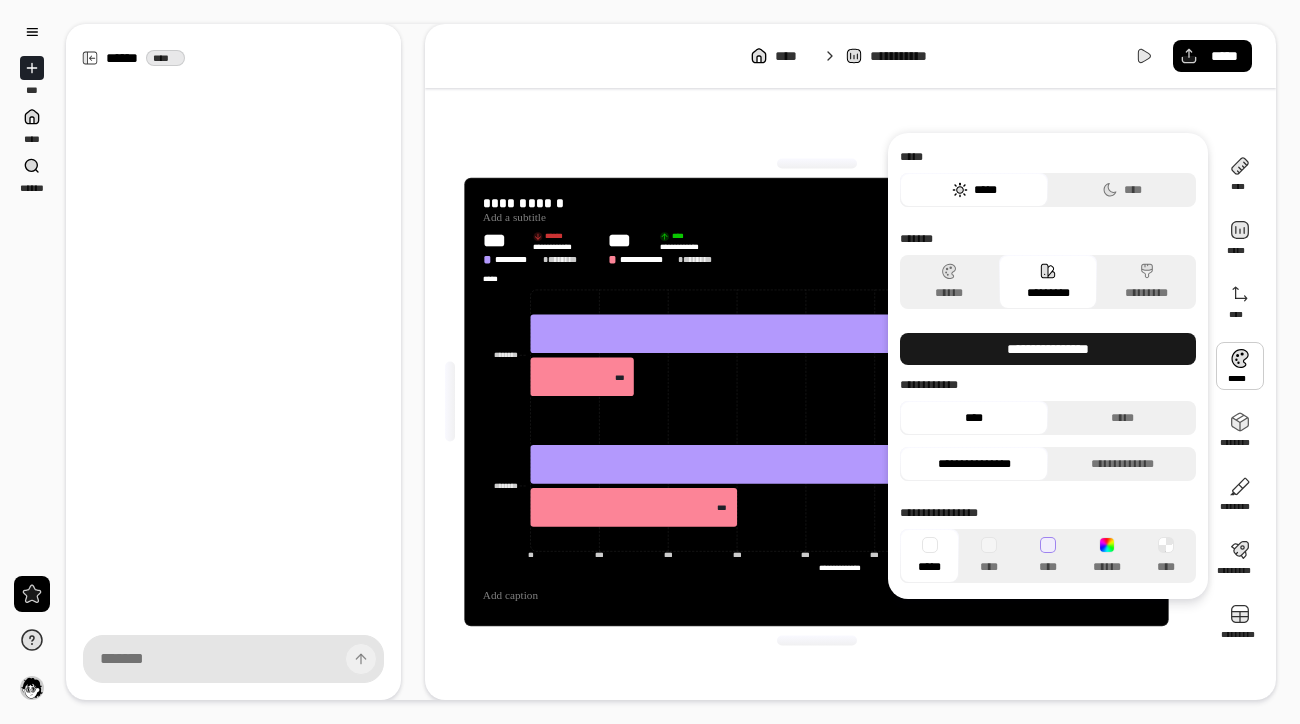 click on "[REDACTED]" at bounding box center (1048, 366) 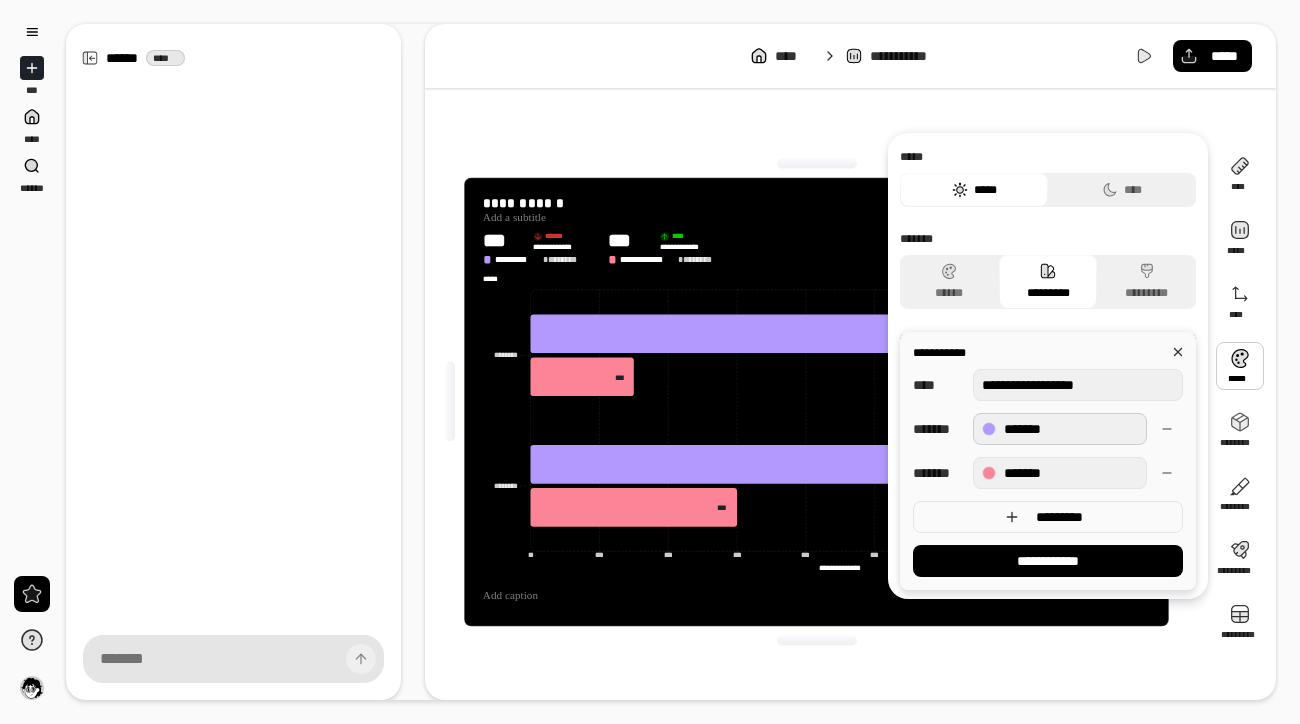 click on "*******" at bounding box center (1060, 429) 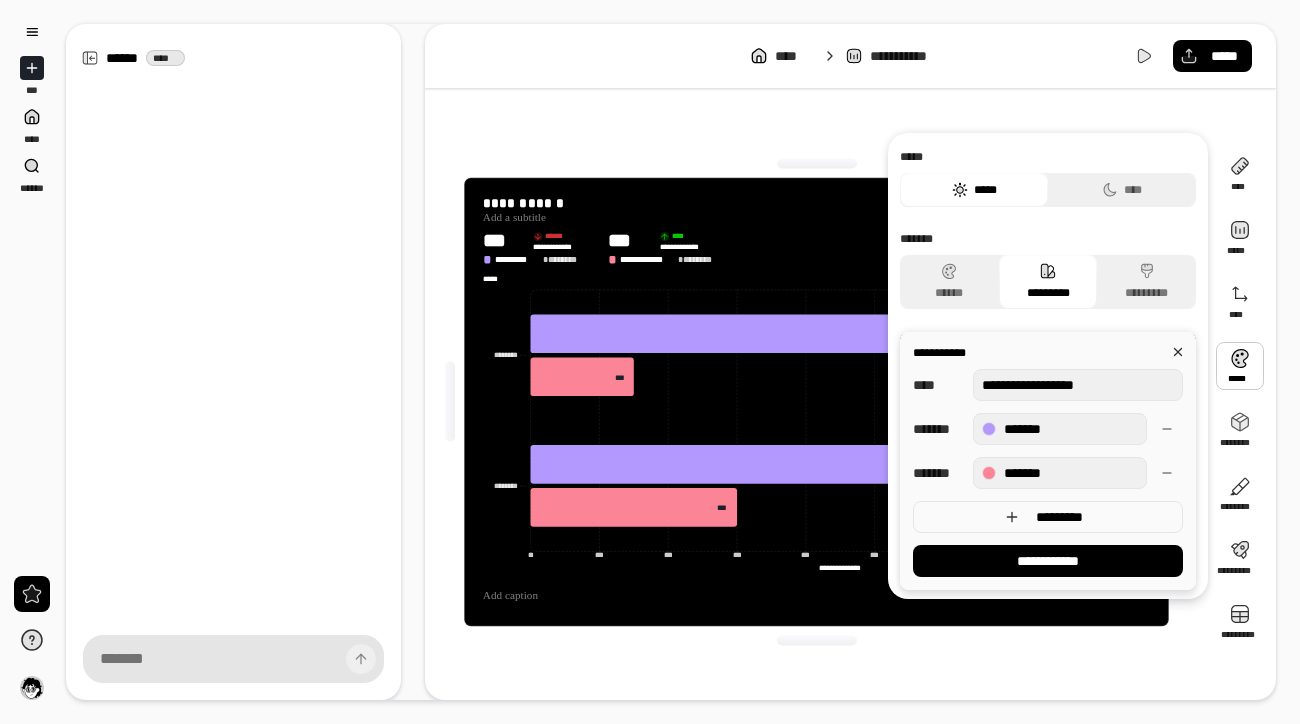 click on "[REDACTED]" at bounding box center (1048, 429) 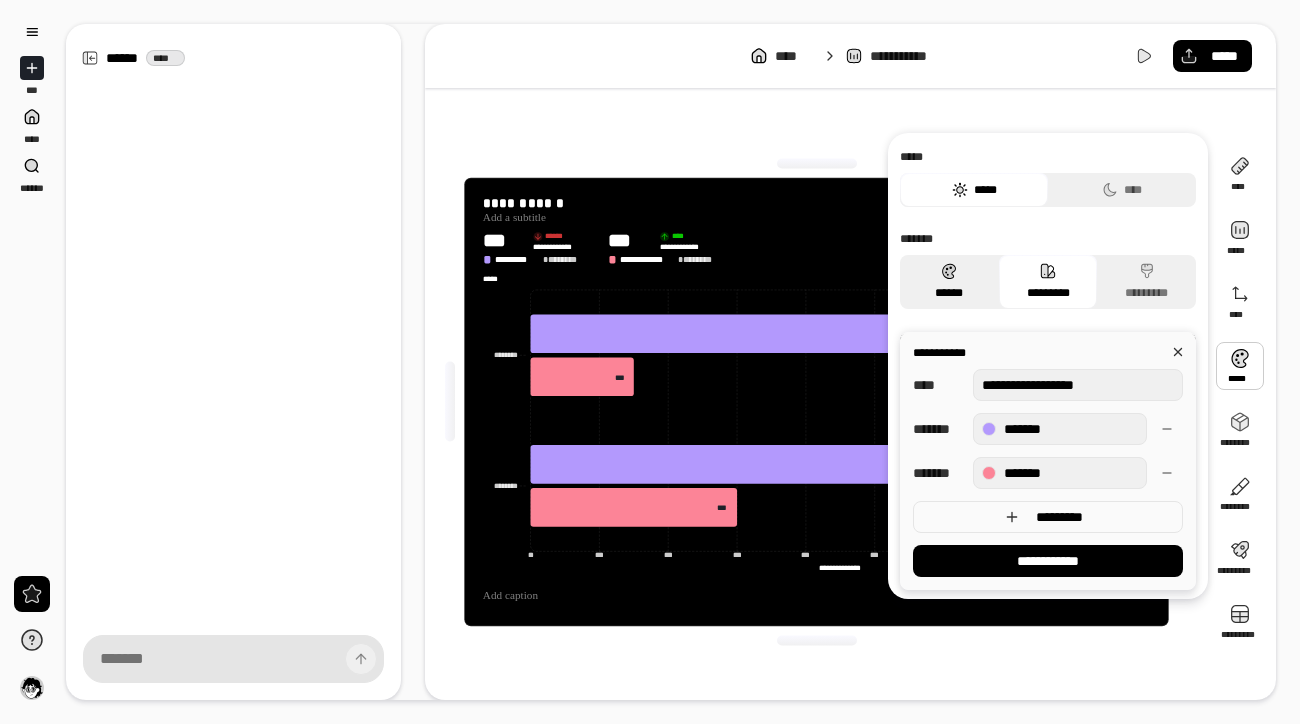 click on "******" at bounding box center (949, 282) 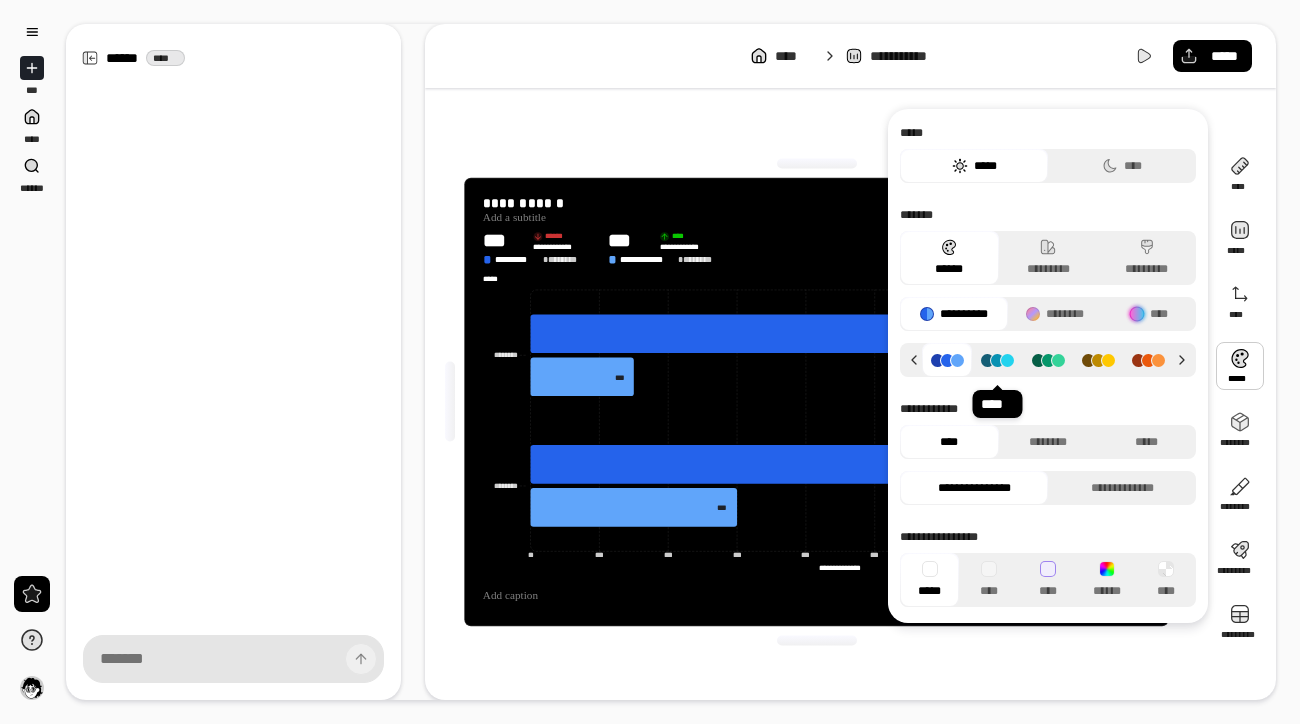click on "[REDACTED]" at bounding box center (650, 362) 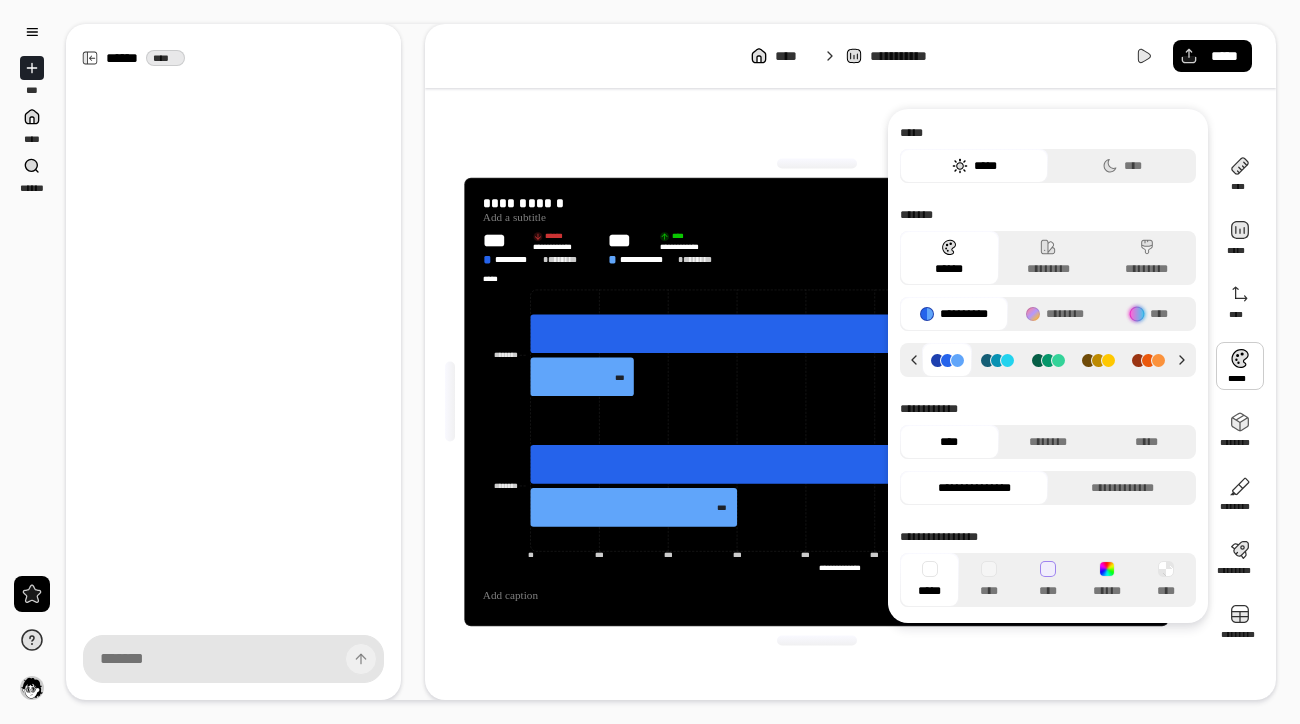 type 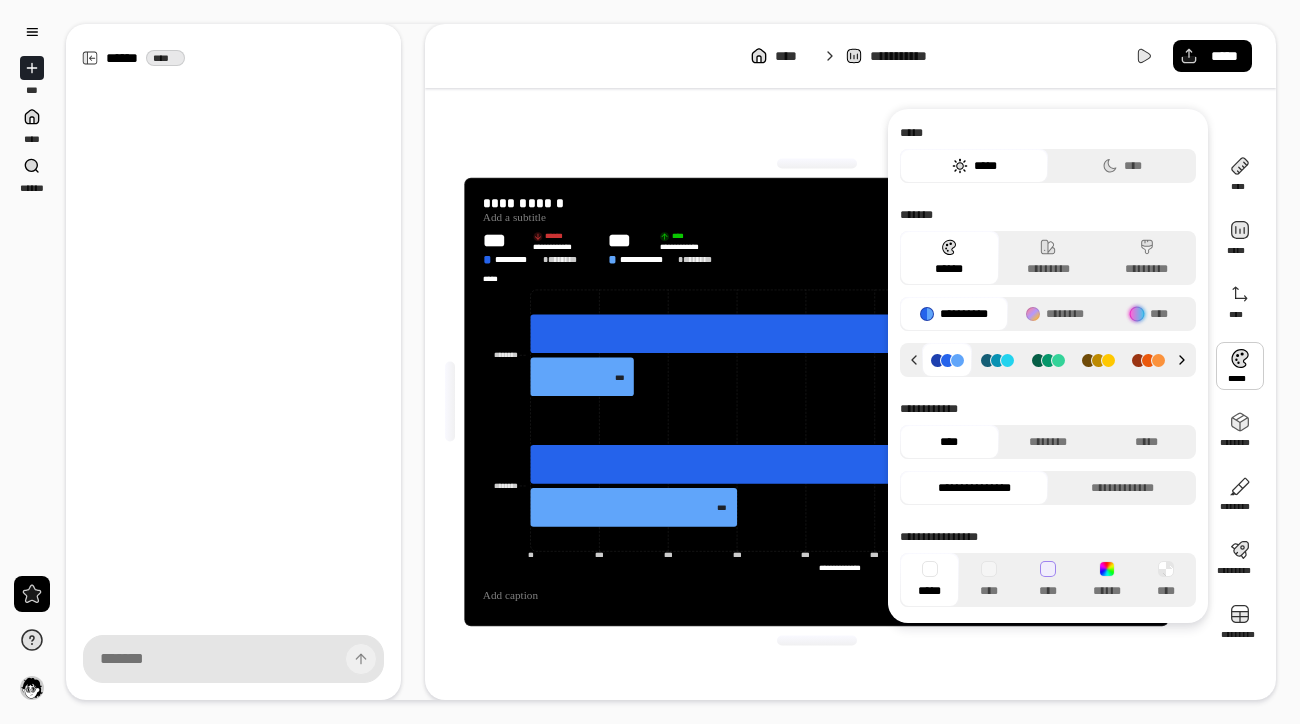 click 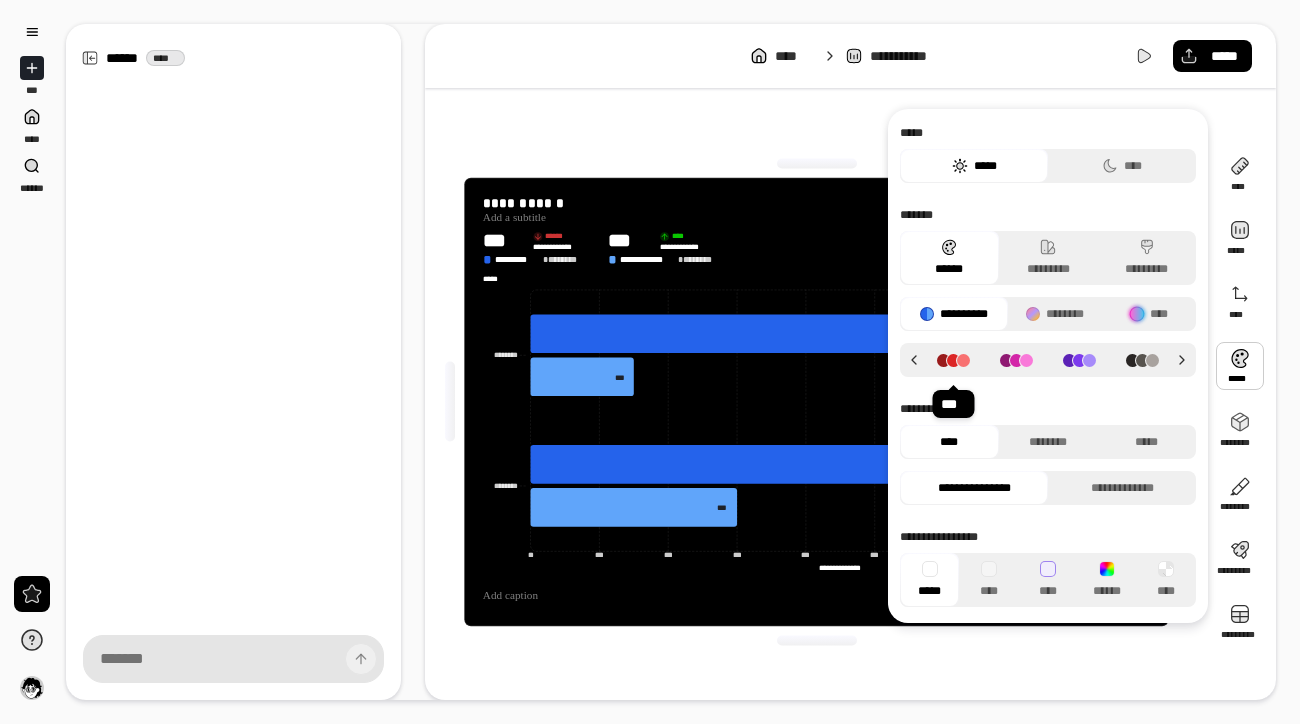 drag, startPoint x: 1007, startPoint y: 364, endPoint x: 958, endPoint y: 364, distance: 49 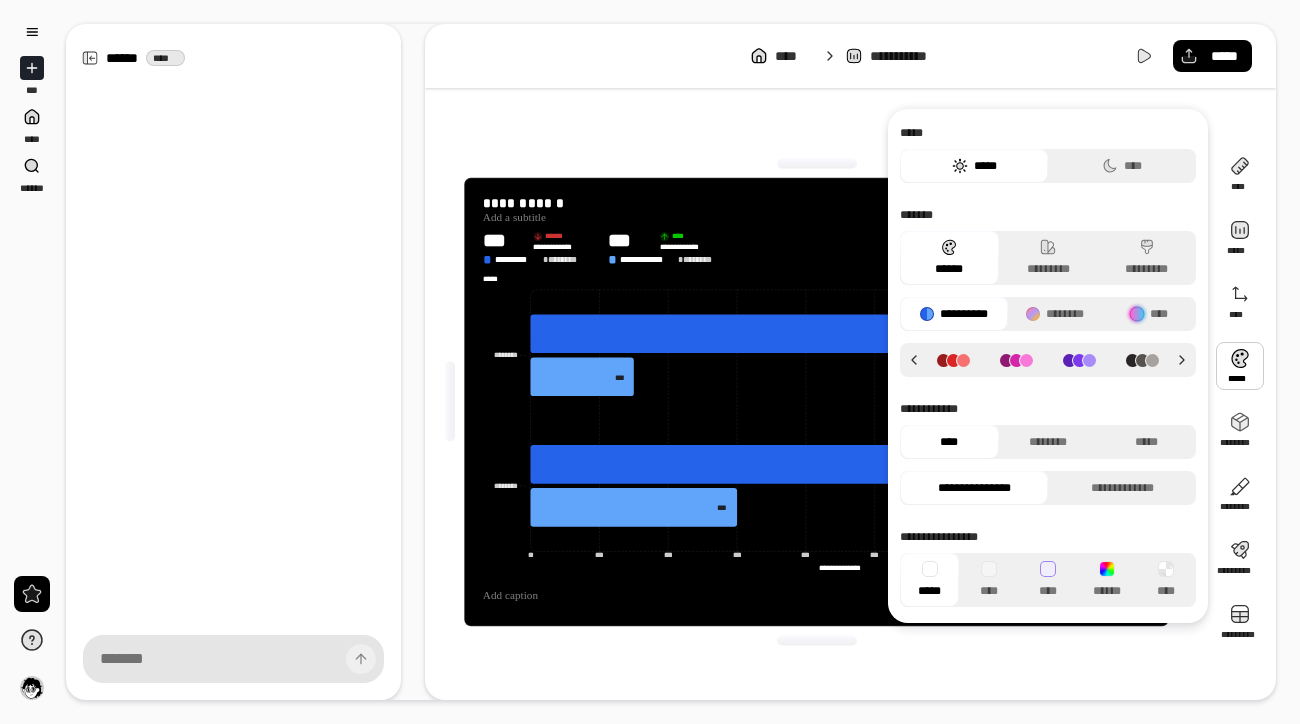 click 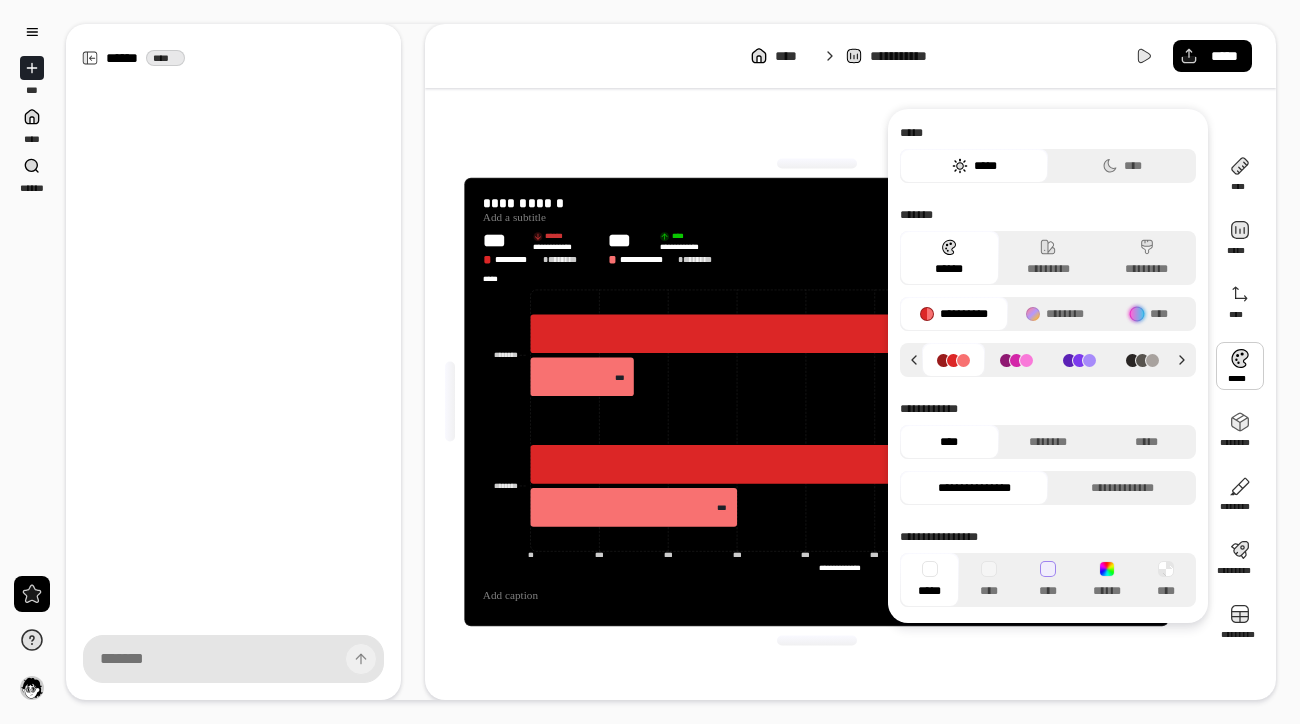 click 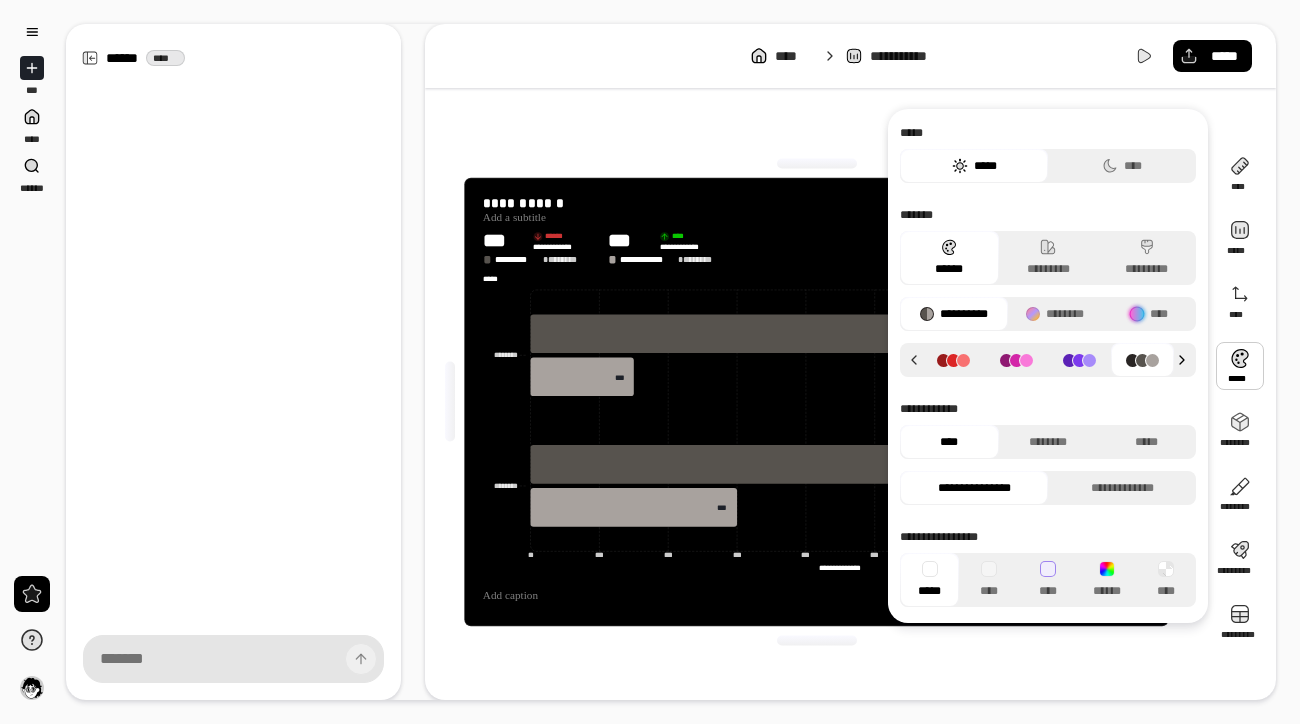 click 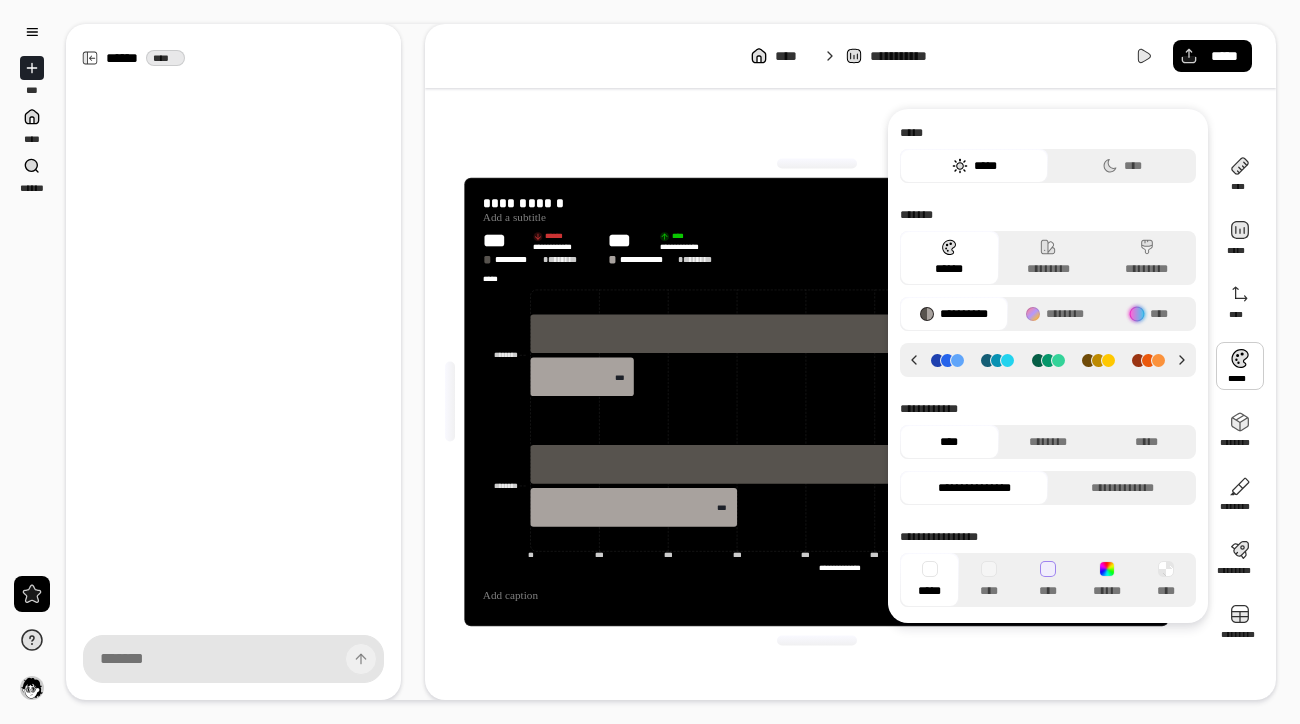 click 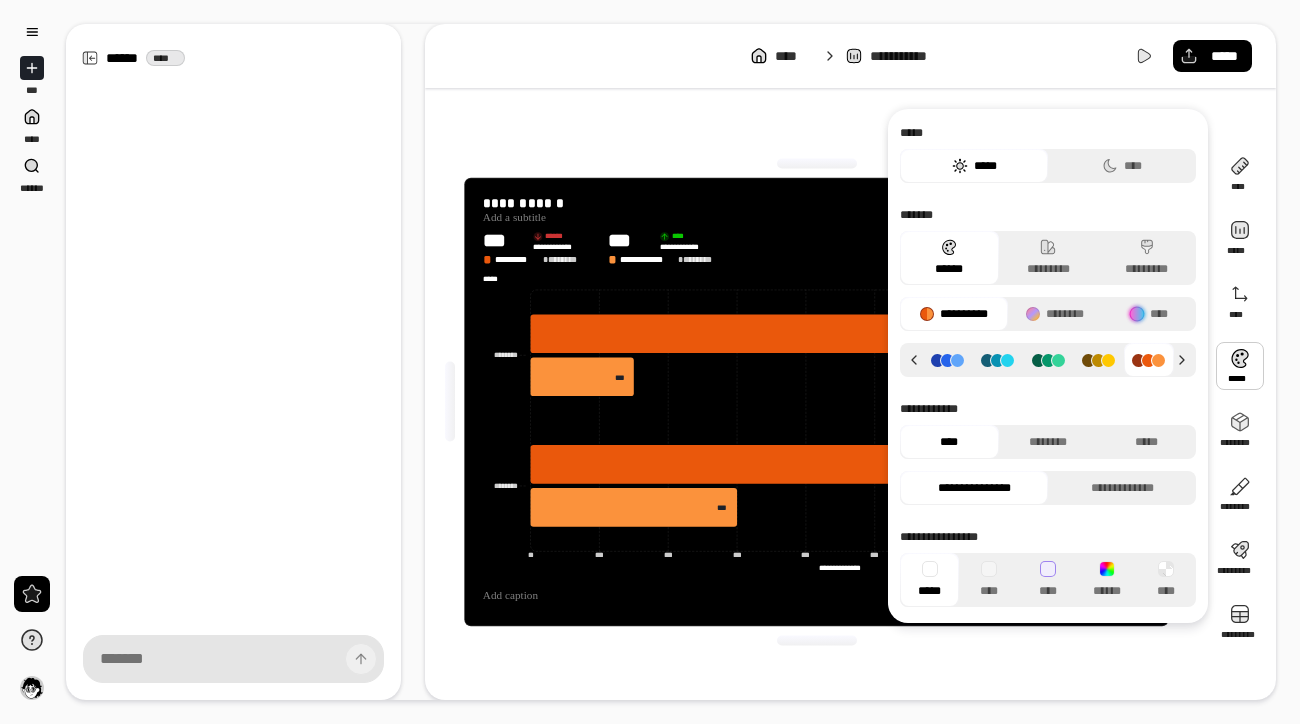 click 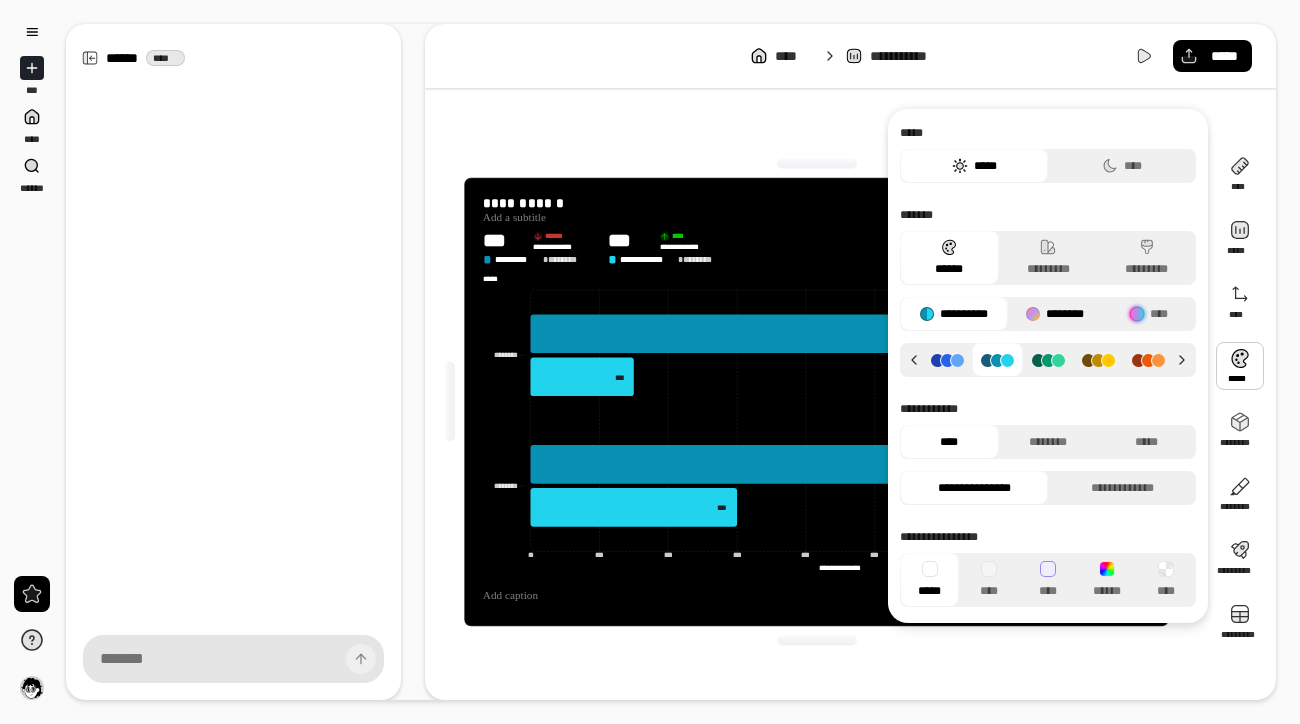 click on "********" at bounding box center (1055, 314) 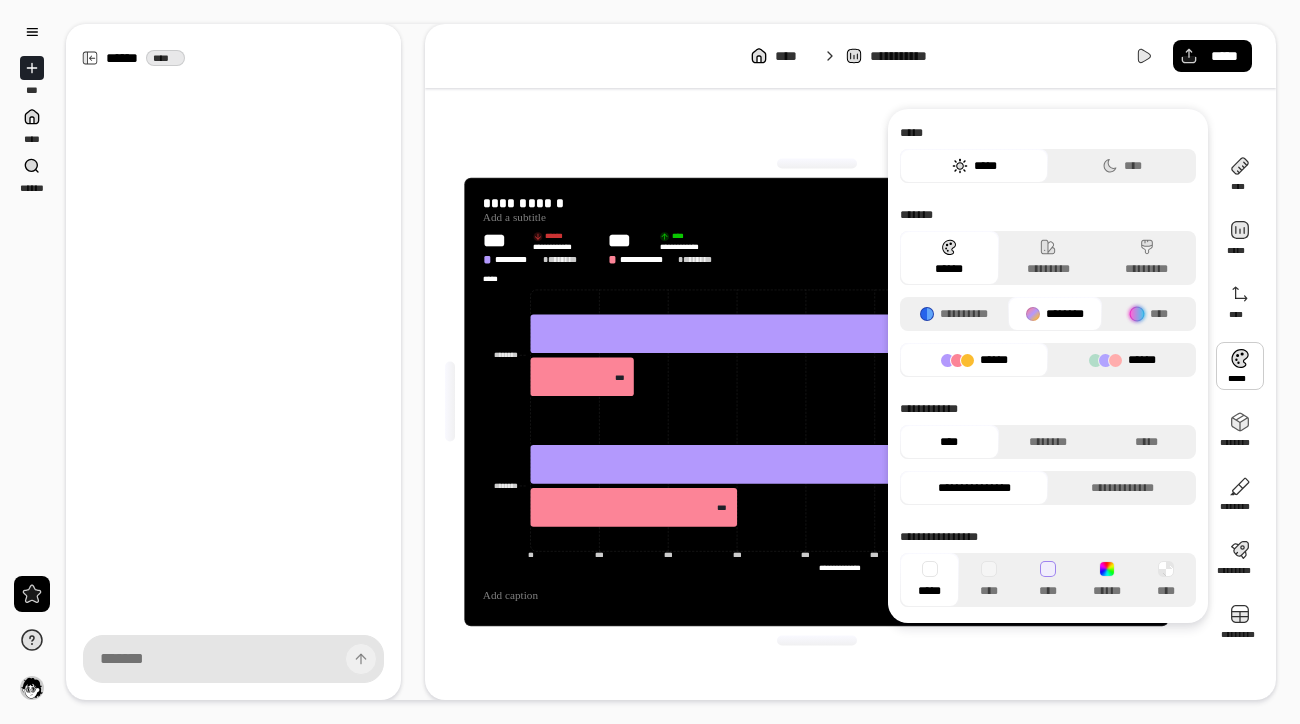 click 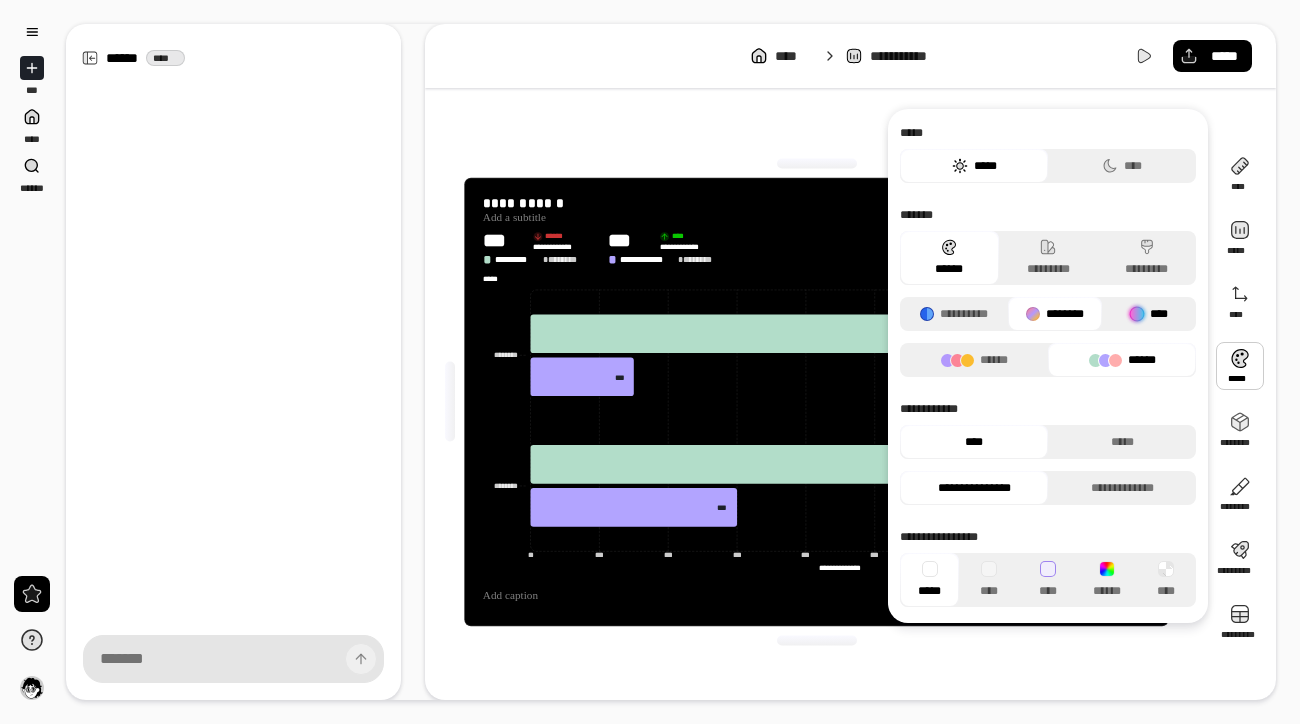 click on "****" at bounding box center [1149, 314] 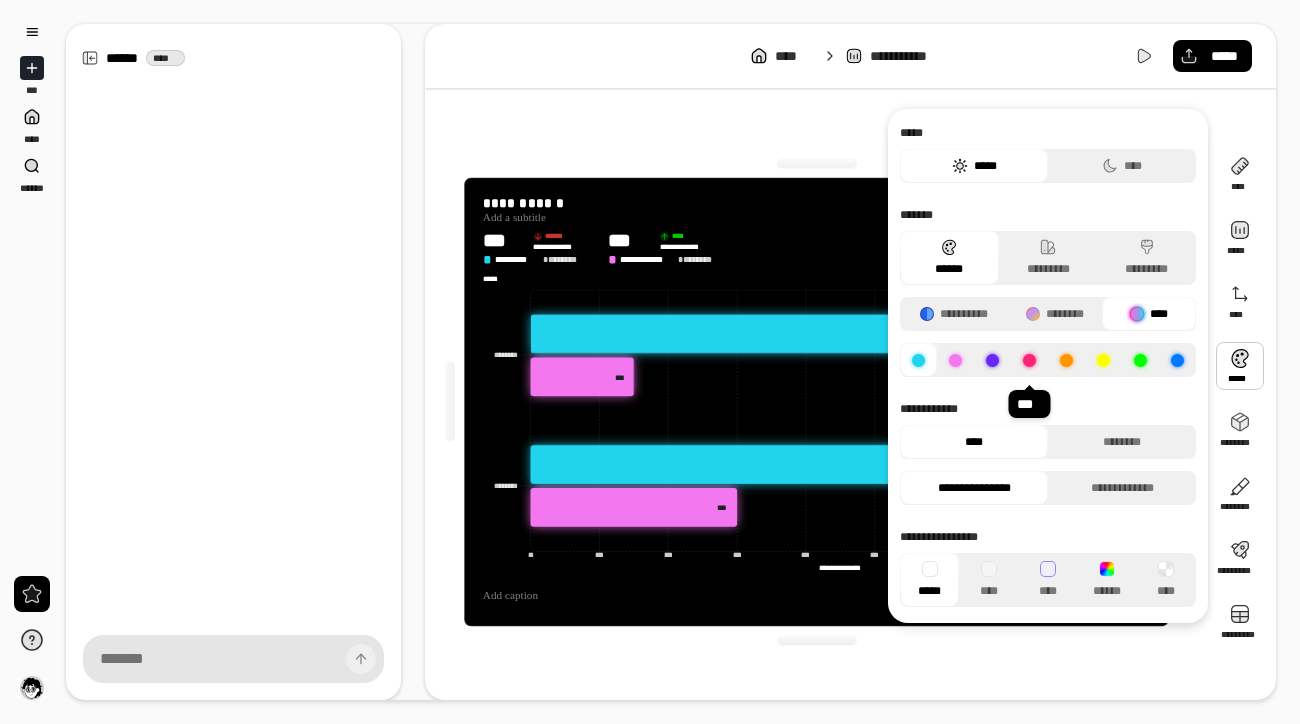 click 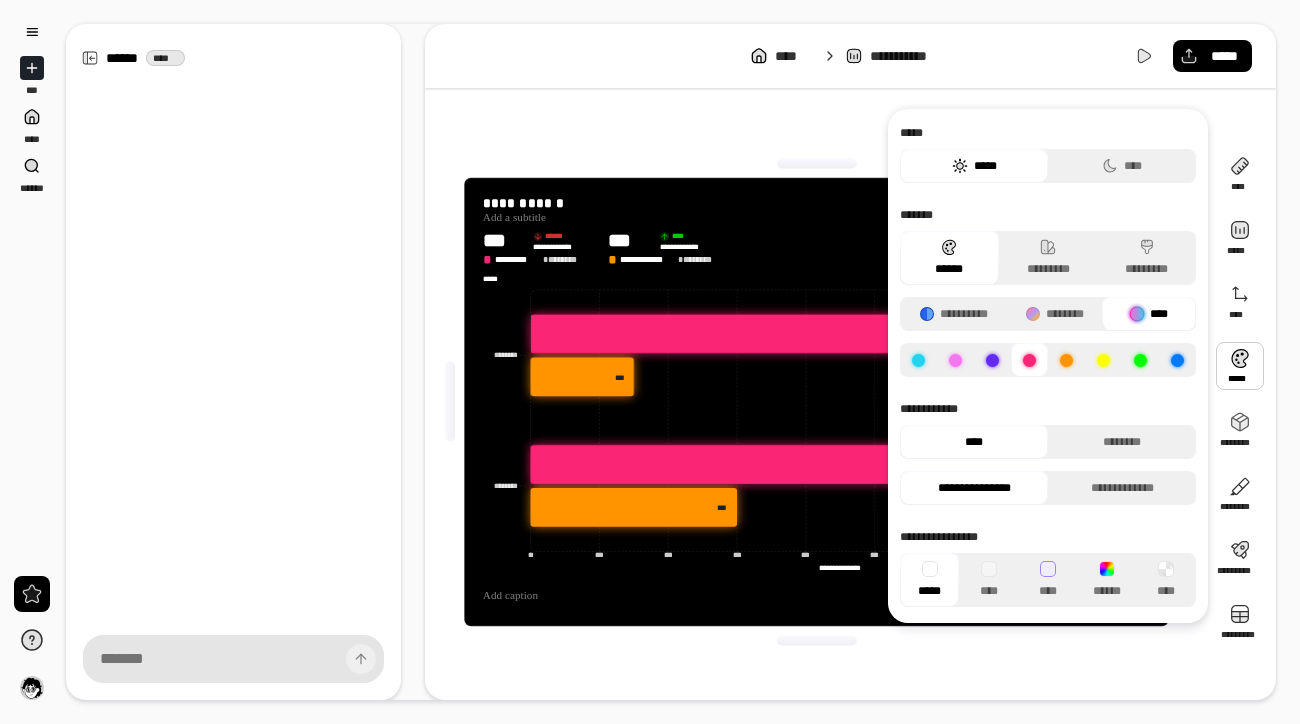 click 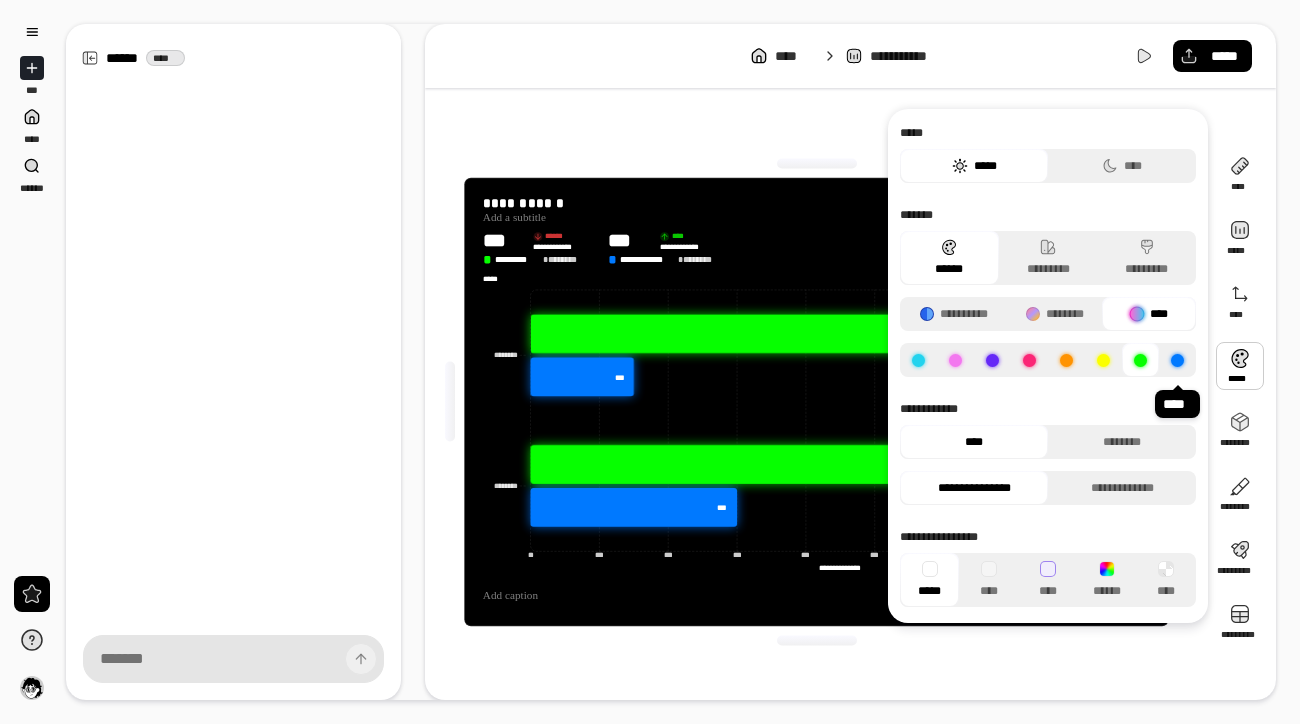 click 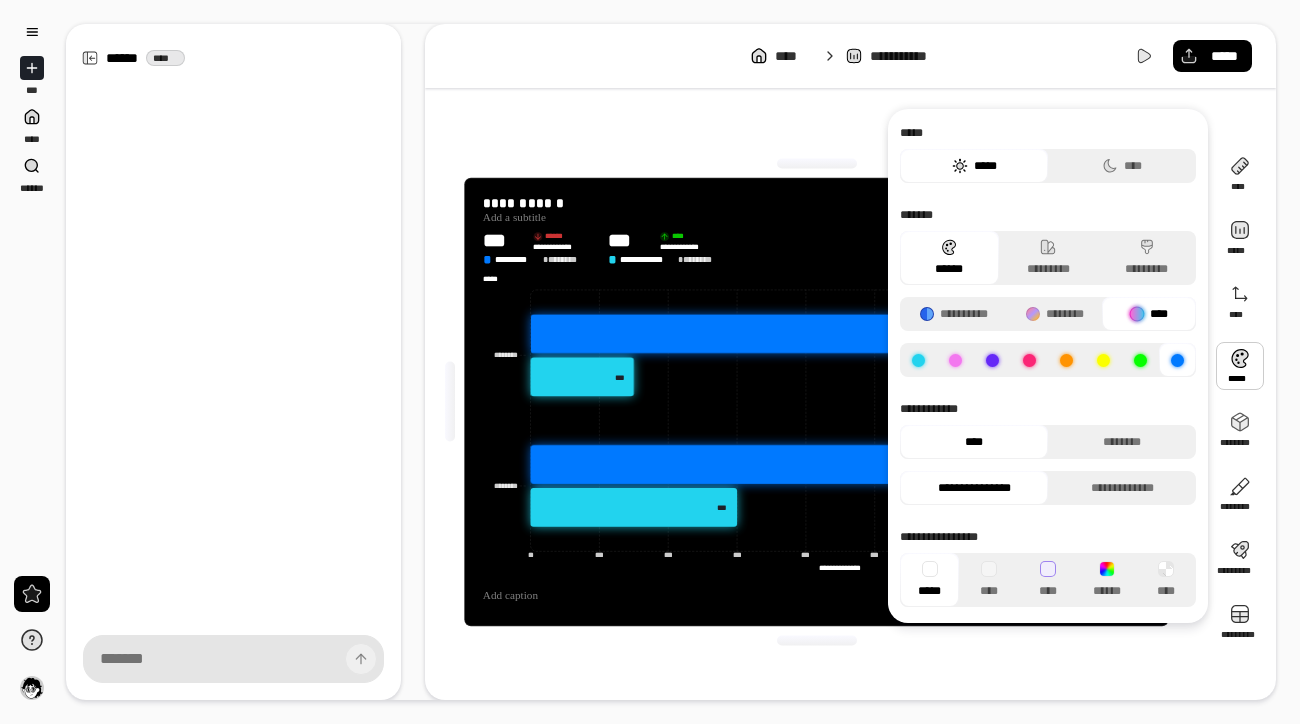 click 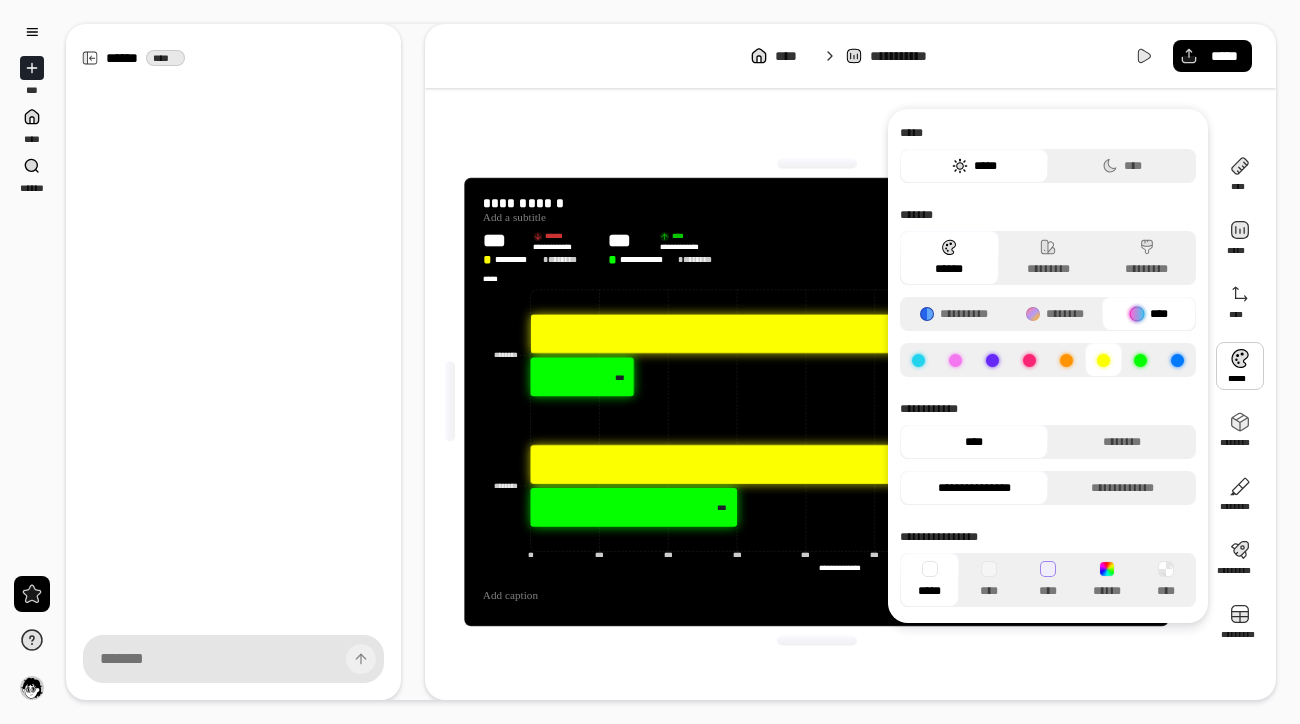 click at bounding box center [1029, 360] 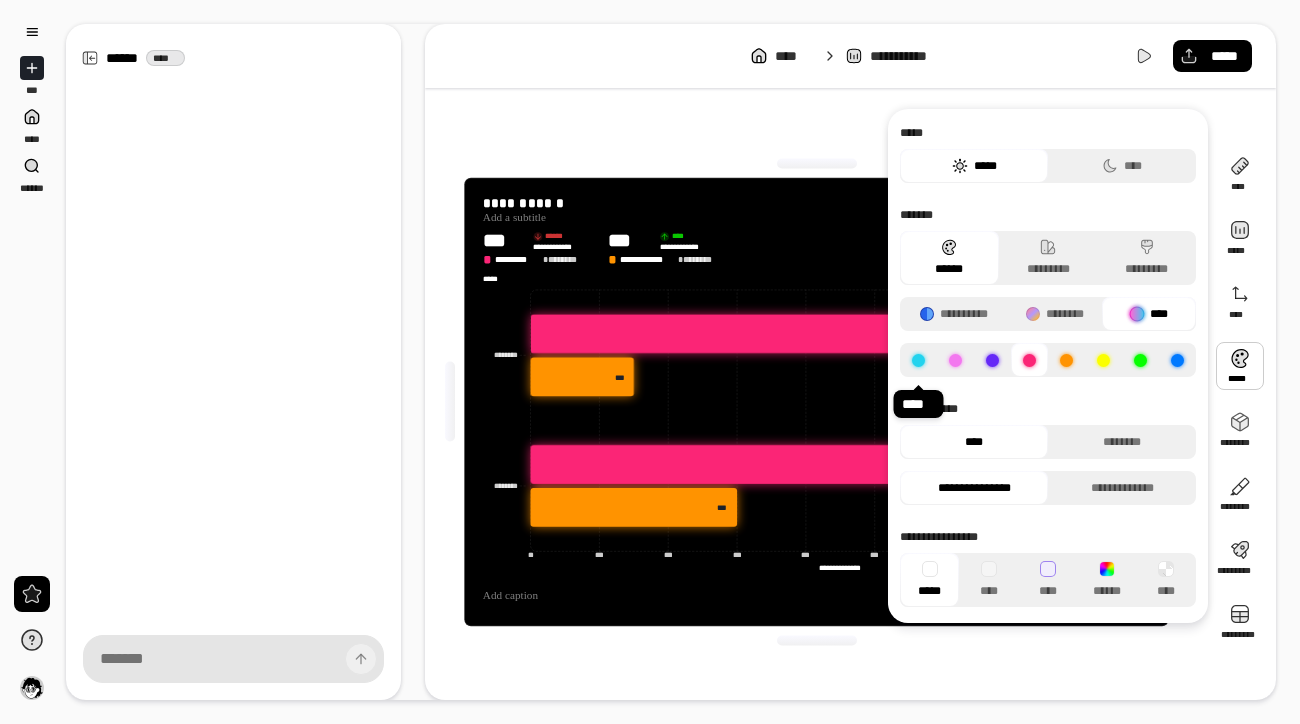 click at bounding box center [918, 360] 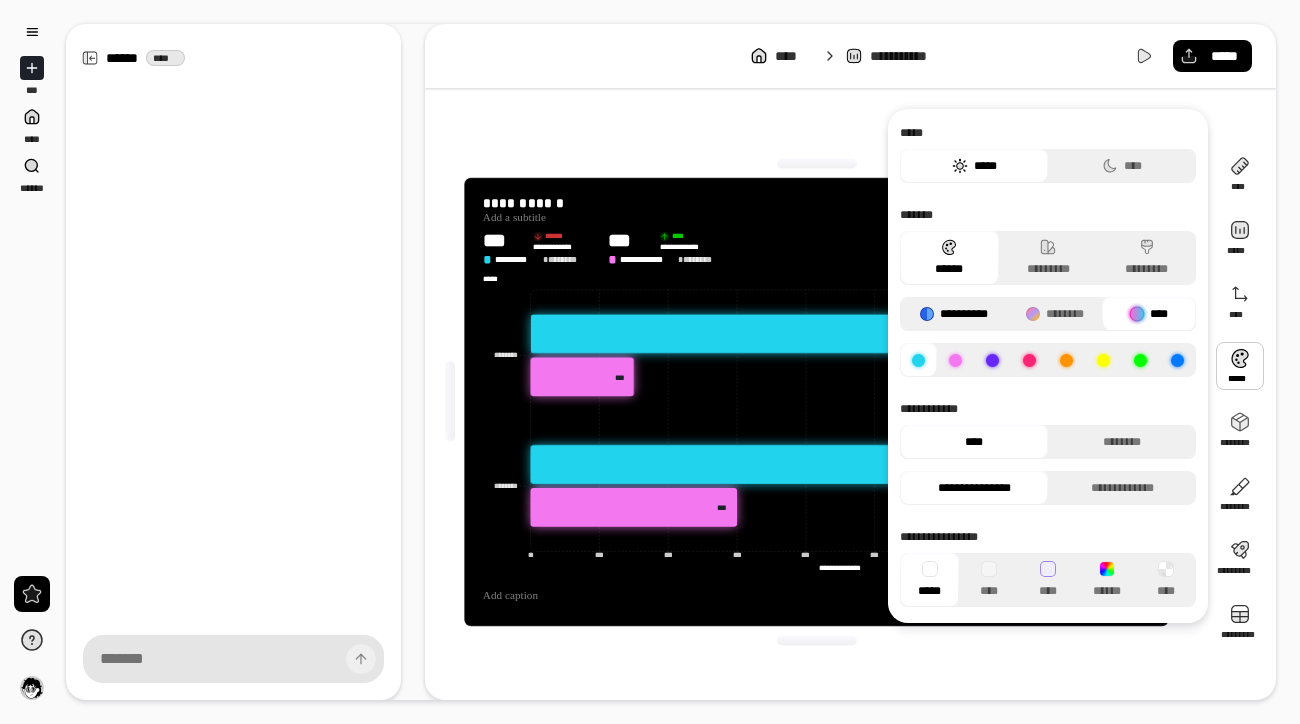 click on "**********" at bounding box center [954, 314] 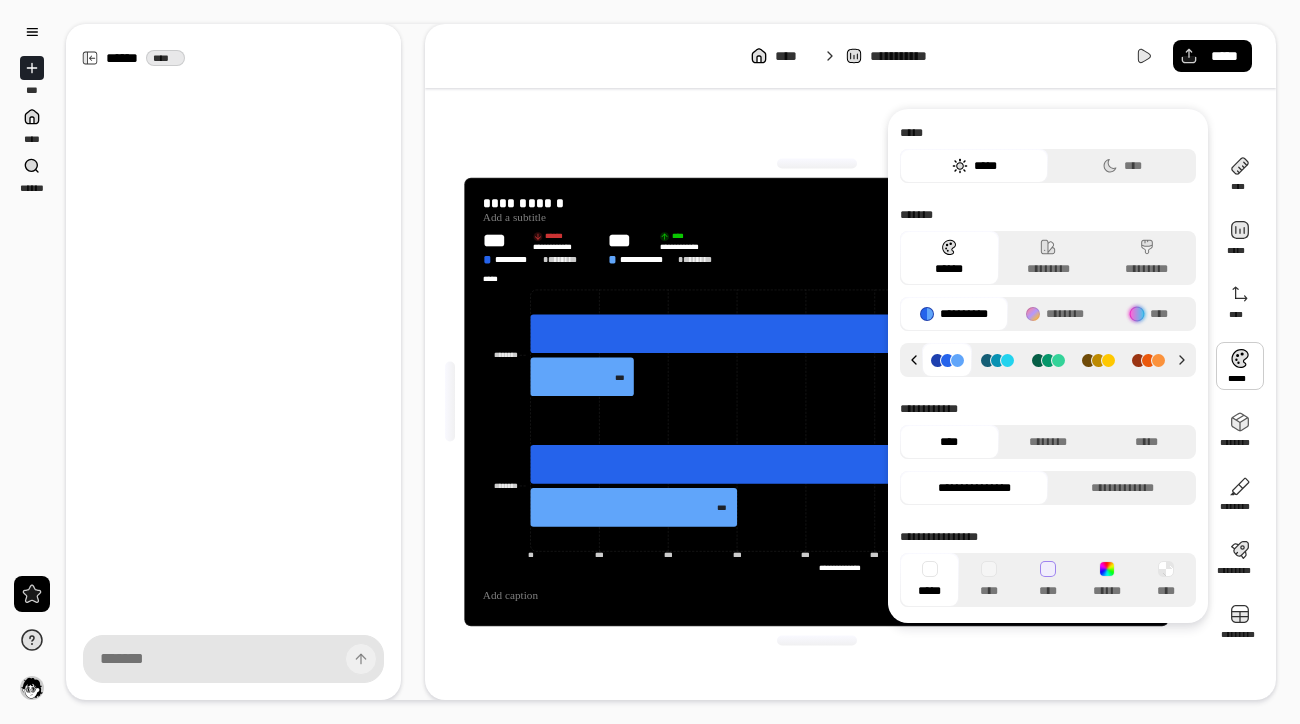 click at bounding box center [911, 360] 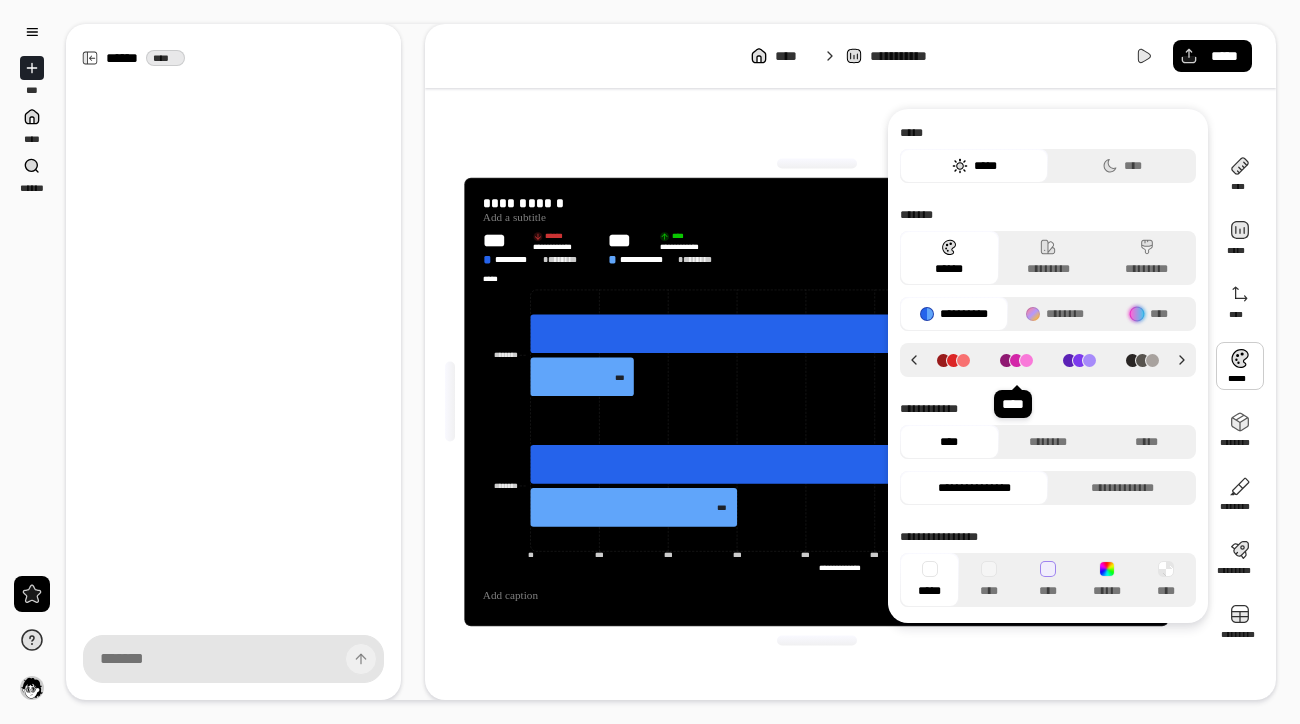 click 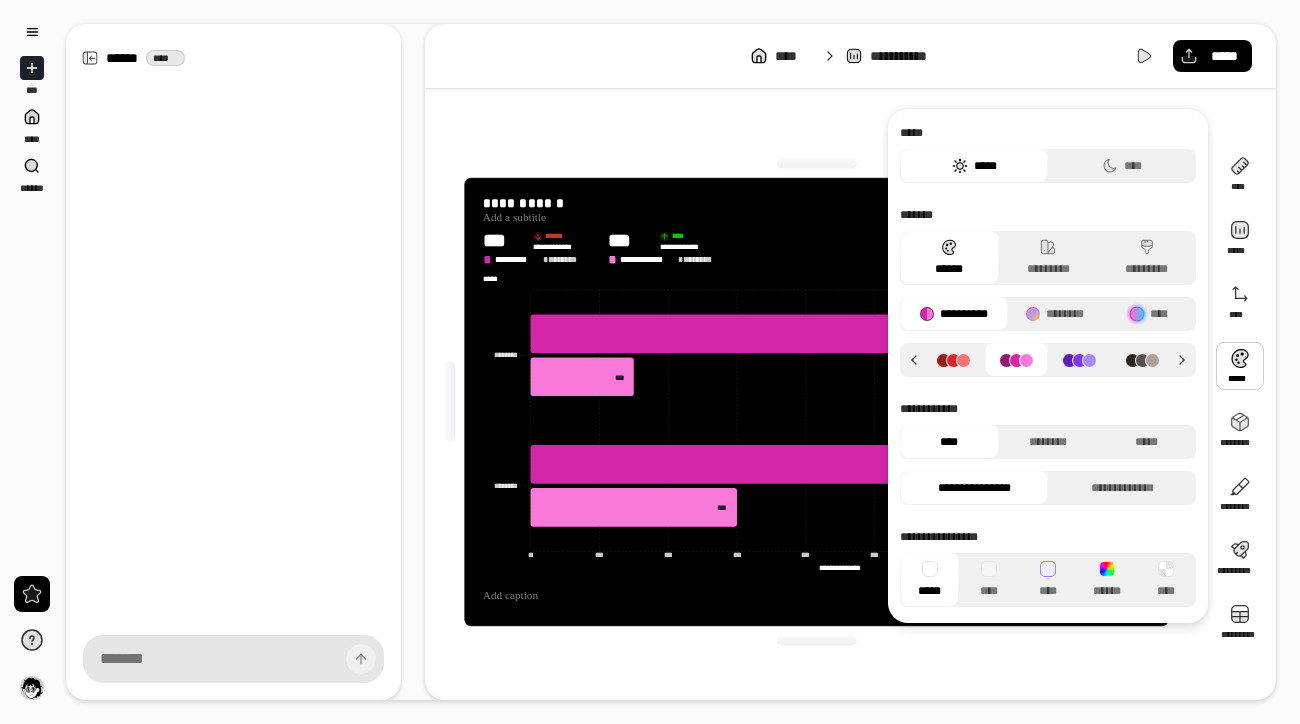 click 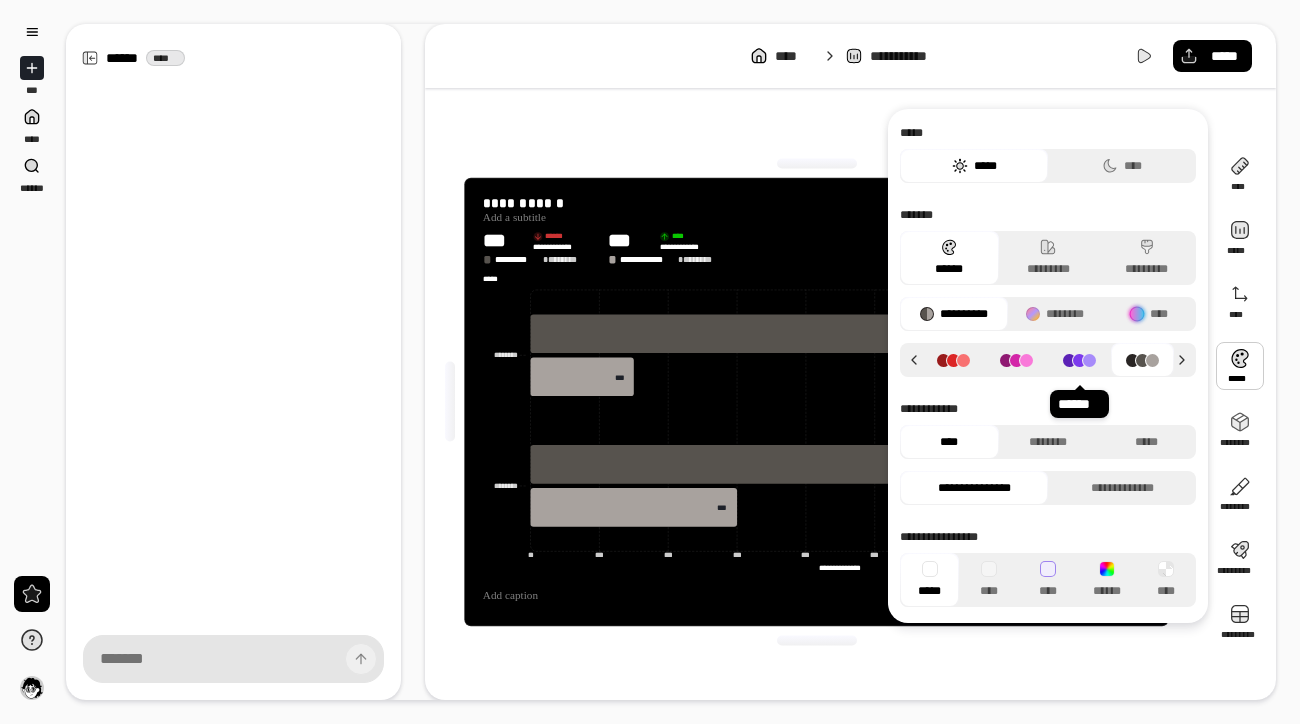click 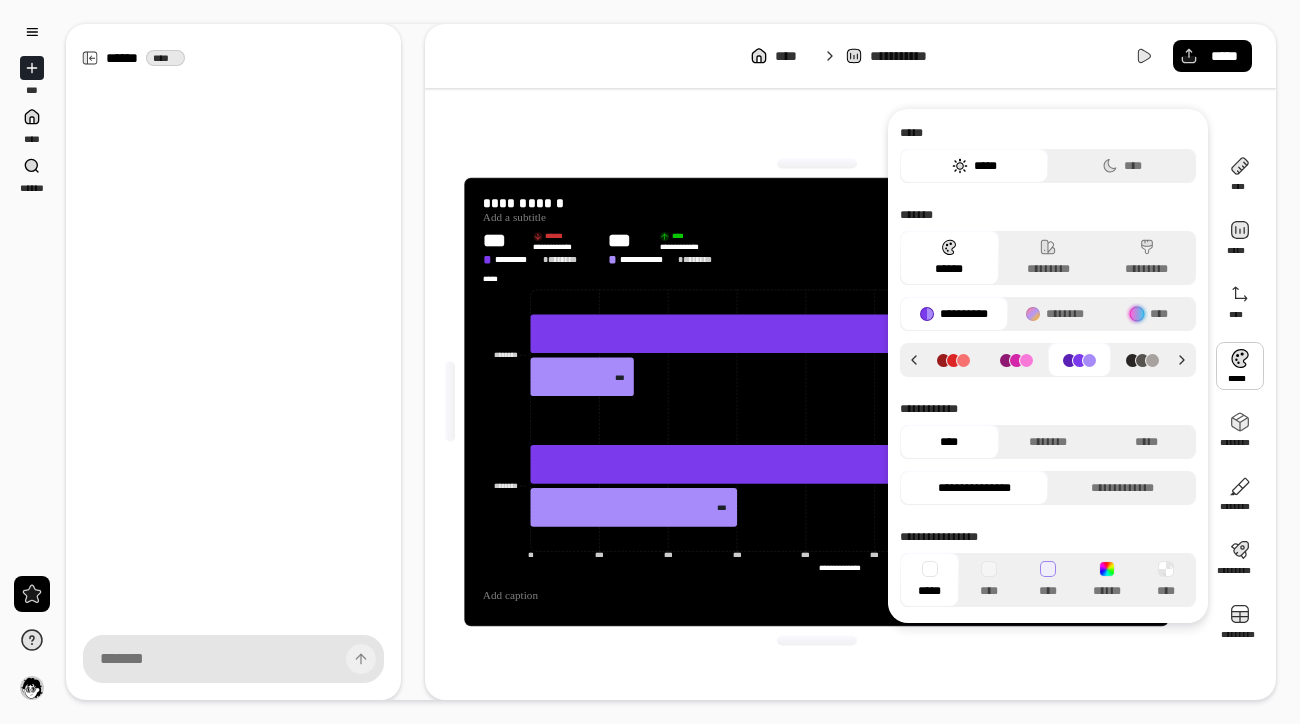 click 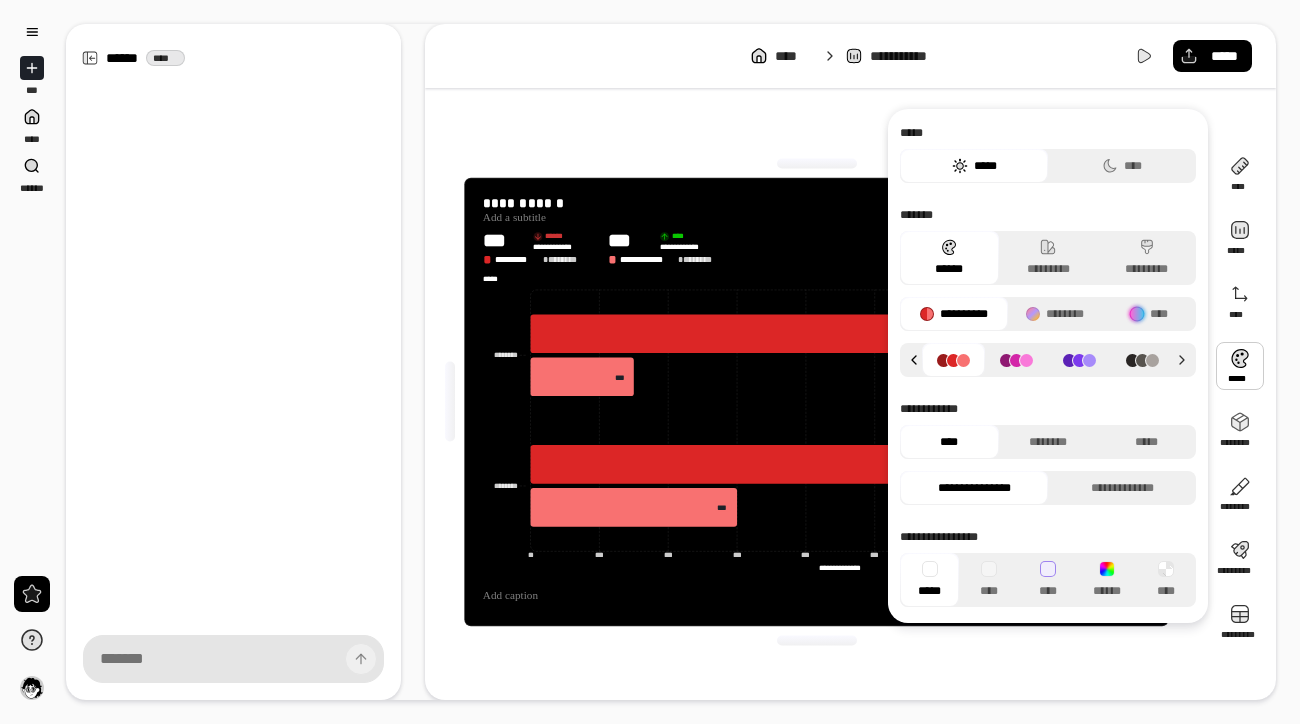 click 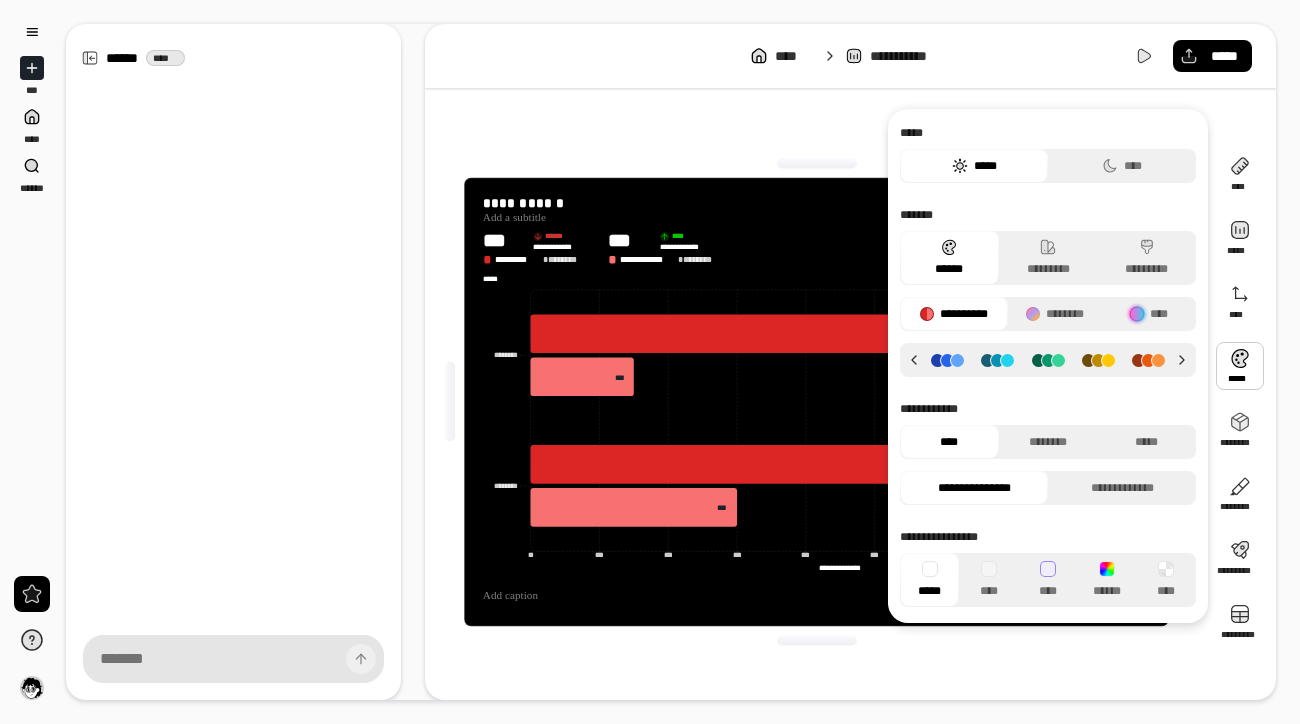 click 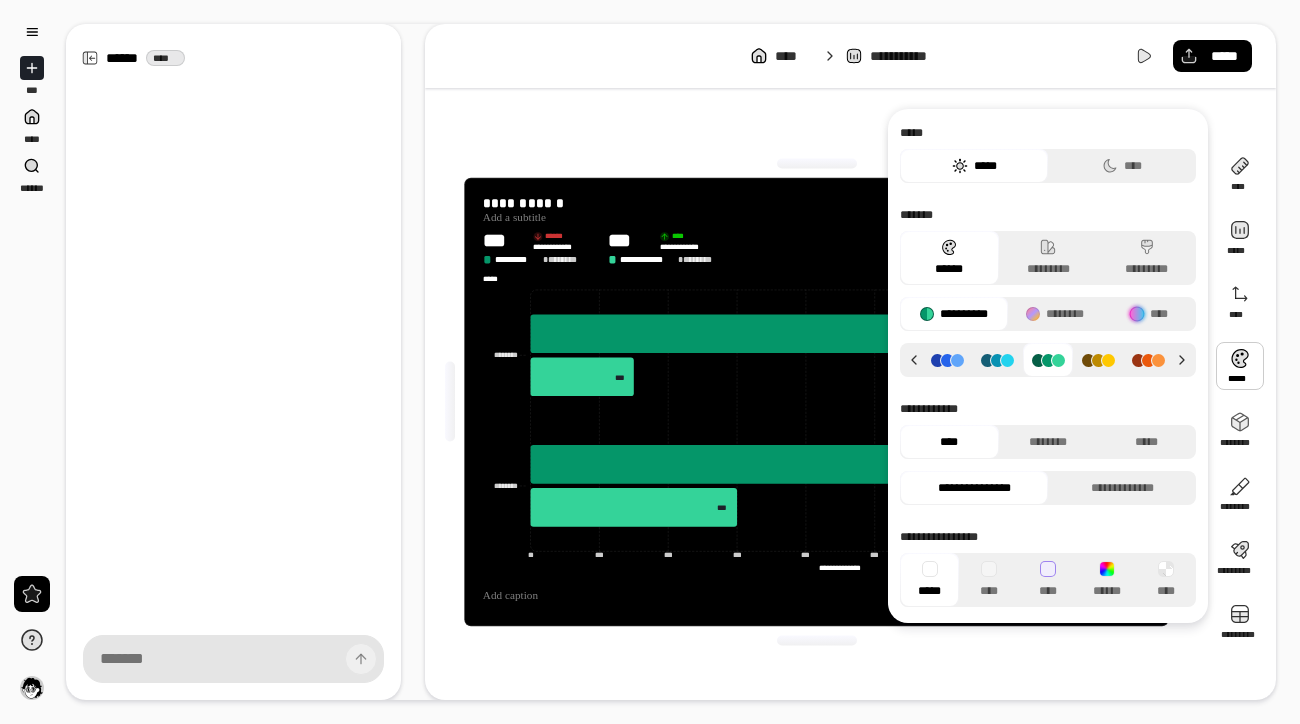 click 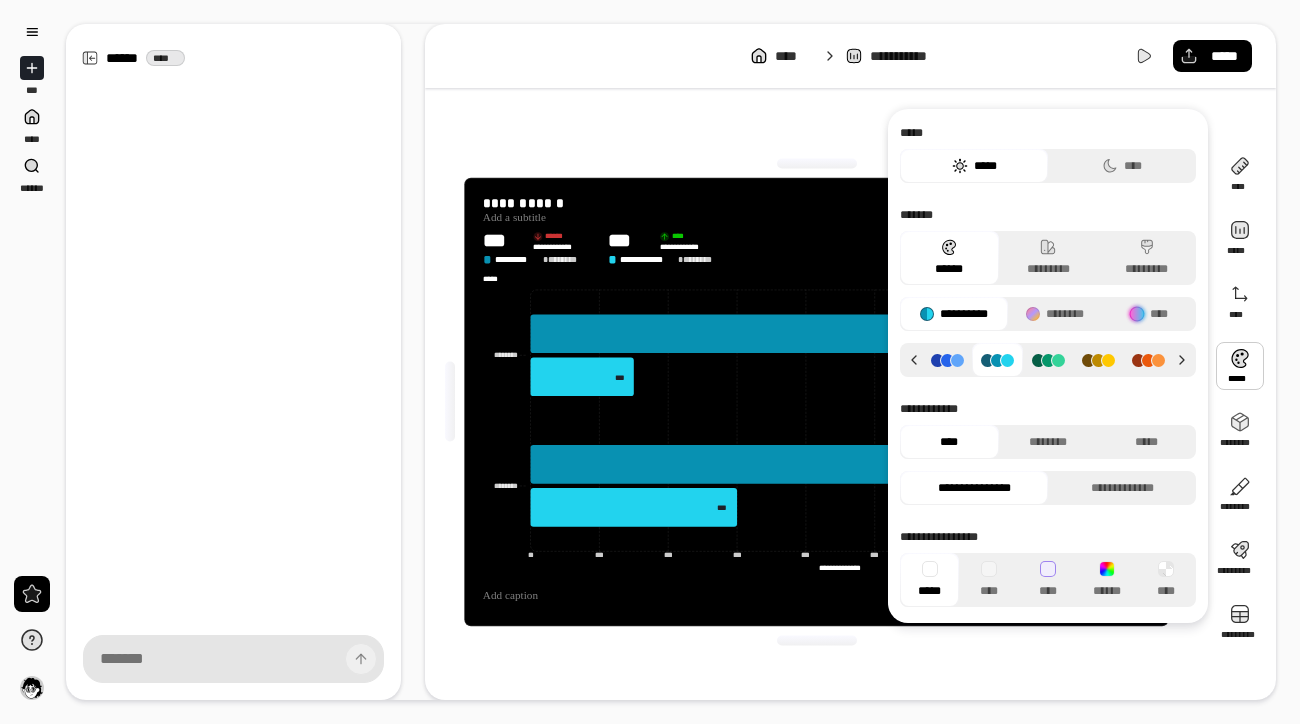 click 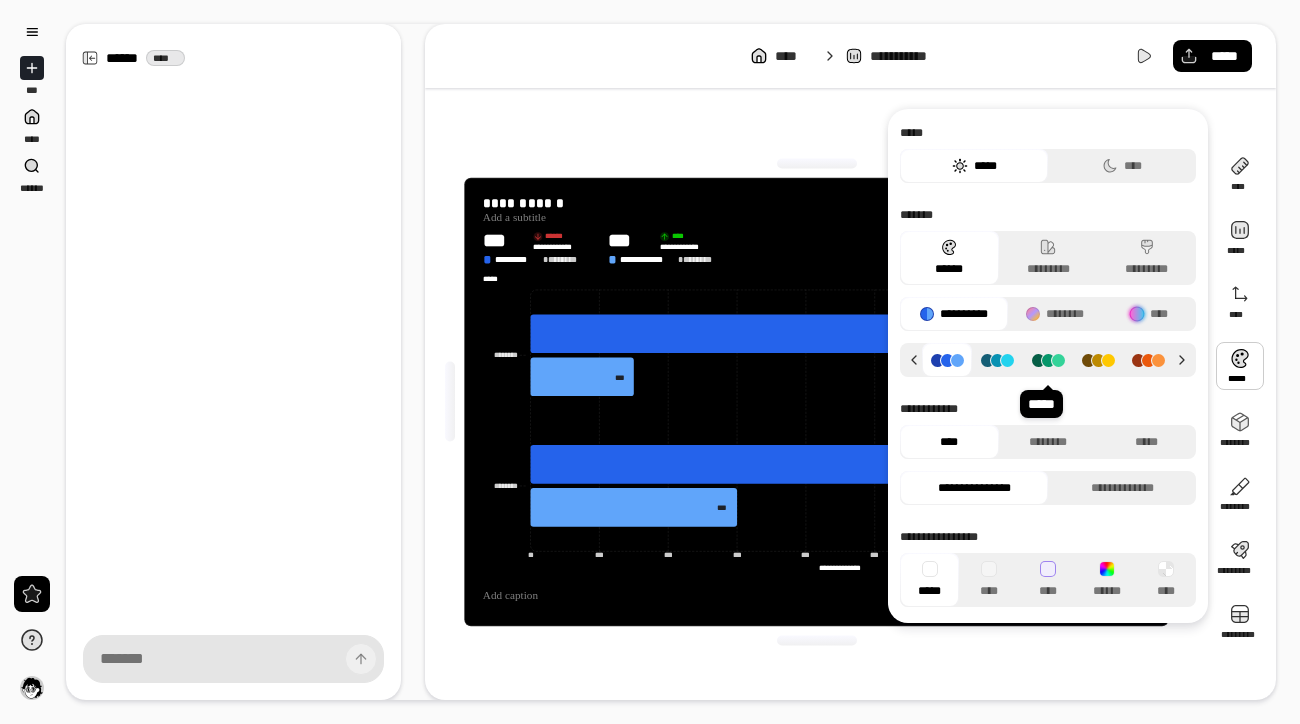 click 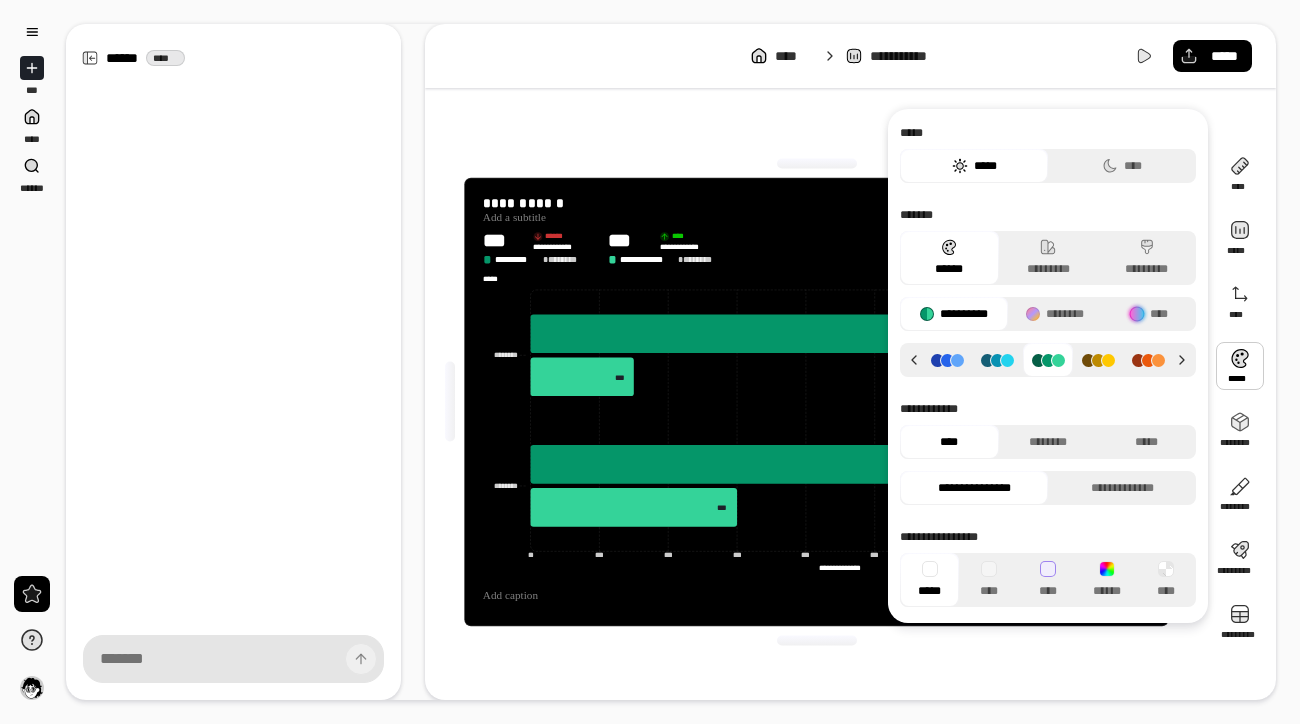 click 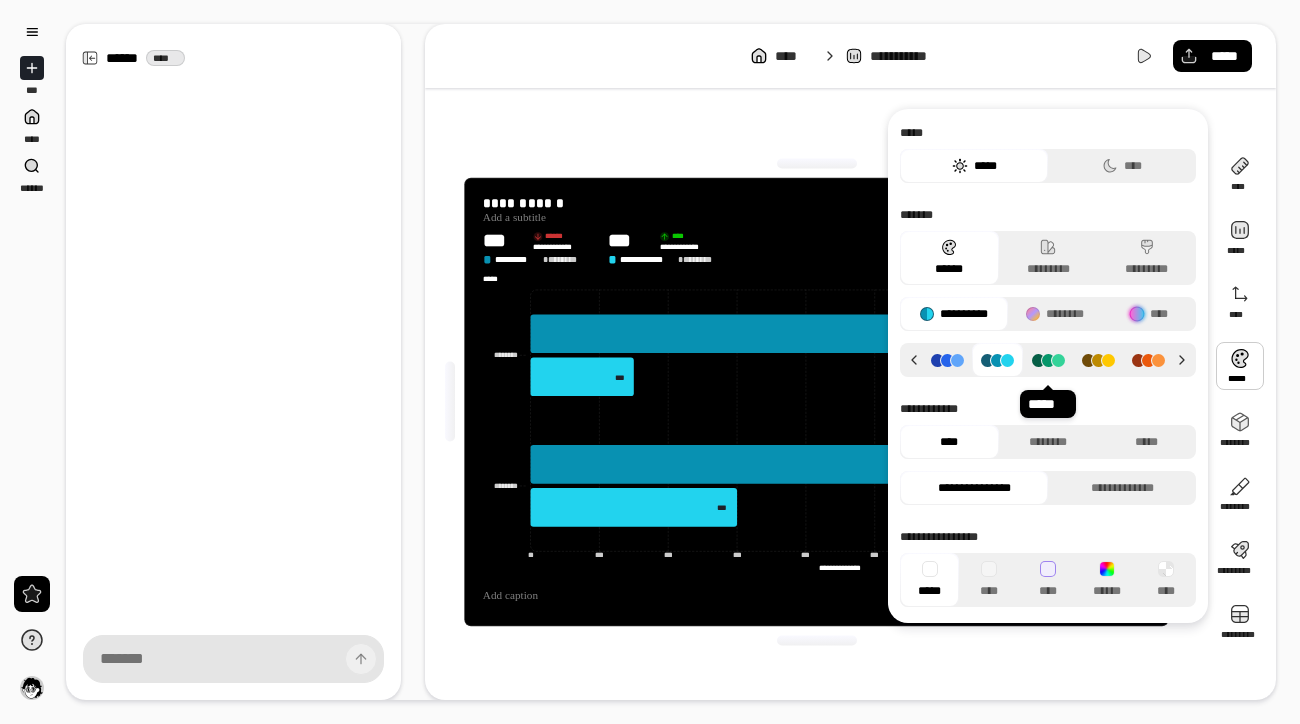 click 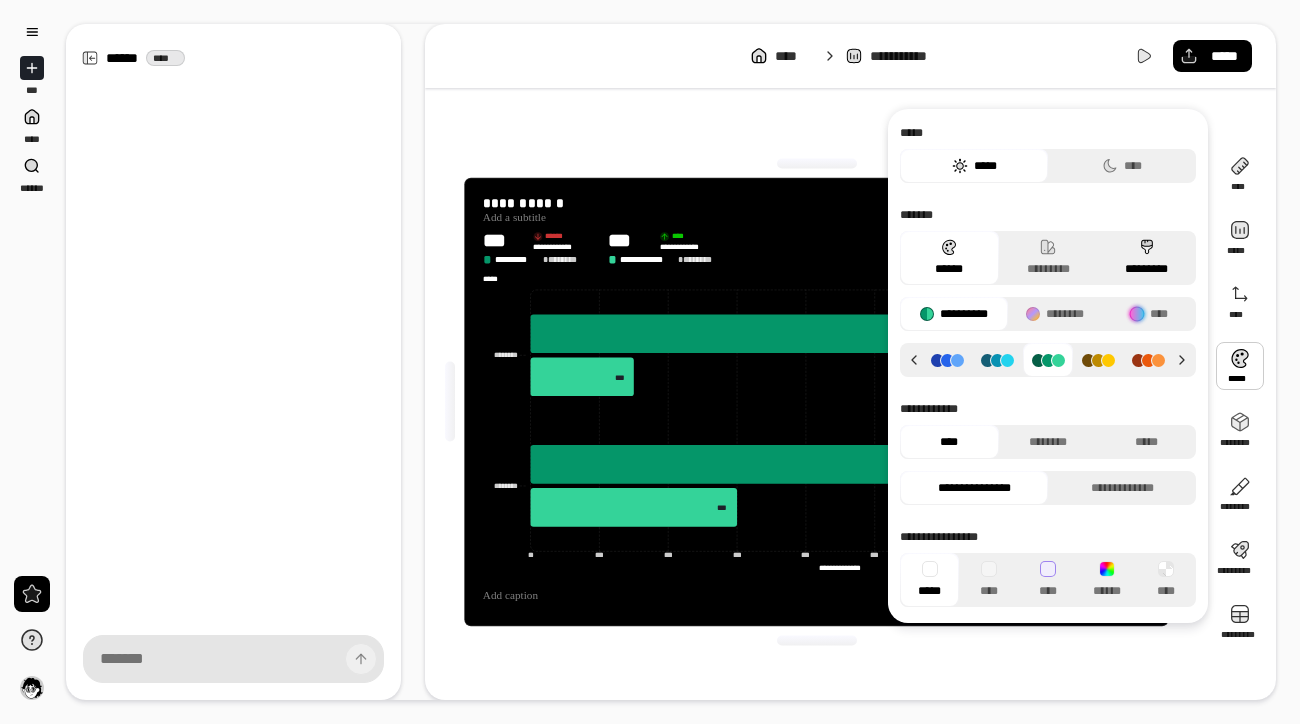 click on "*********" at bounding box center [1146, 258] 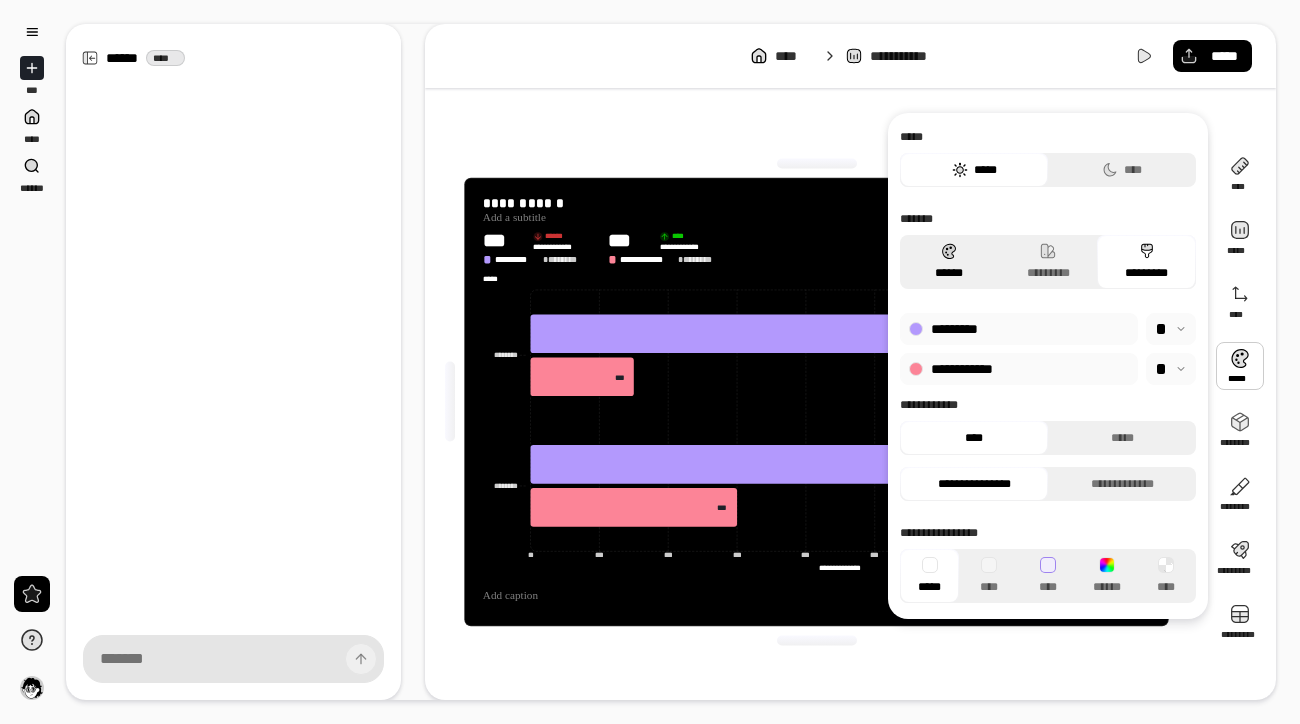 click on "******" at bounding box center [949, 262] 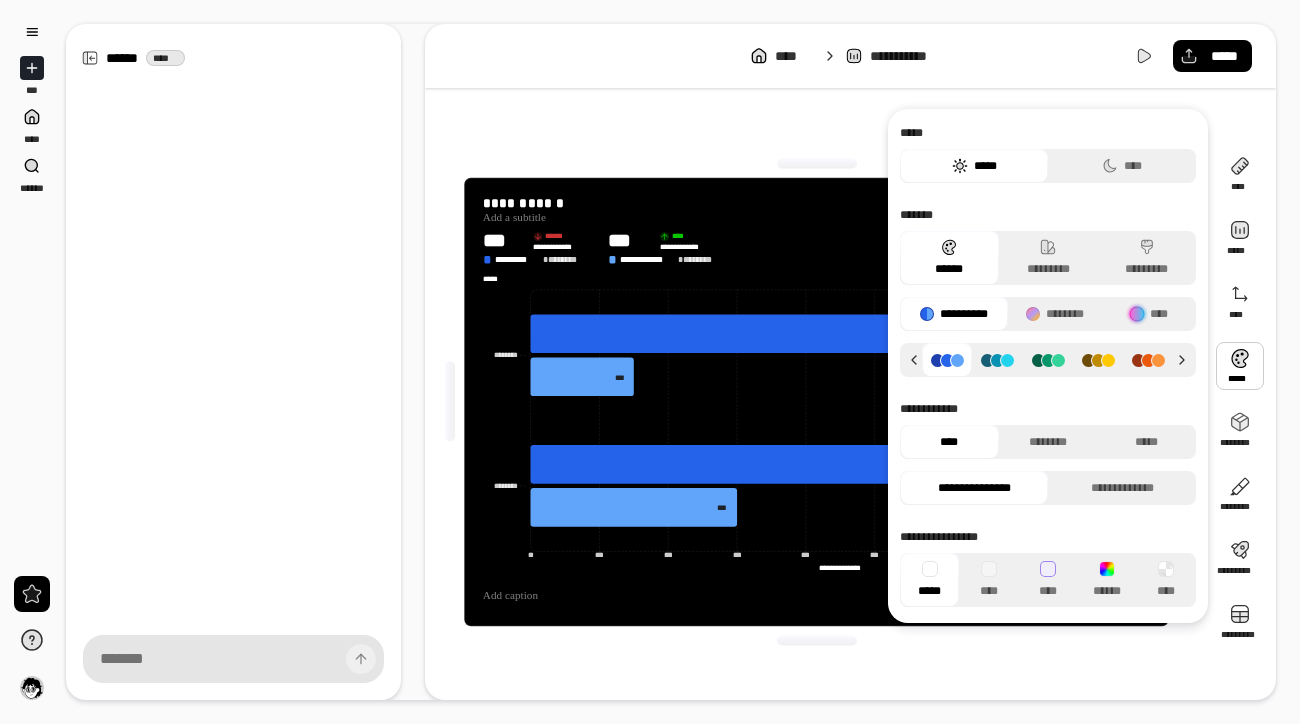 click 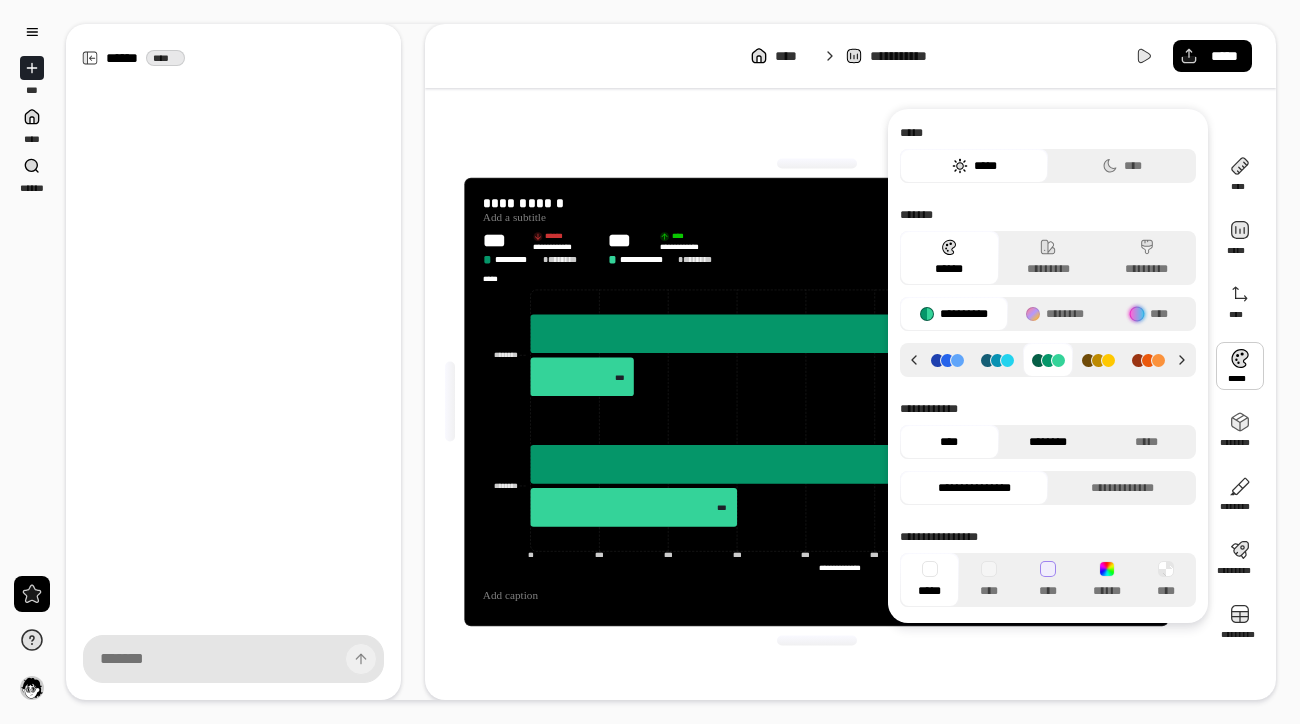 click on "********" at bounding box center [1048, 442] 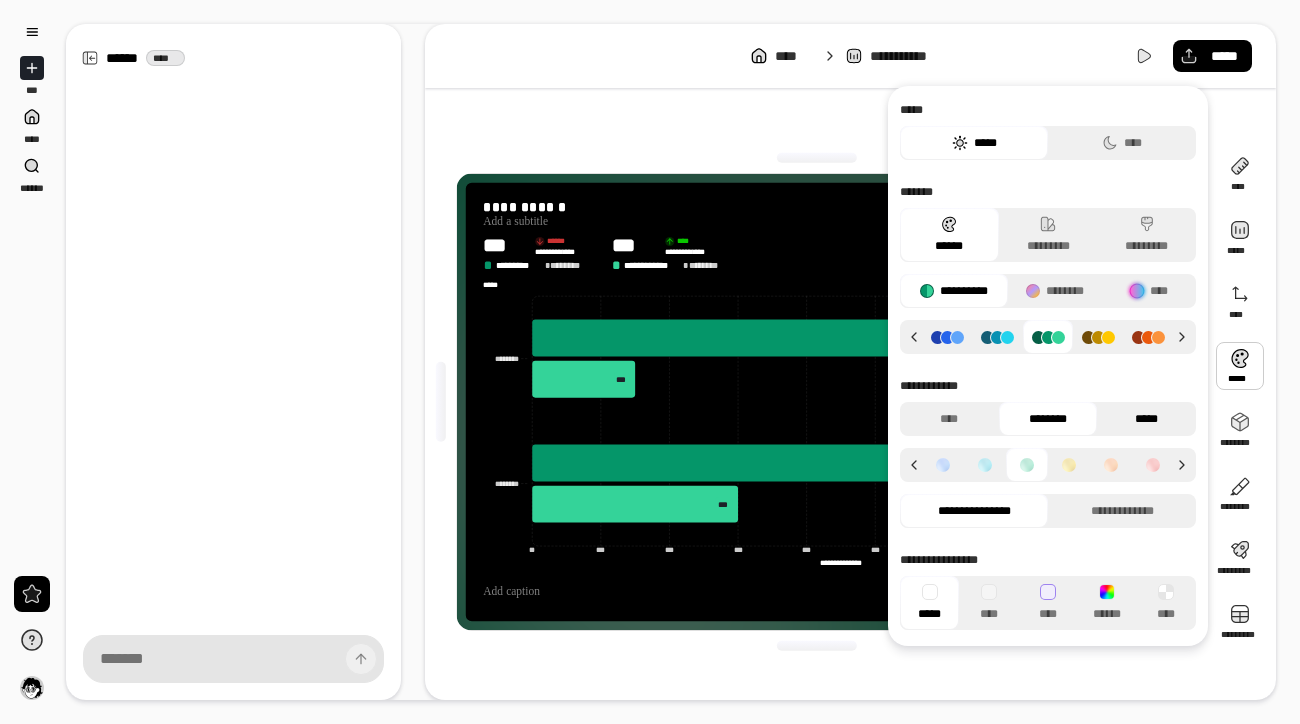 click on "*****" at bounding box center [1146, 419] 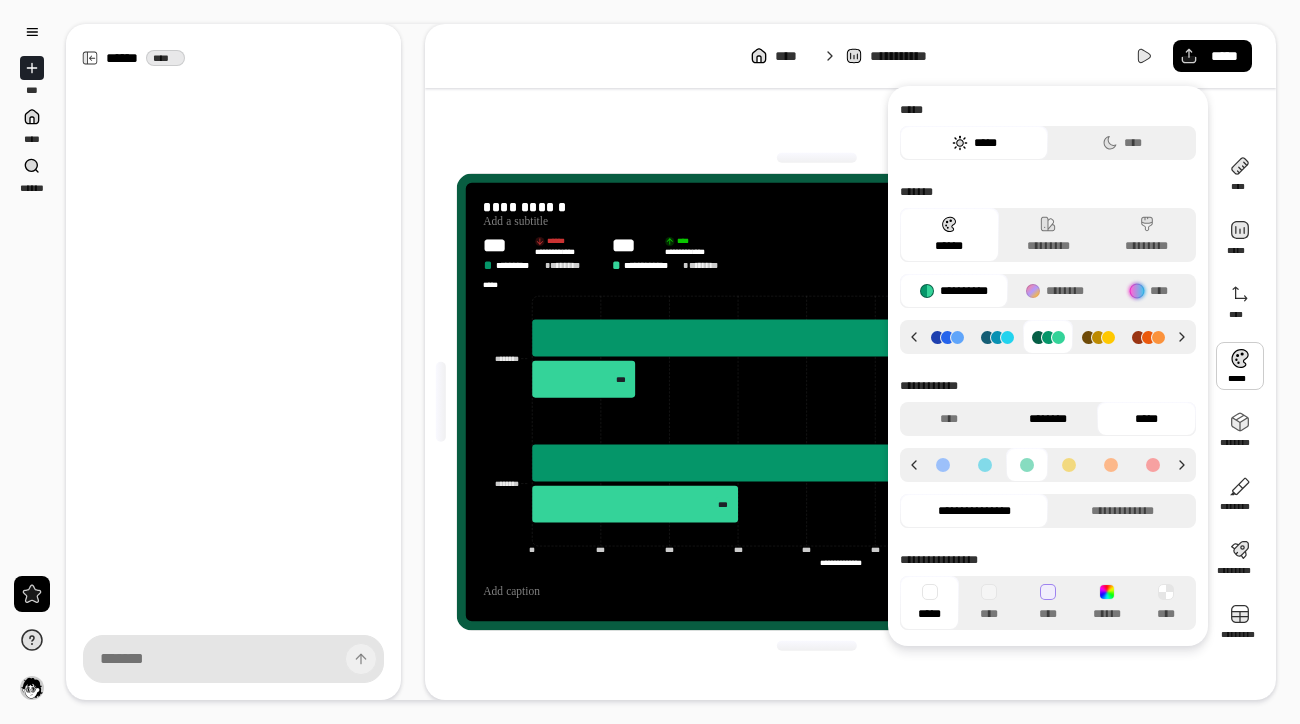 click on "********" at bounding box center (1048, 419) 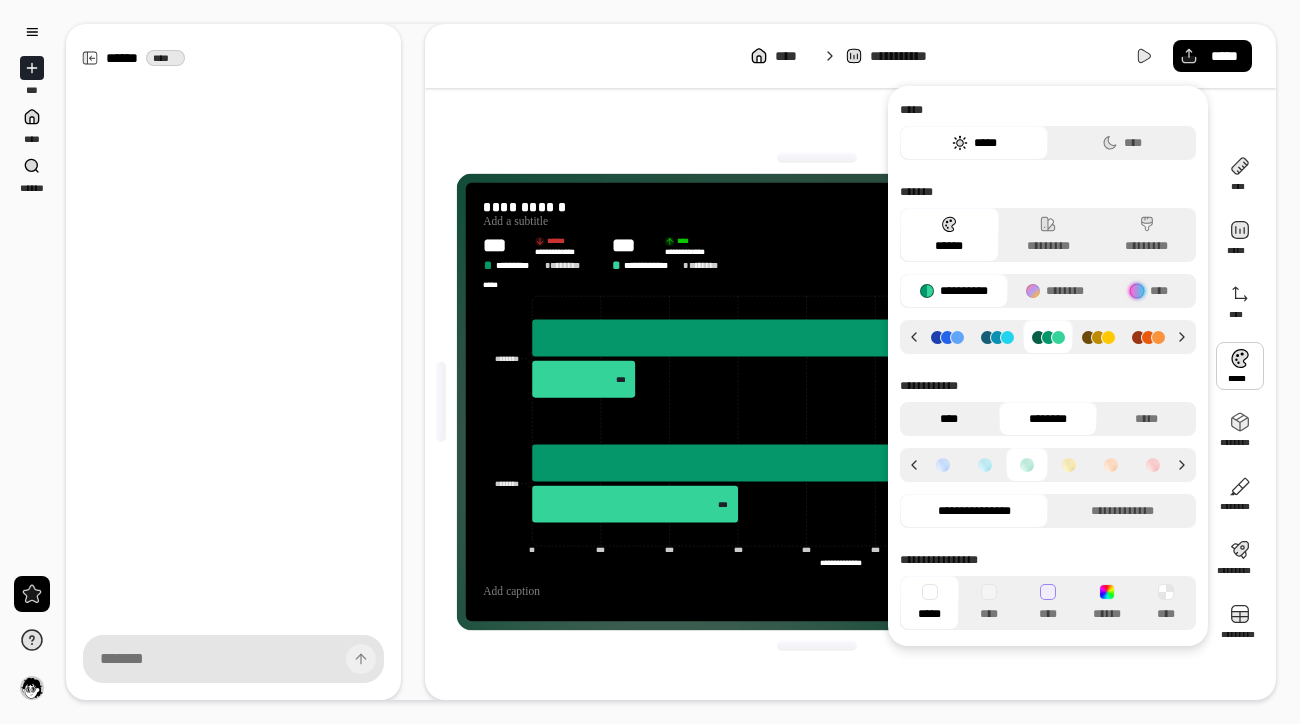 click on "****" at bounding box center (949, 419) 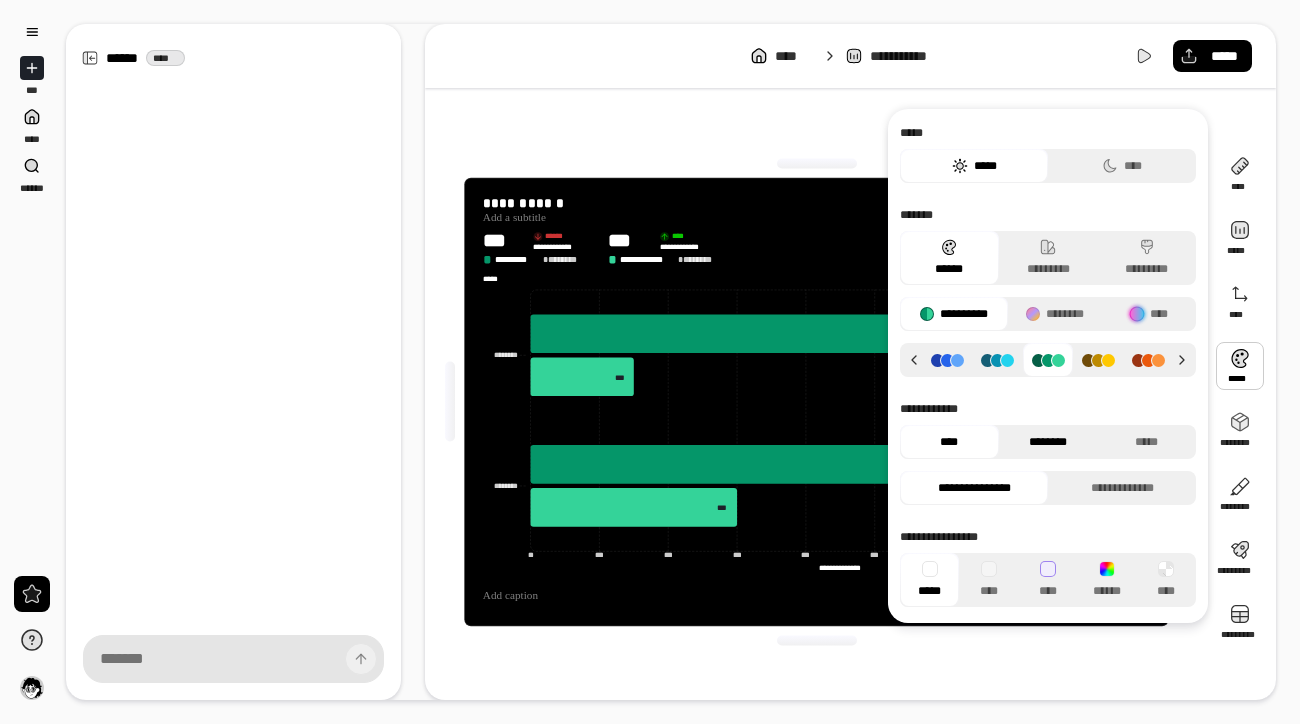 click on "********" at bounding box center (1048, 442) 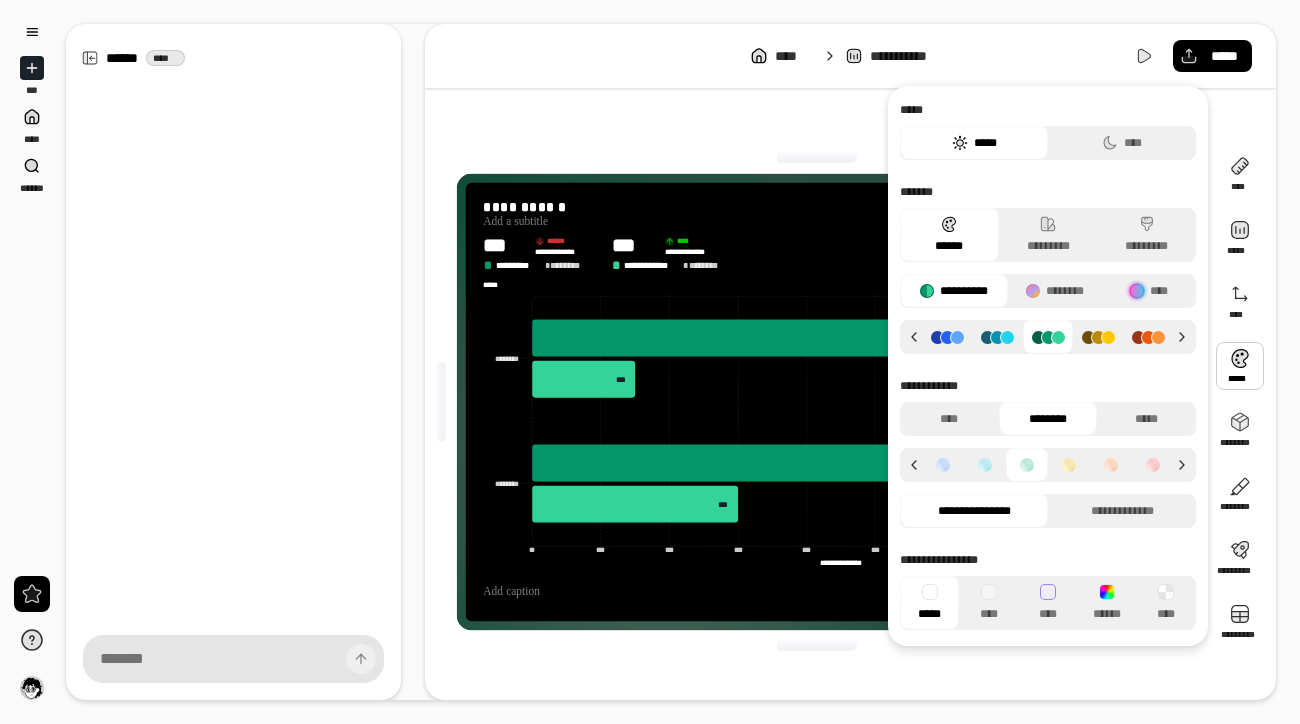 click at bounding box center [1069, 465] 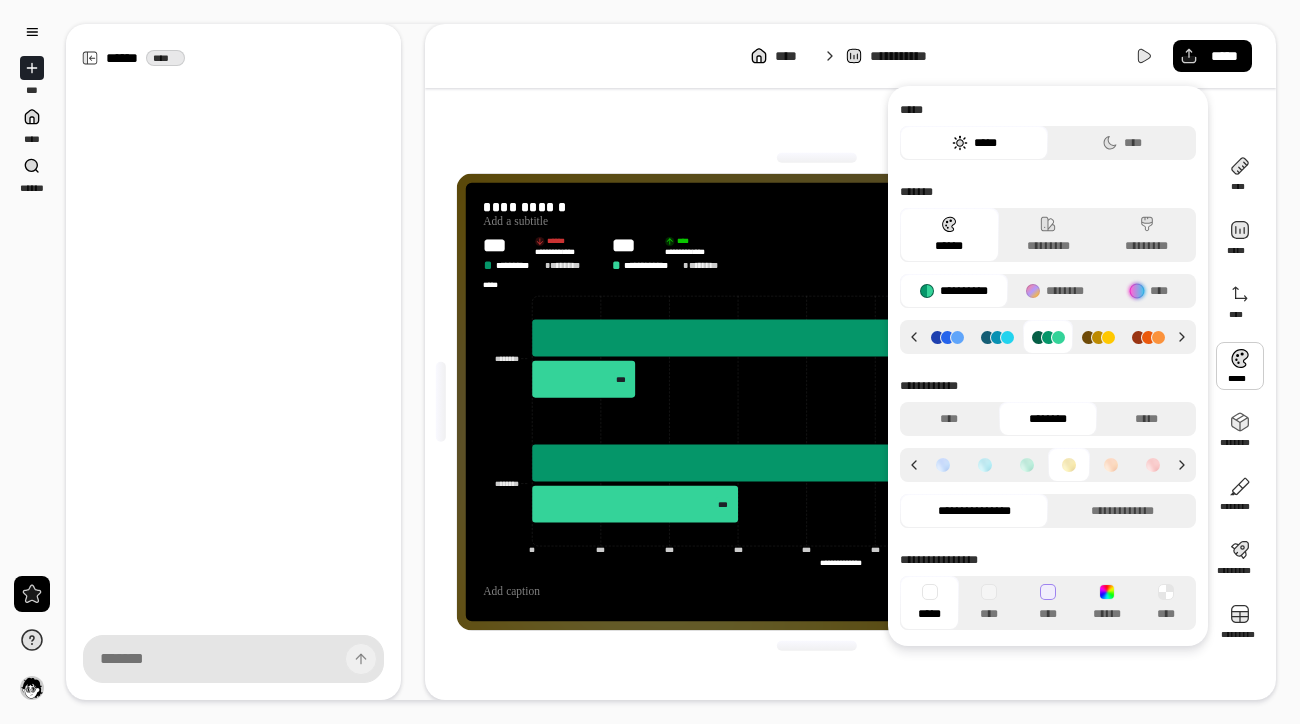 click at bounding box center [1111, 465] 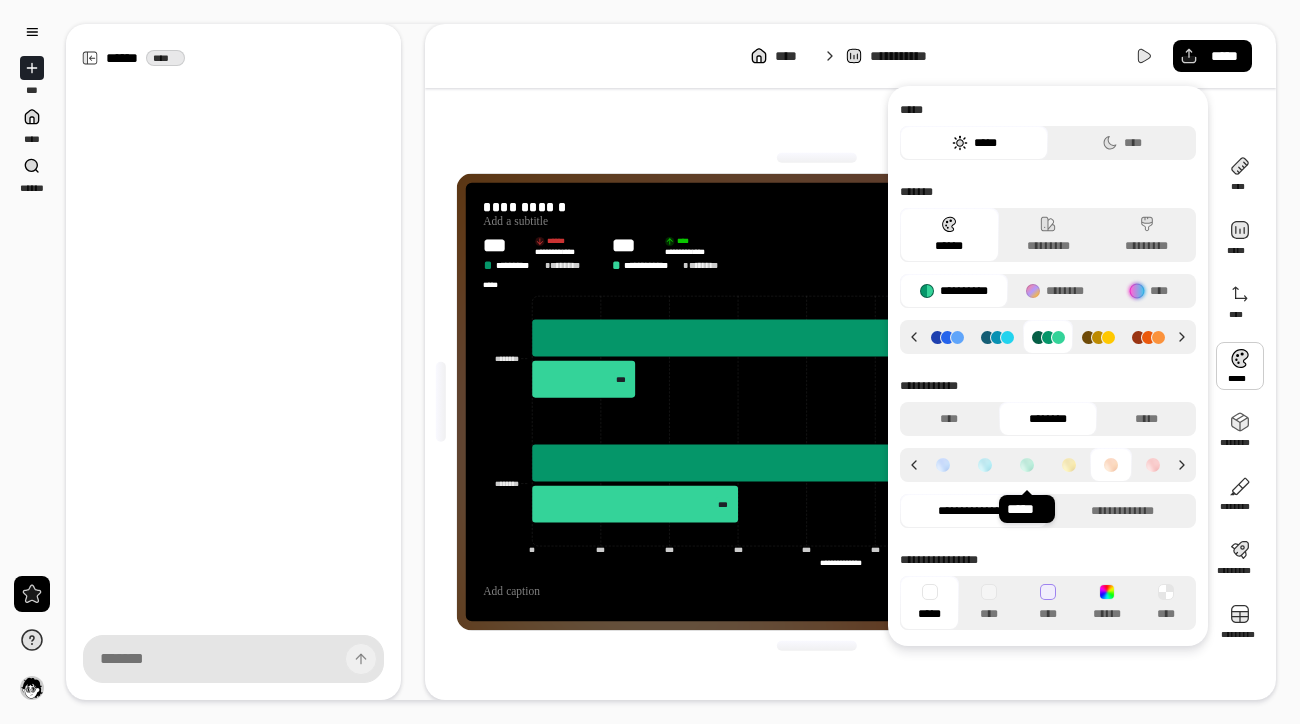 click at bounding box center [1027, 465] 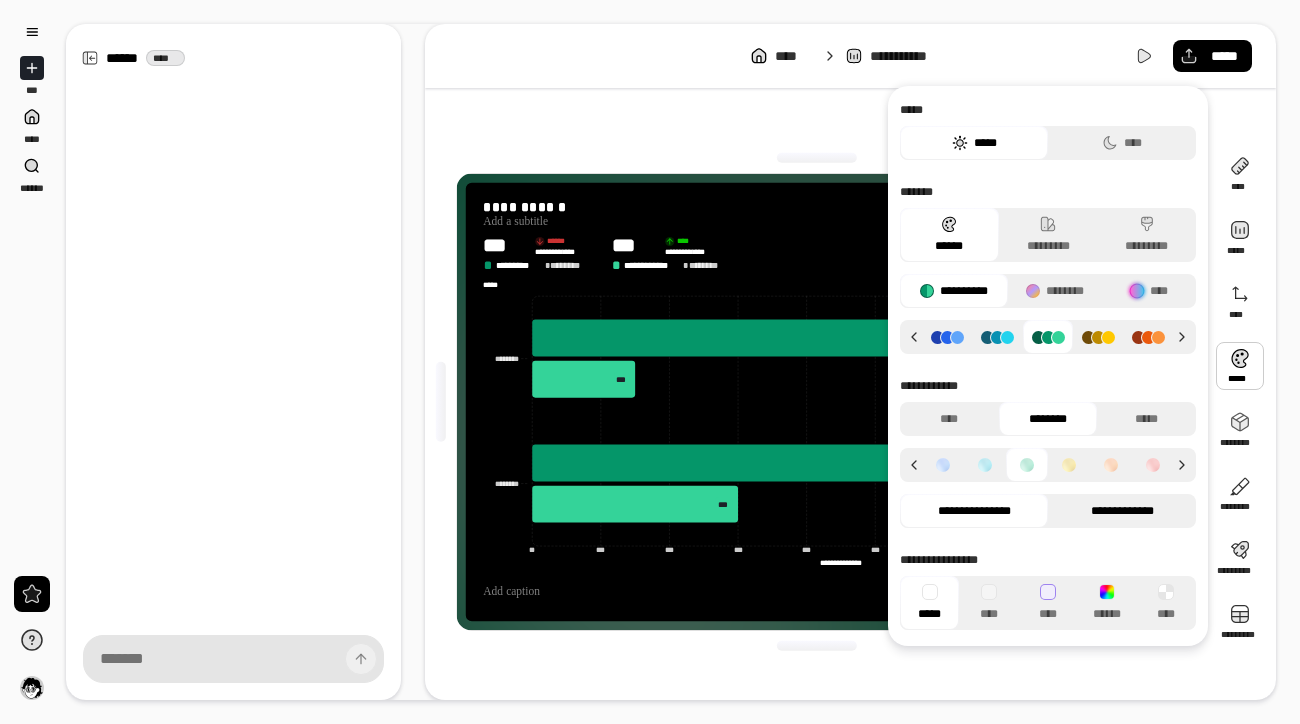 click on "**********" at bounding box center (1122, 511) 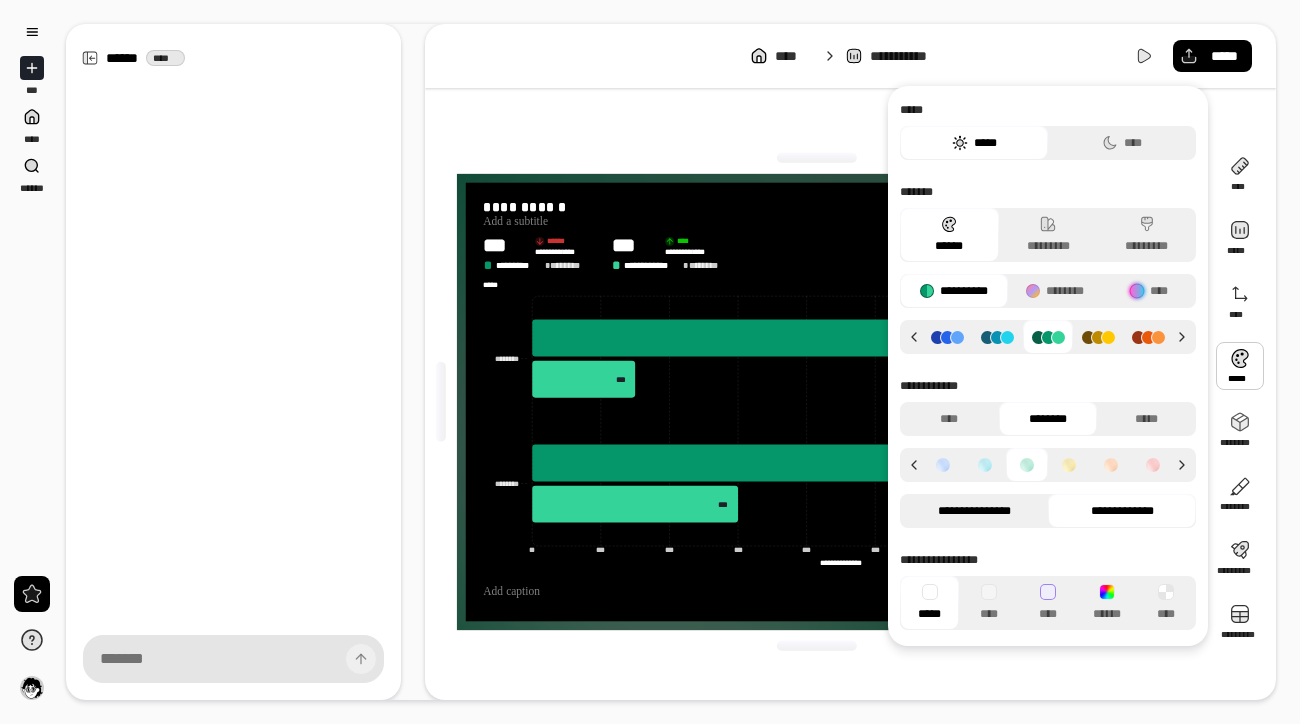 click on "**********" at bounding box center [974, 511] 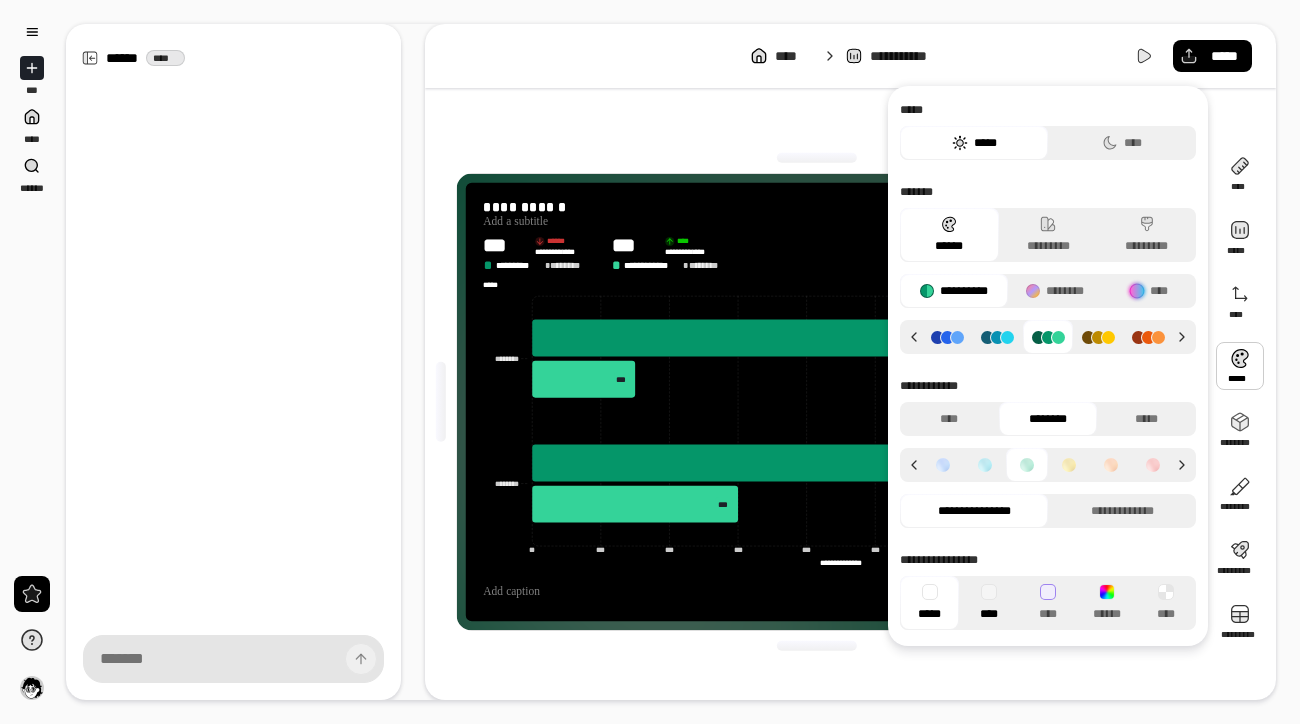 click at bounding box center (989, 592) 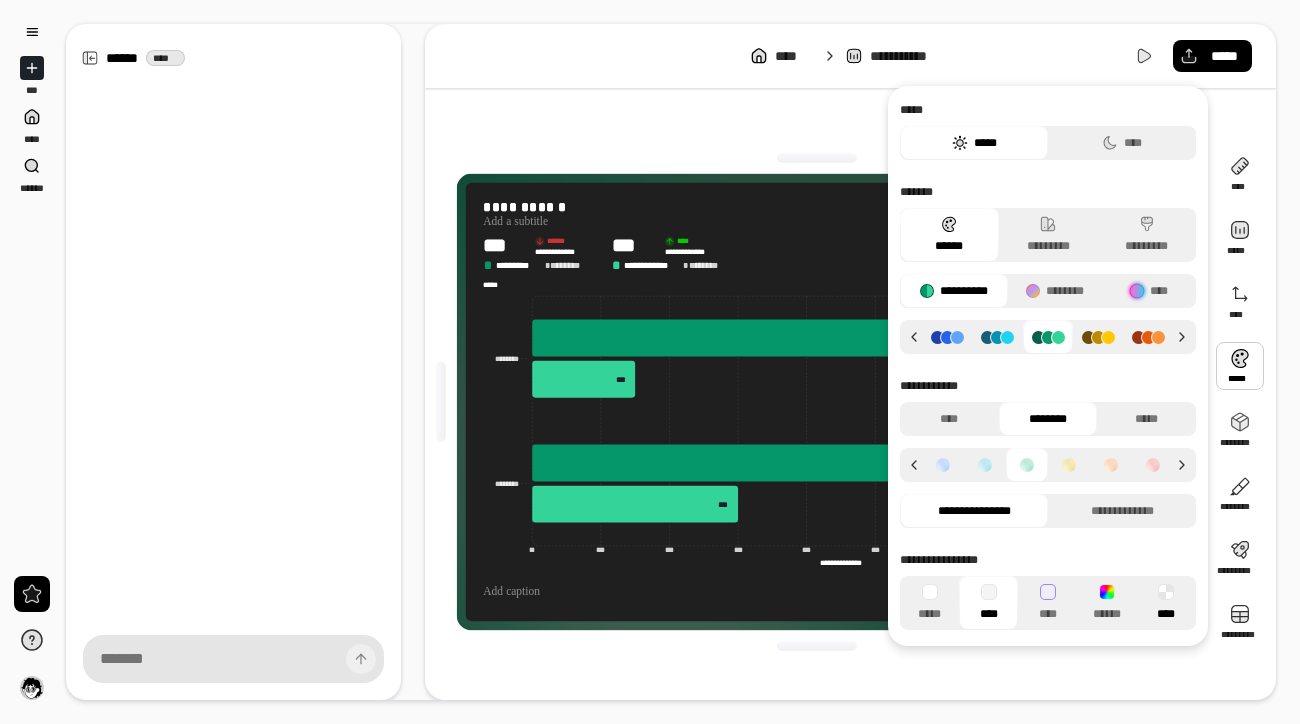 click on "****" at bounding box center [1166, 603] 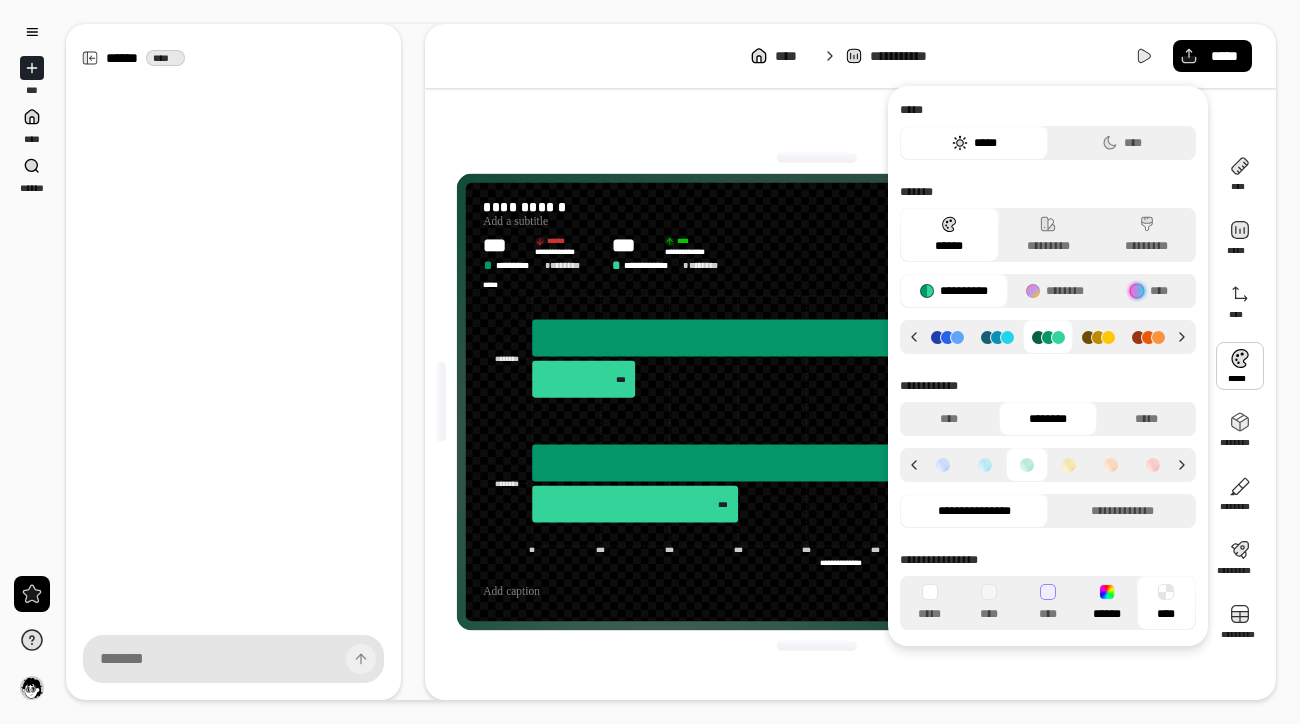 click on "******" at bounding box center [1107, 603] 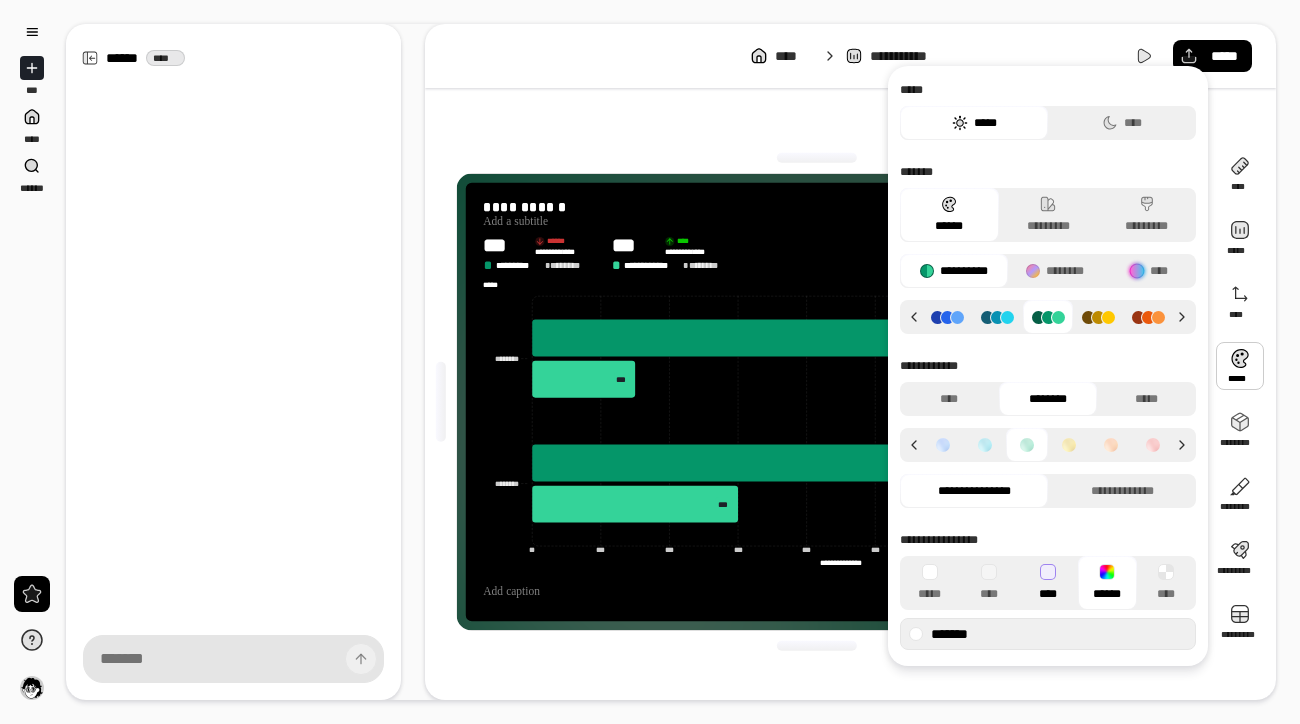 click on "****" at bounding box center [1047, 583] 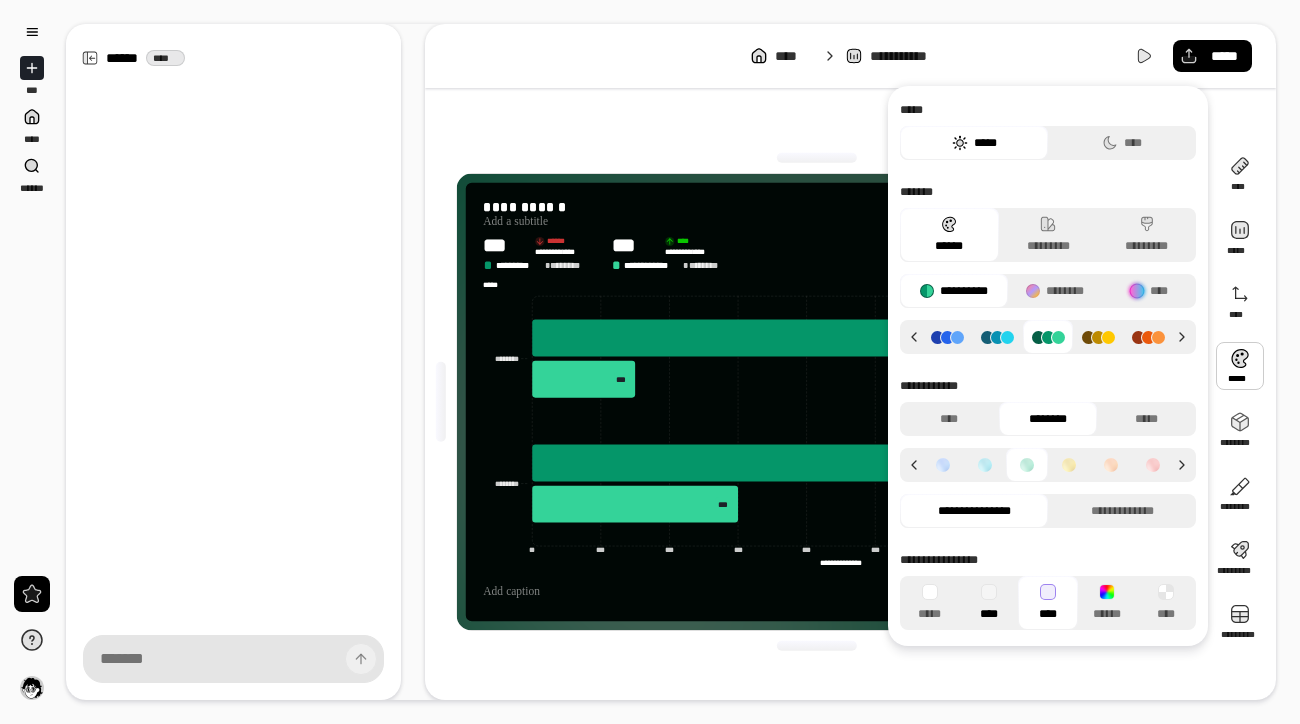click on "****" at bounding box center (988, 603) 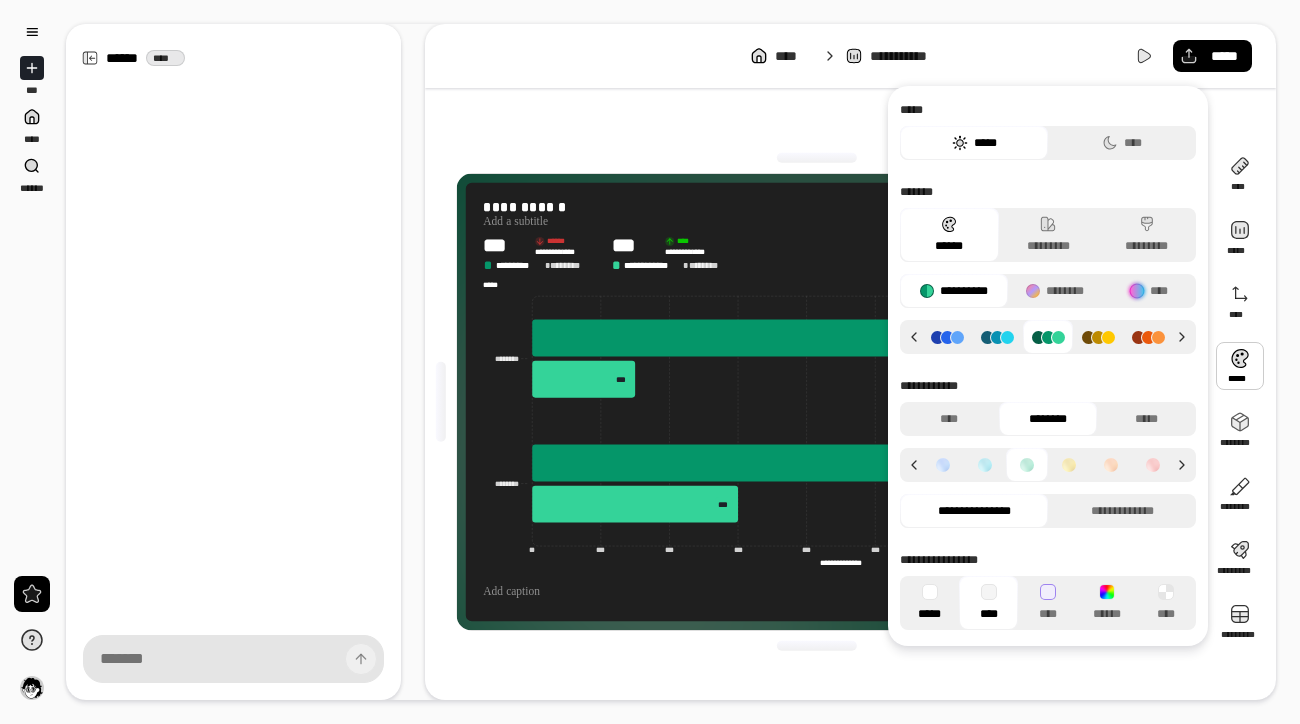 click on "*****" at bounding box center (929, 603) 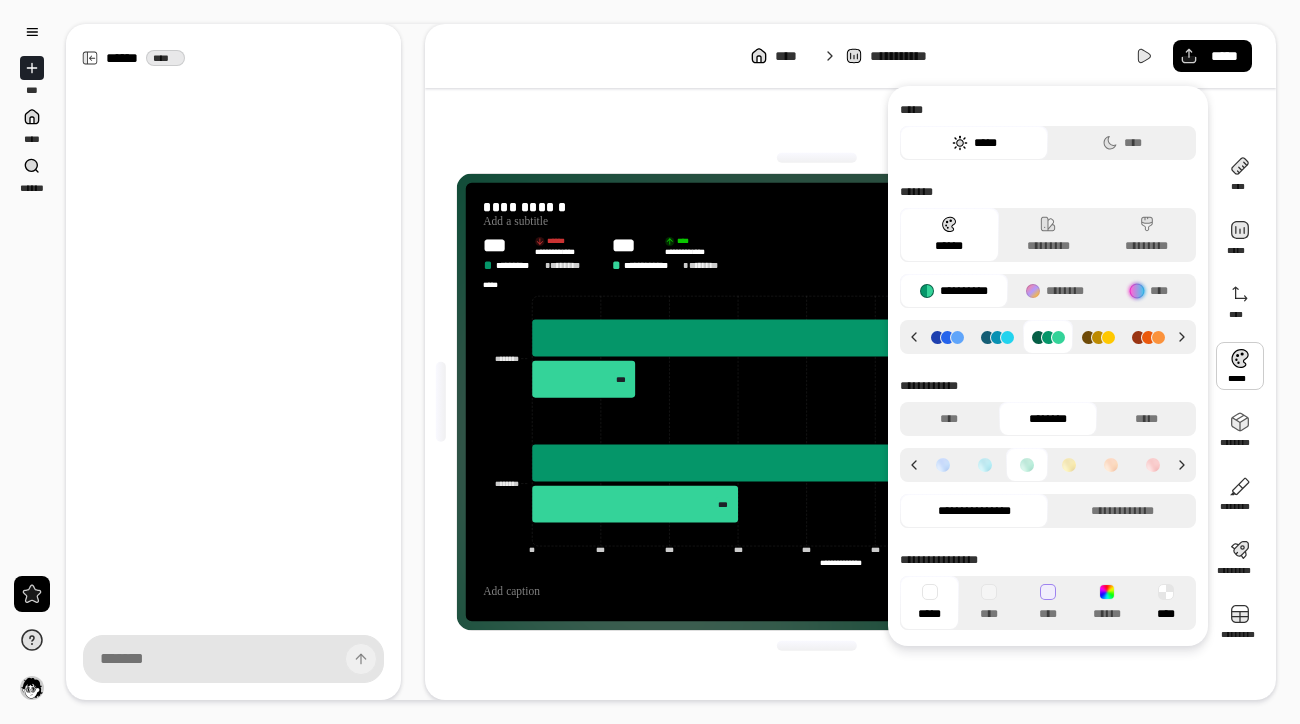 click on "****" at bounding box center (1166, 603) 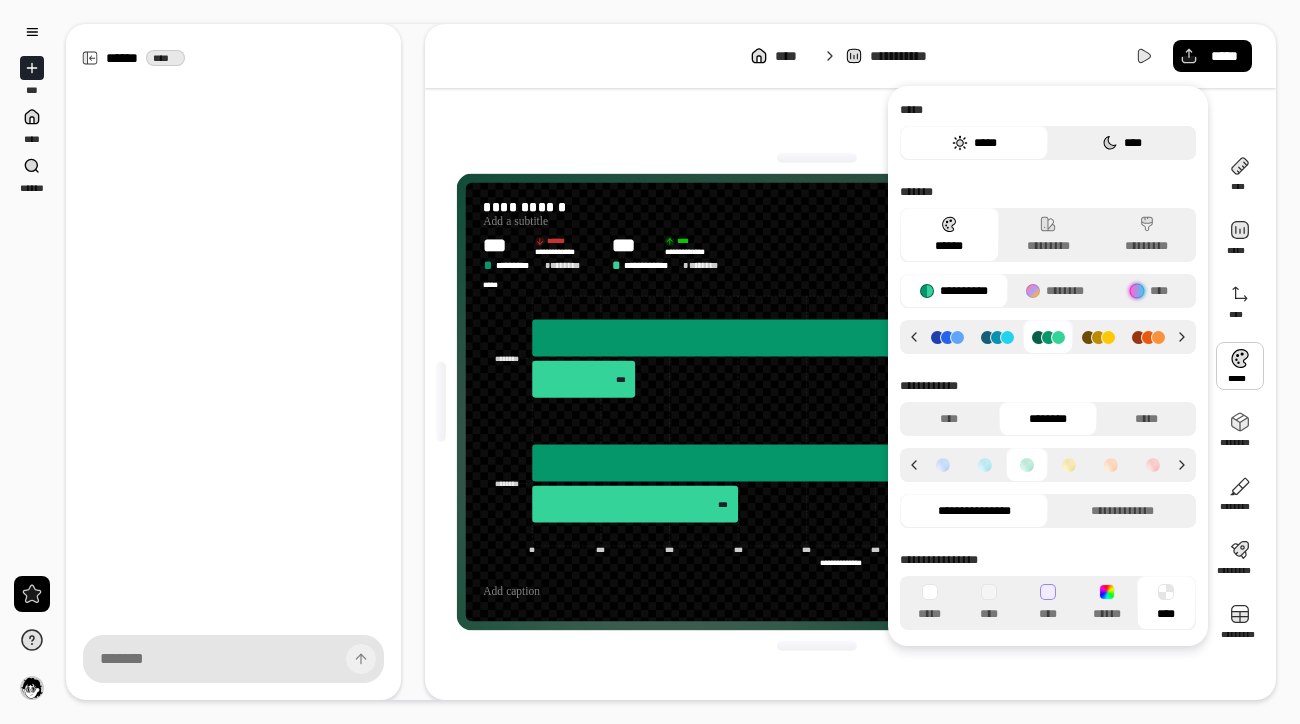 click on "****" at bounding box center (1122, 143) 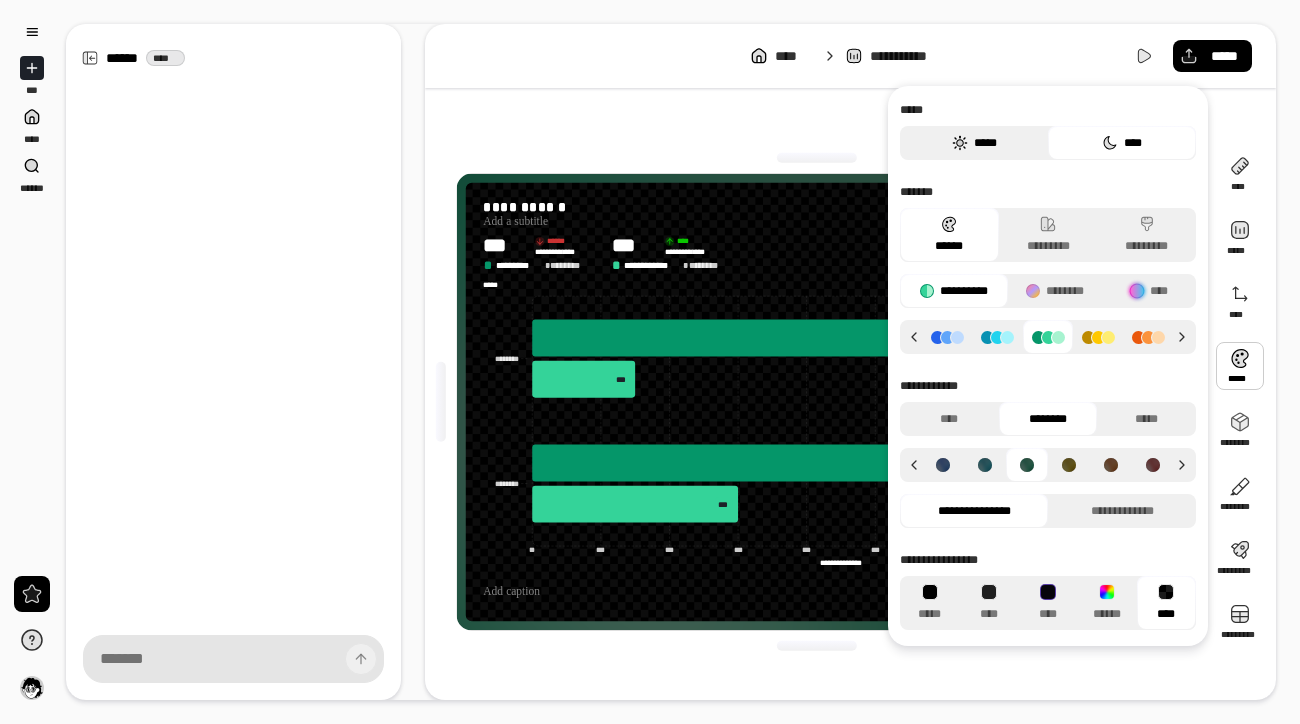 click on "*****" at bounding box center (974, 143) 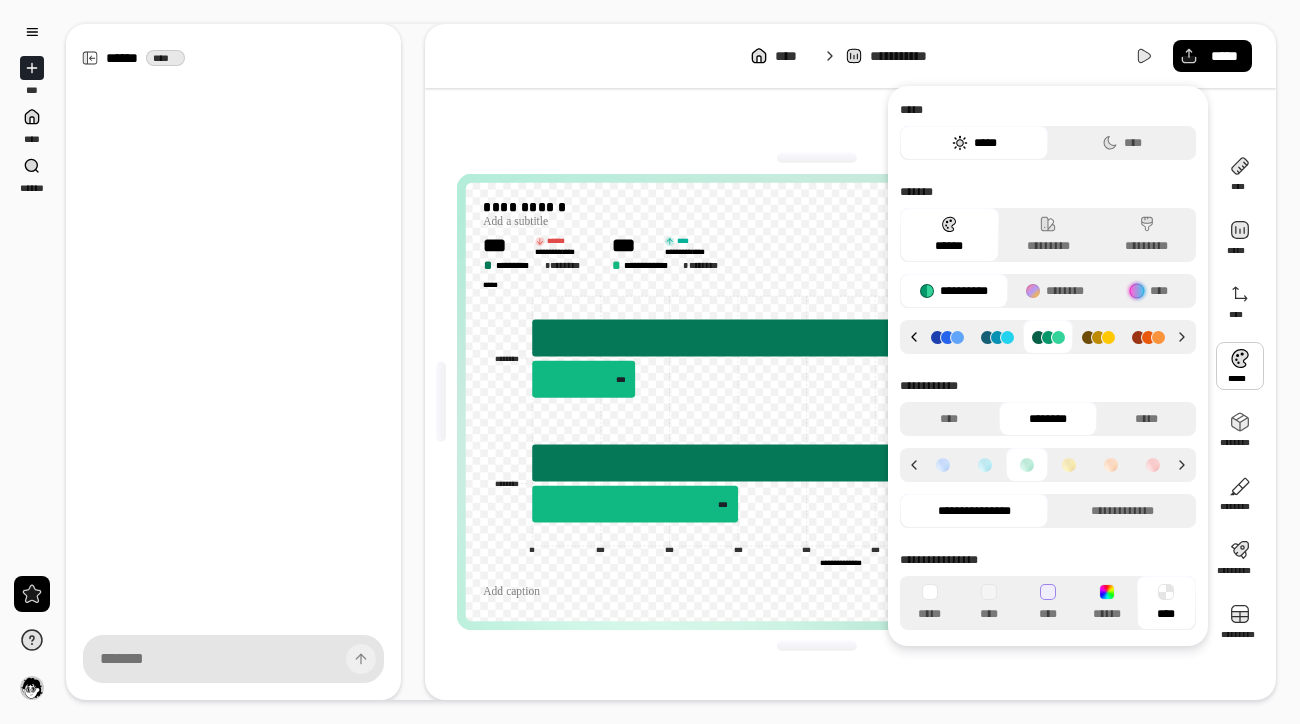 click 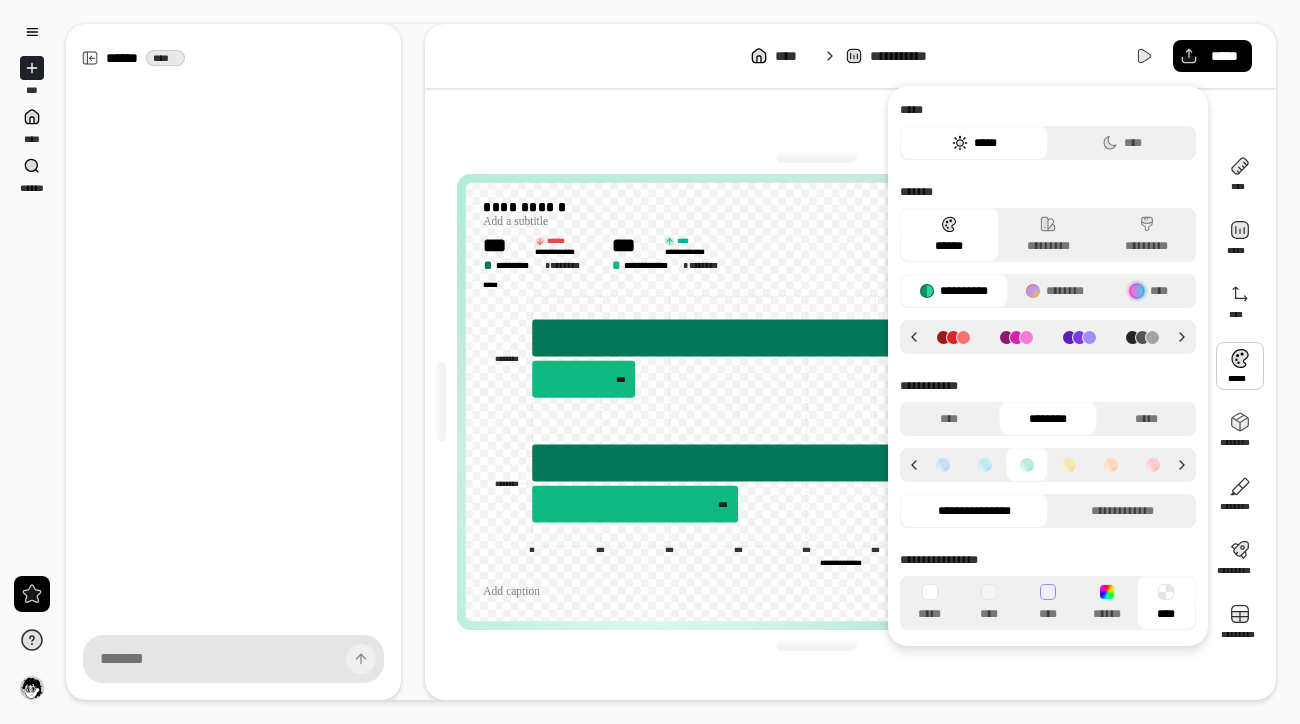 click 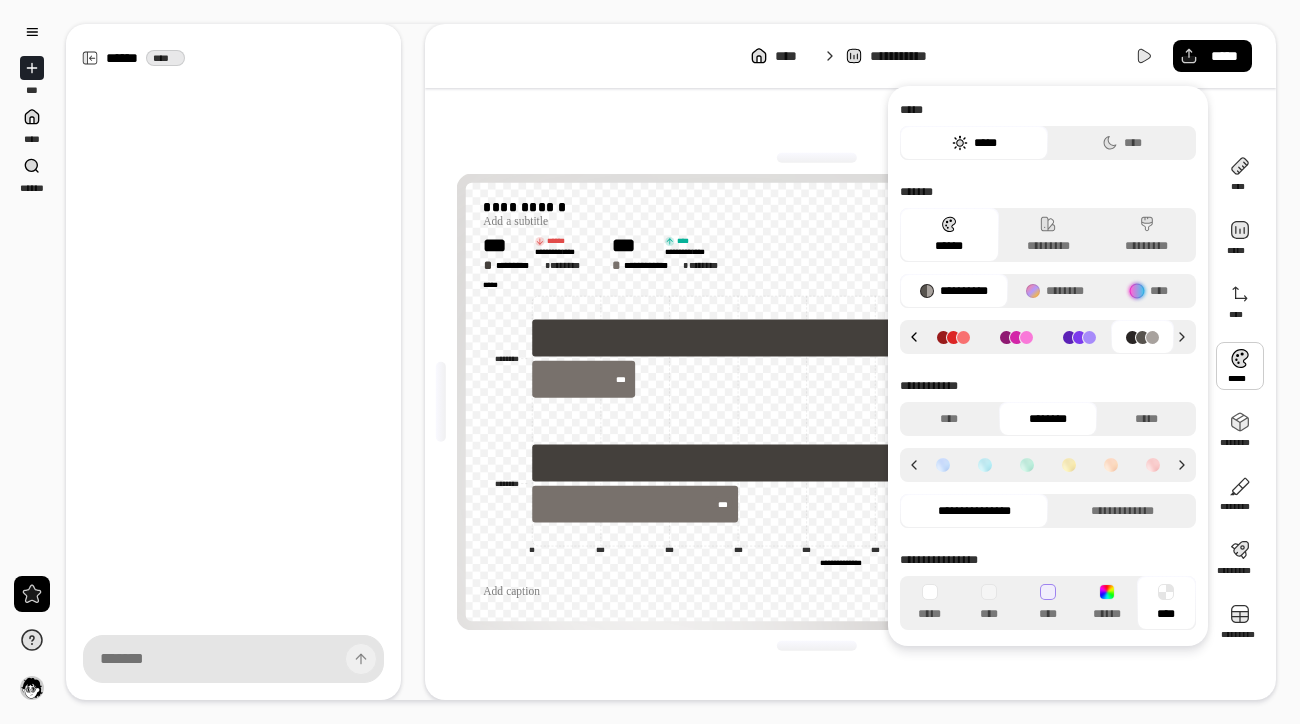 click 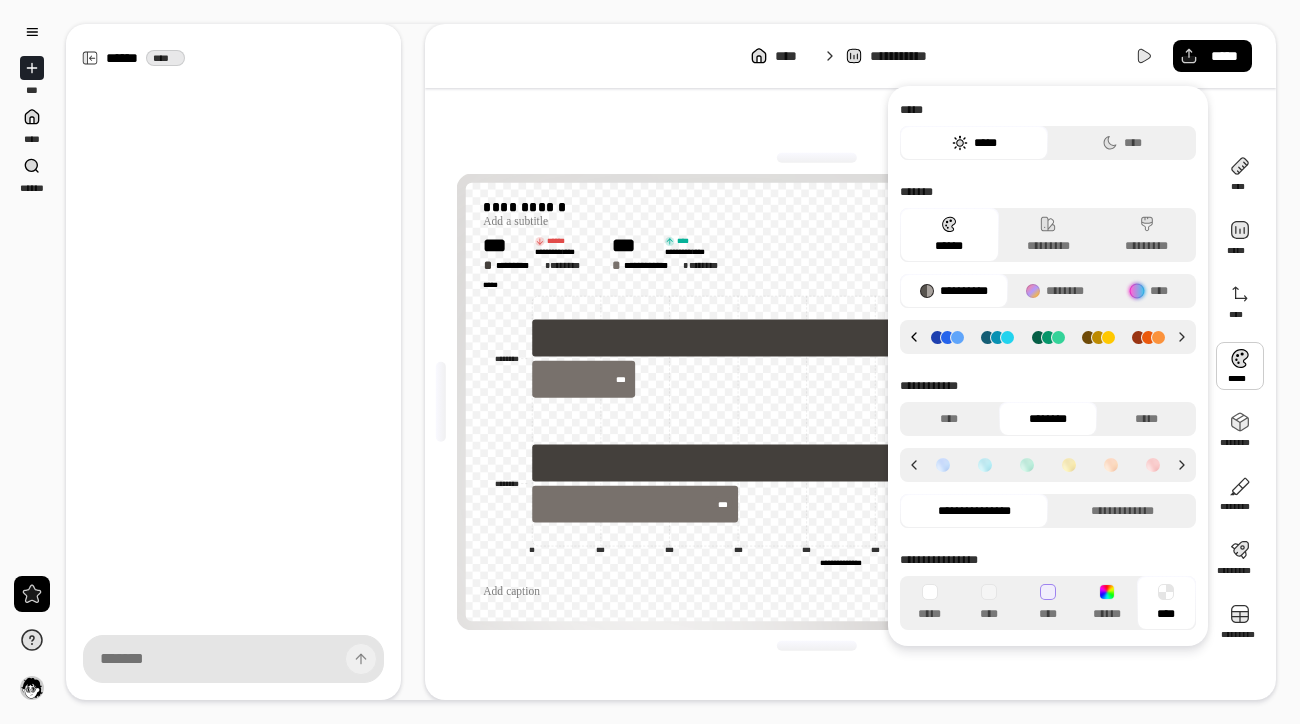 click 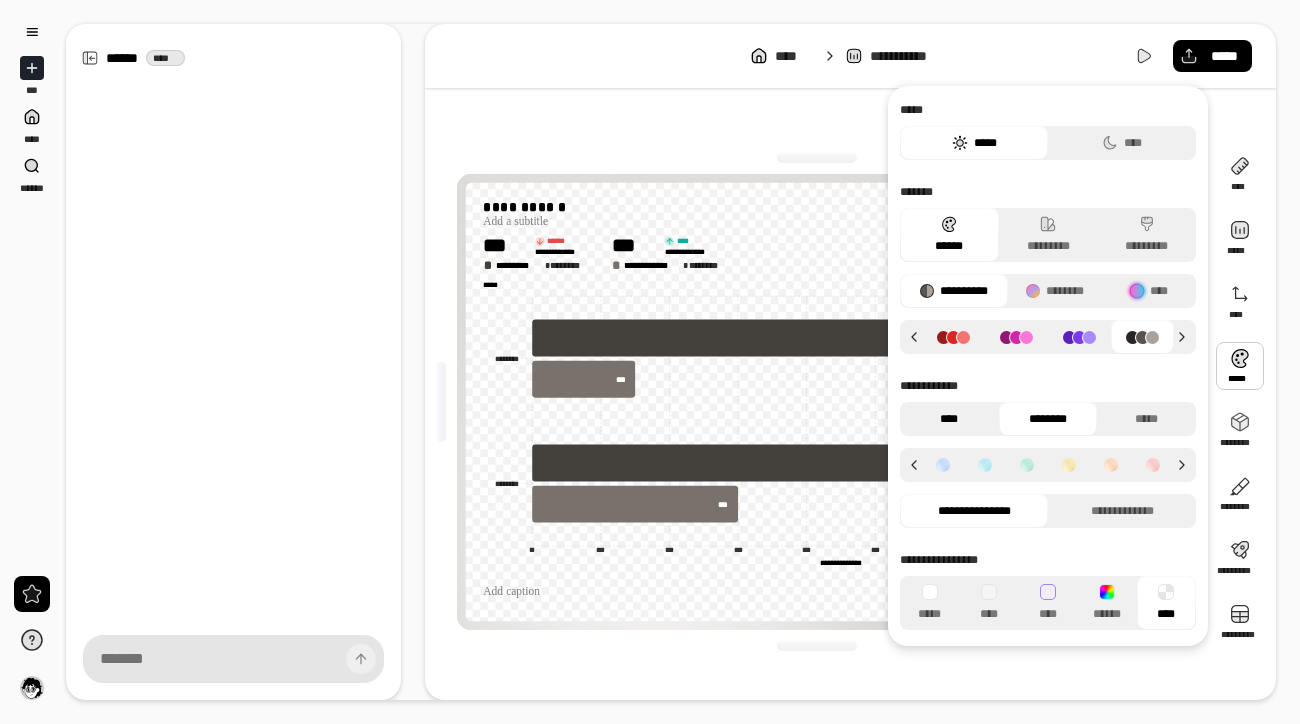 click on "****" at bounding box center (949, 419) 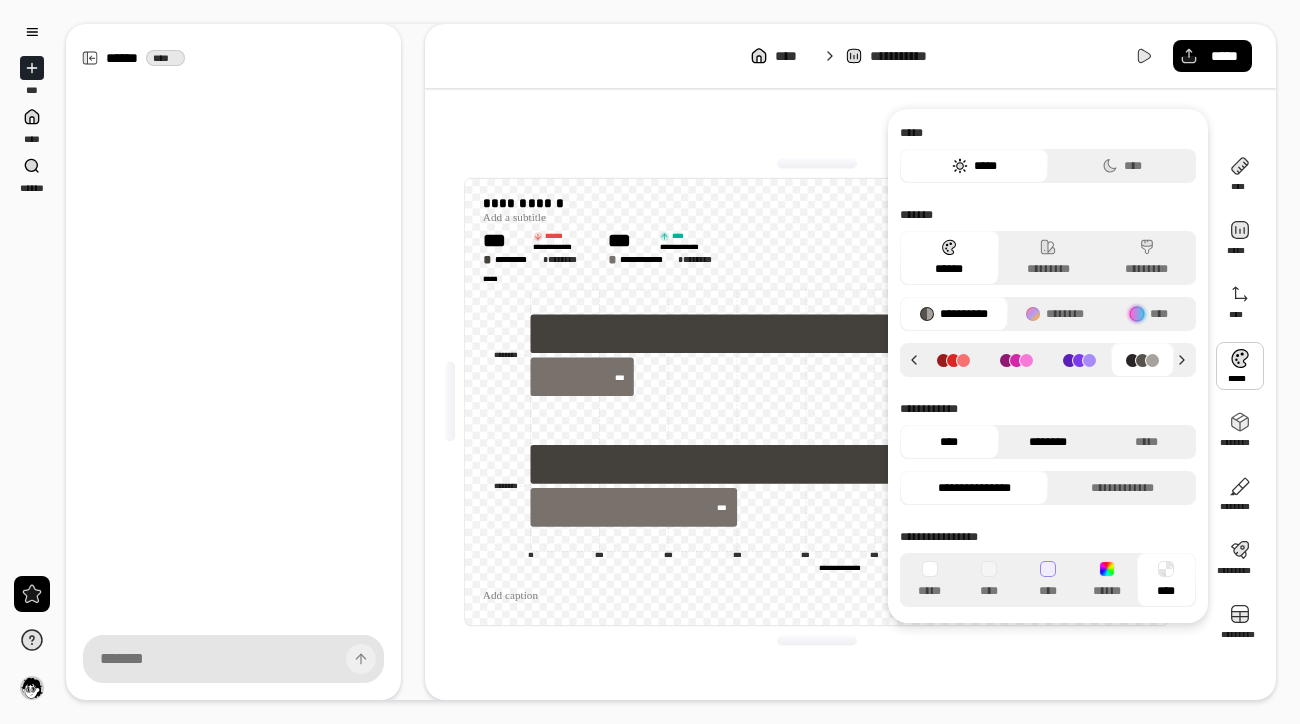 click on "********" at bounding box center [1048, 442] 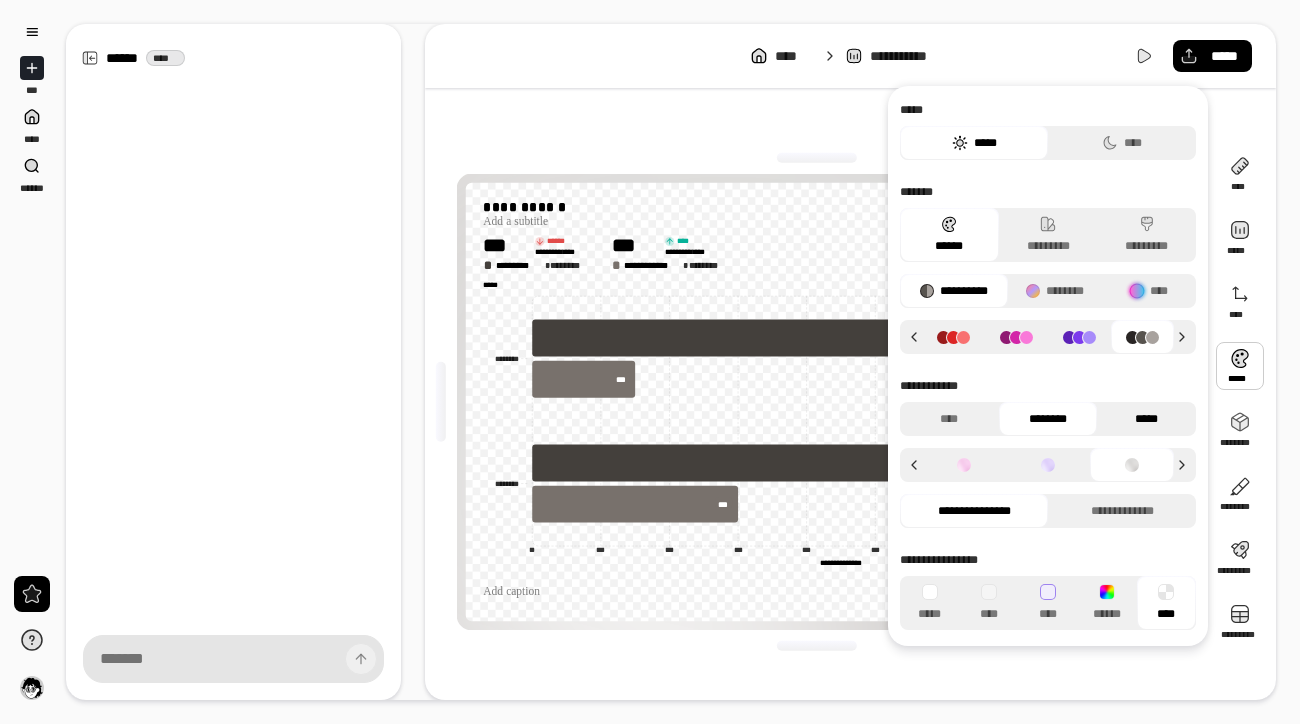 click on "*****" at bounding box center (1146, 419) 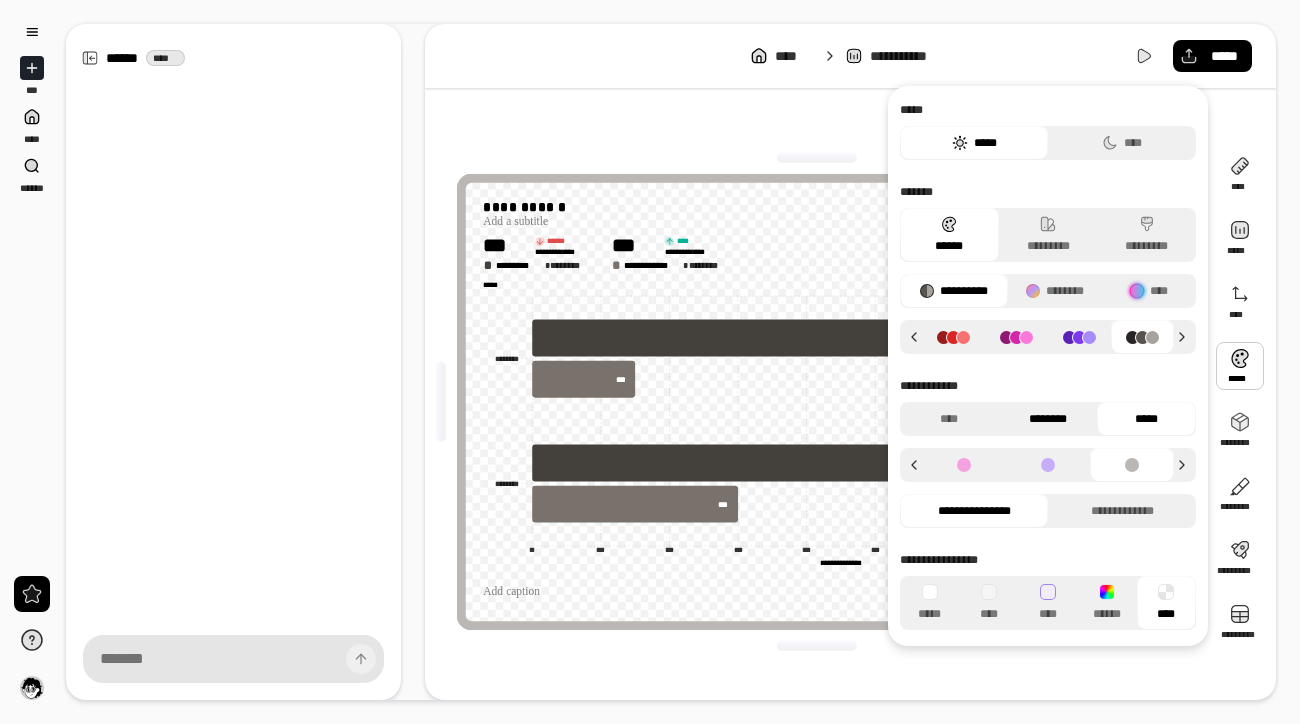 click on "********" at bounding box center (1048, 419) 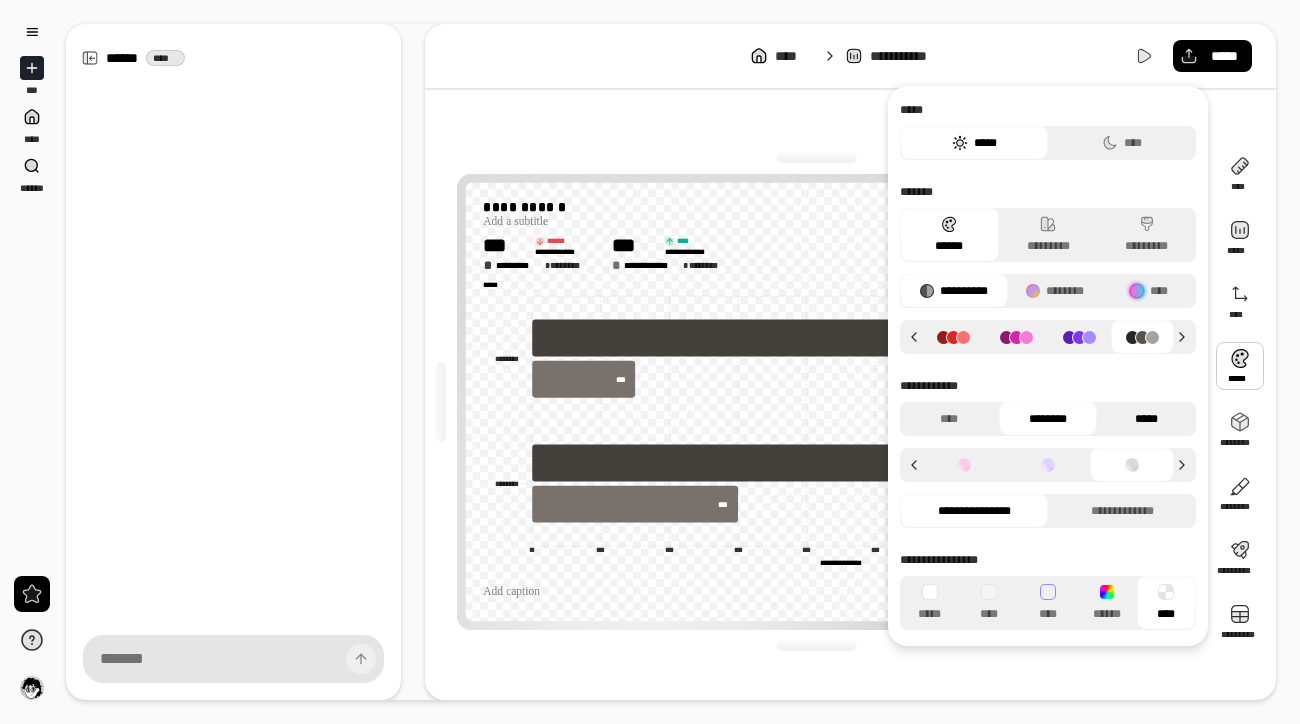 click on "*****" at bounding box center (1146, 419) 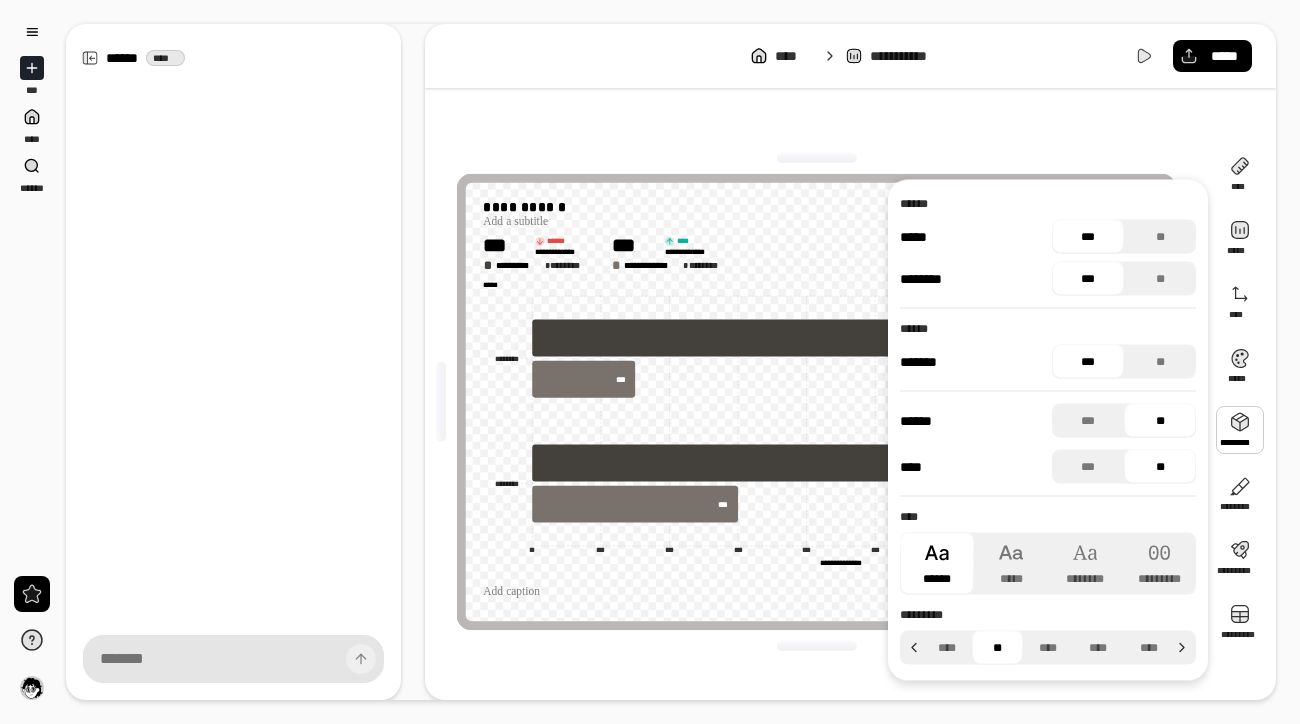 click at bounding box center (1240, 430) 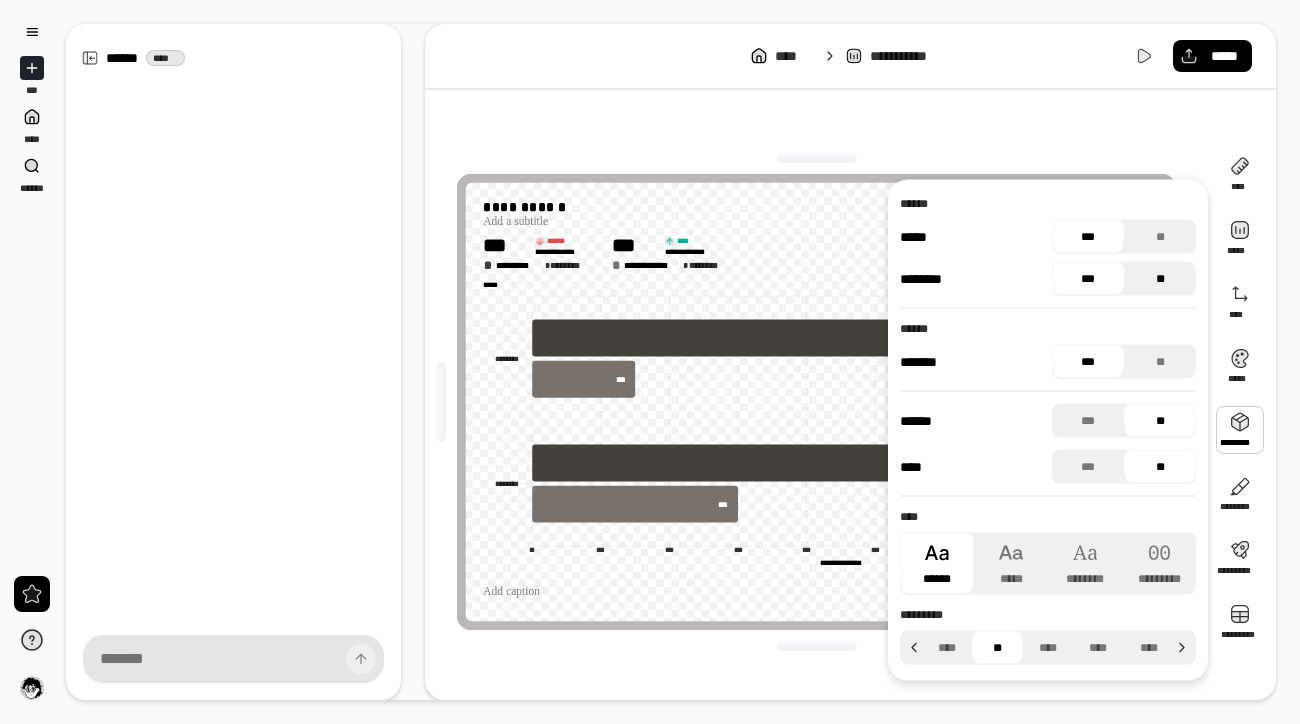 click on "**" at bounding box center (1160, 279) 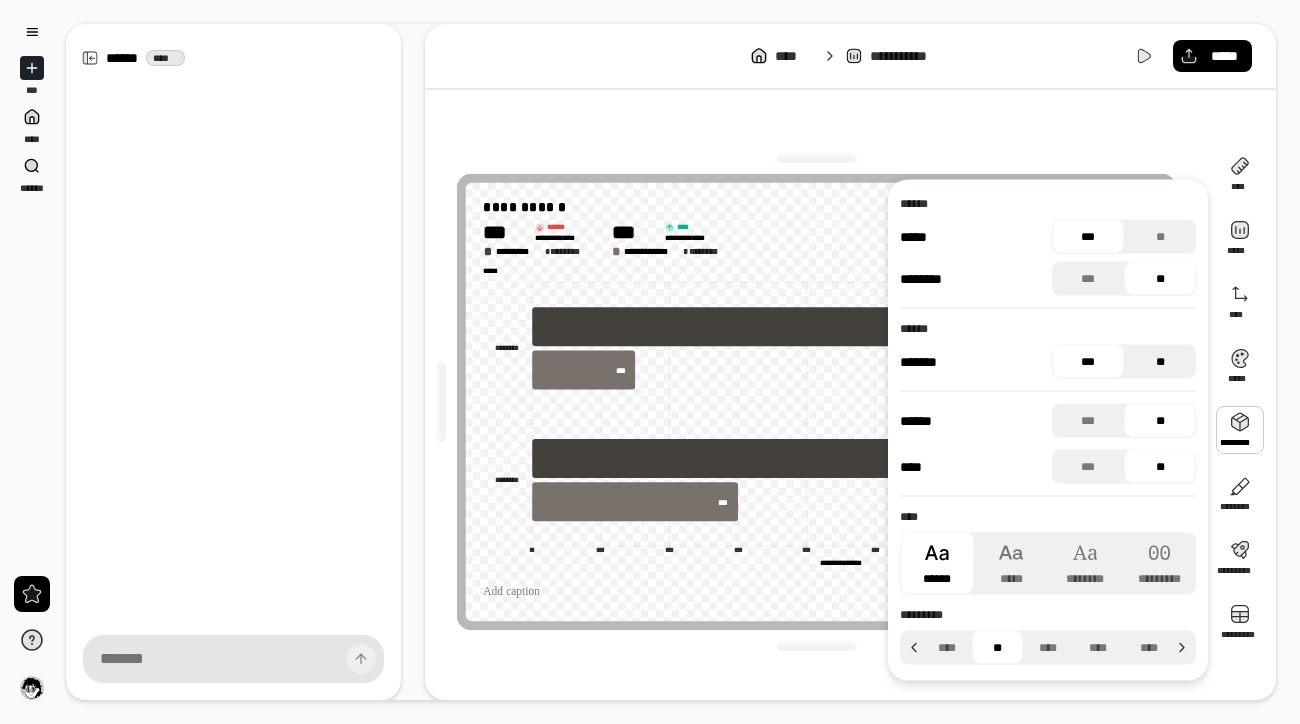 click on "**" at bounding box center (1160, 362) 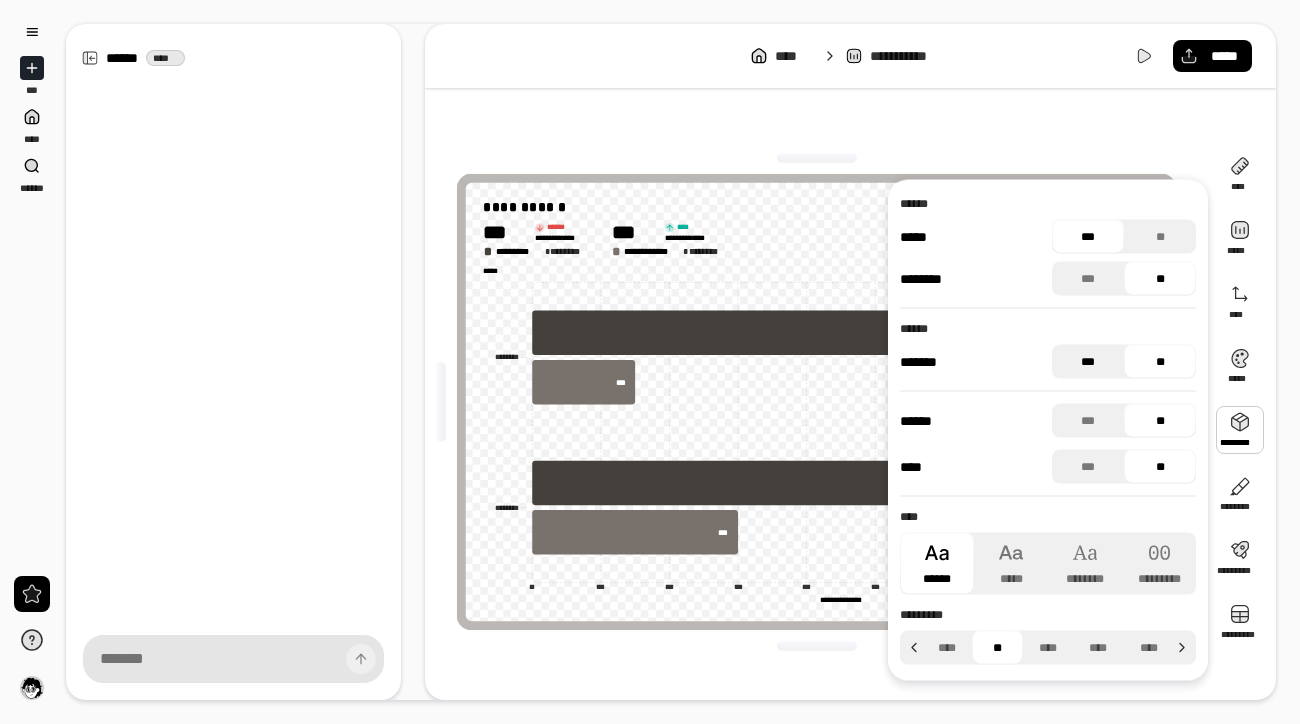 click on "***" at bounding box center [1088, 362] 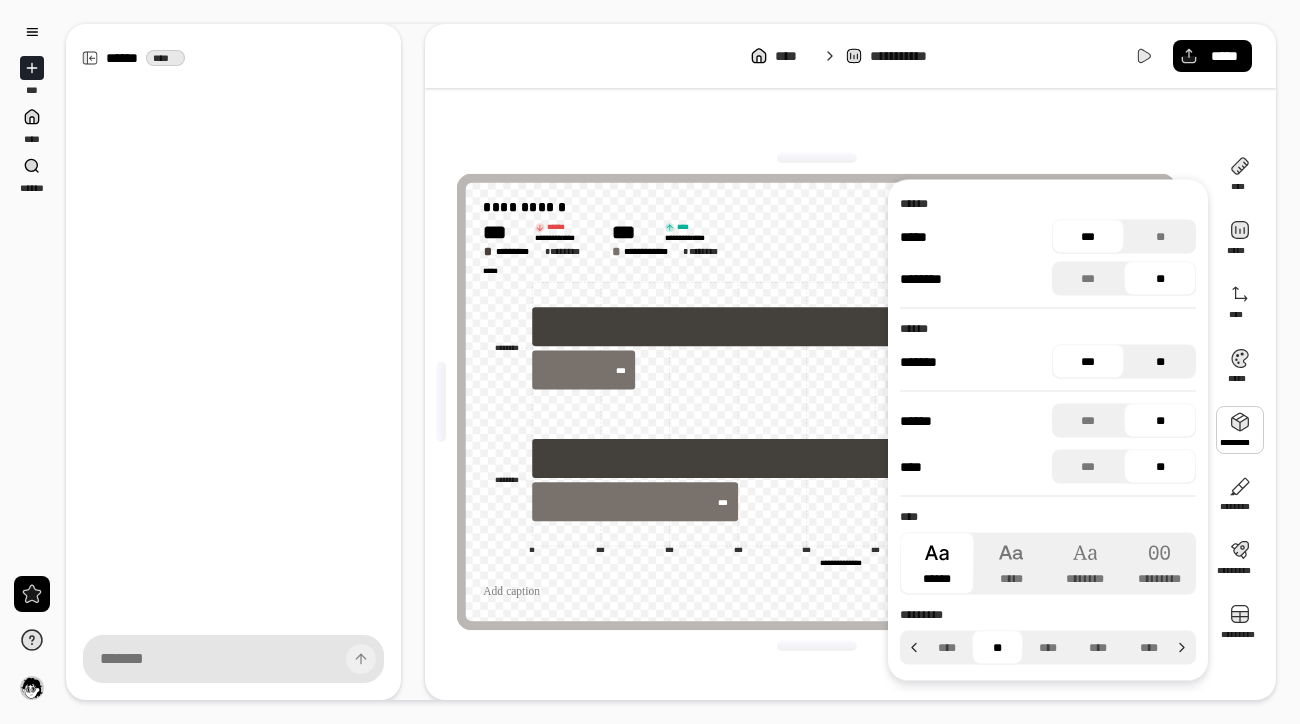 click on "**" at bounding box center [1160, 362] 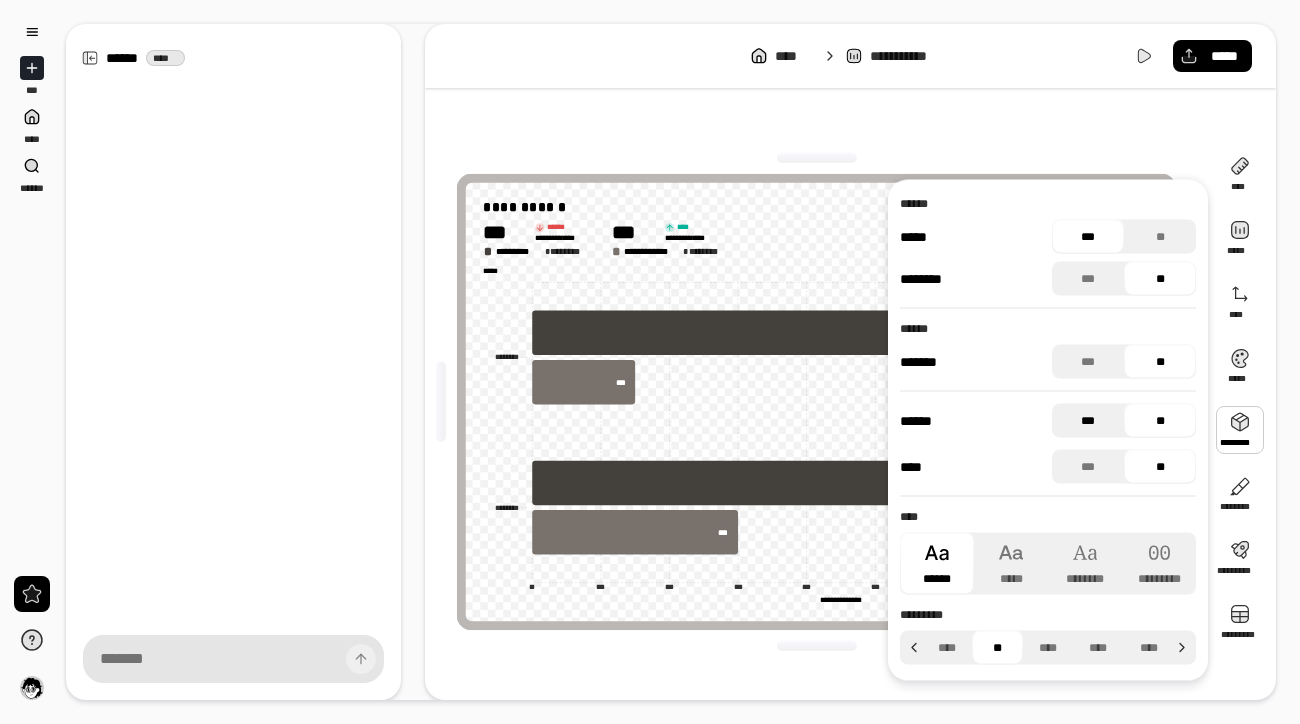 click on "***" at bounding box center [1088, 421] 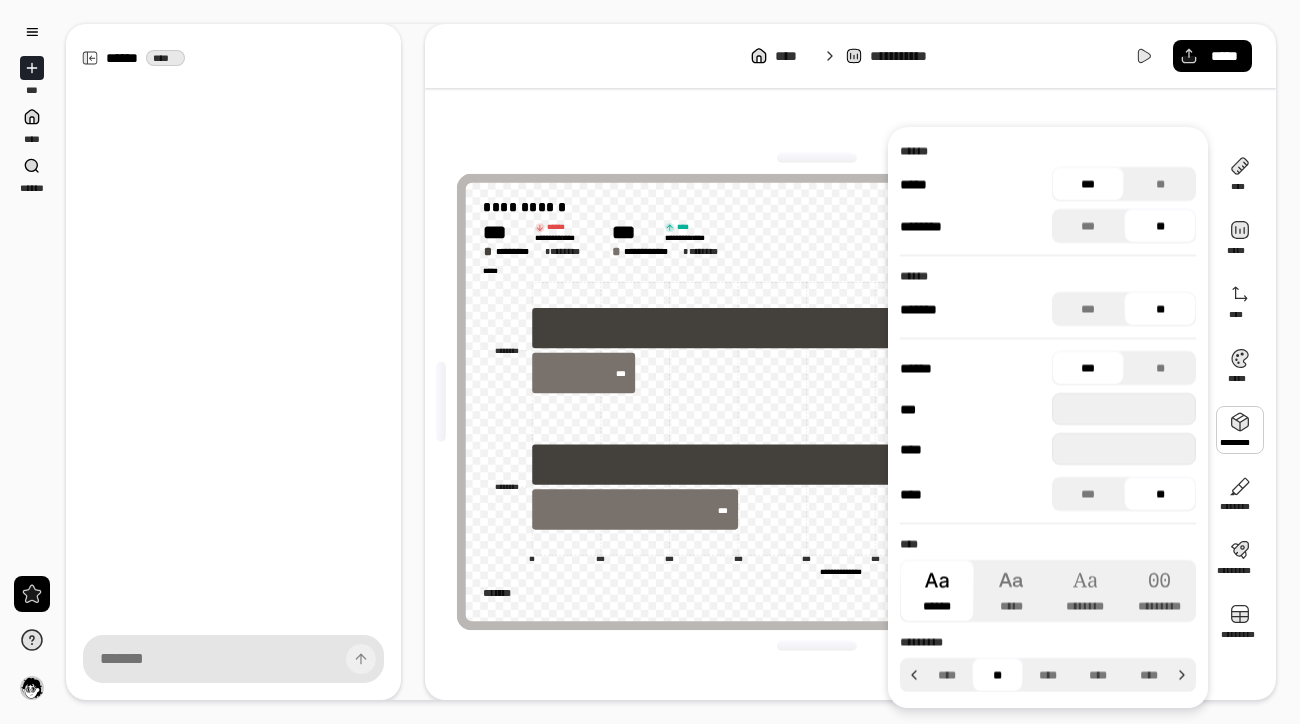 click on "***" at bounding box center [1088, 368] 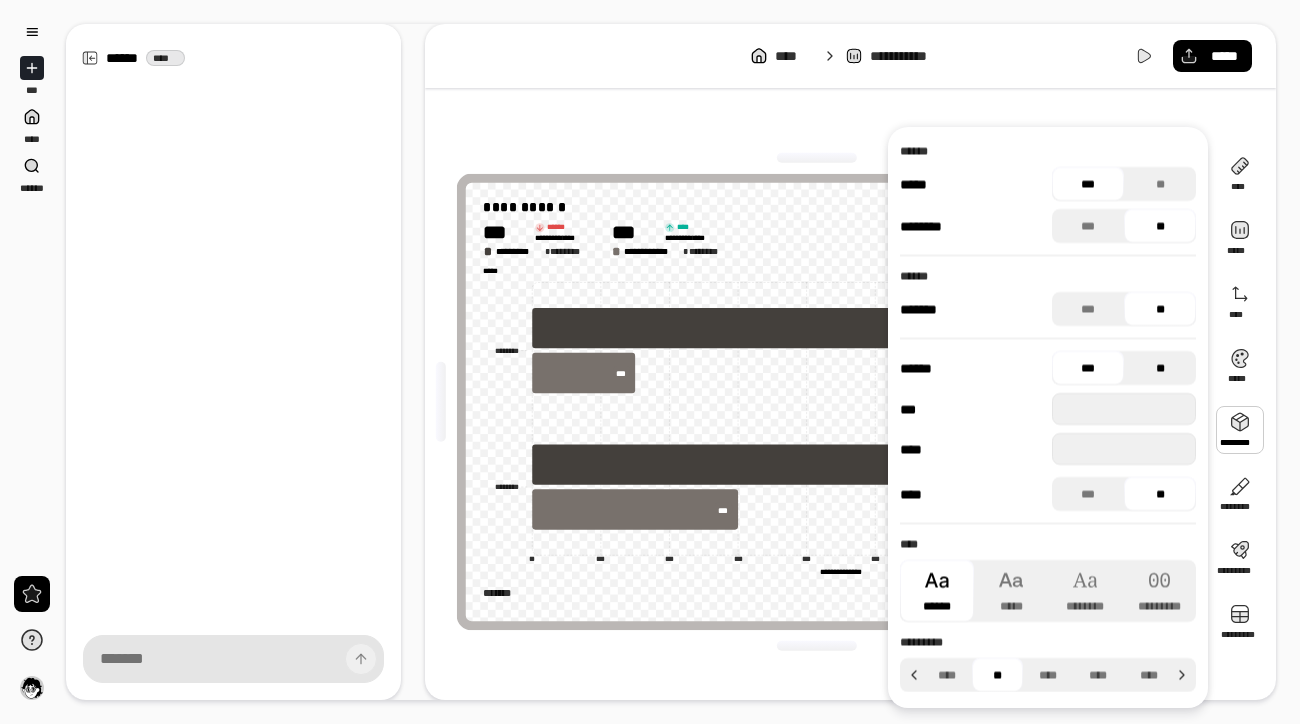 click on "**" at bounding box center (1160, 368) 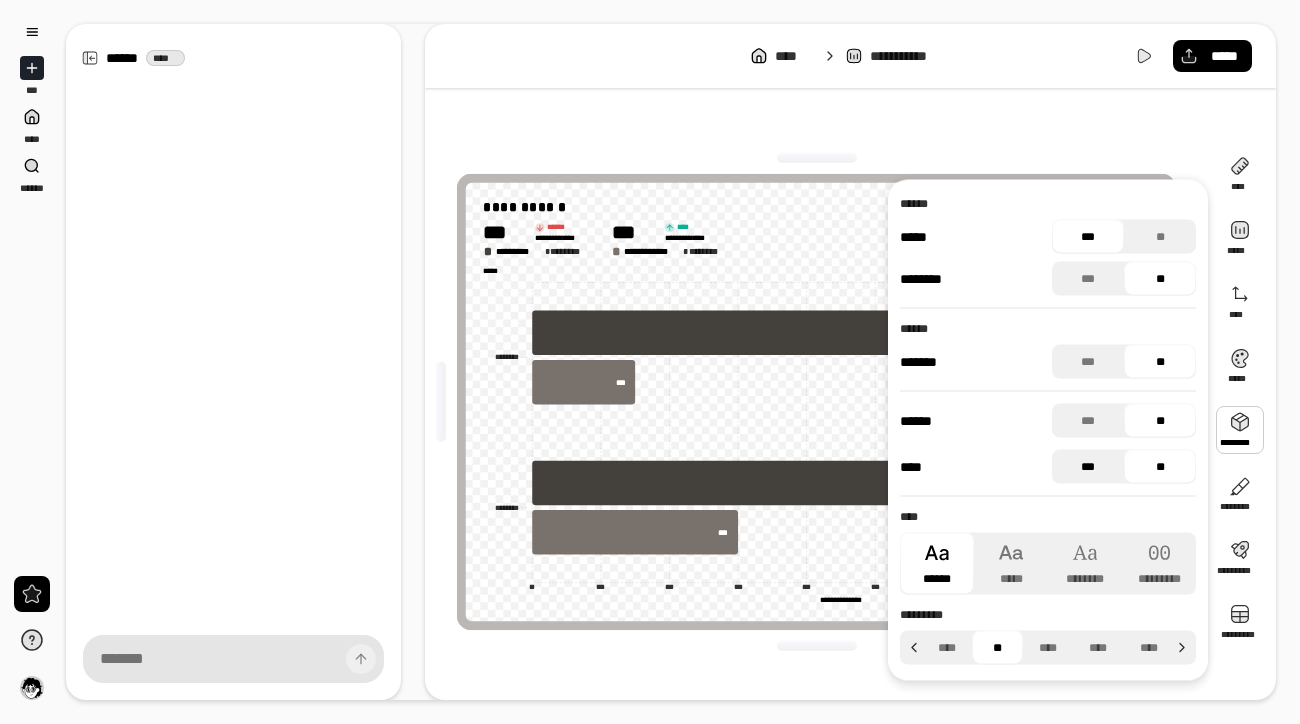 click on "***" at bounding box center [1088, 467] 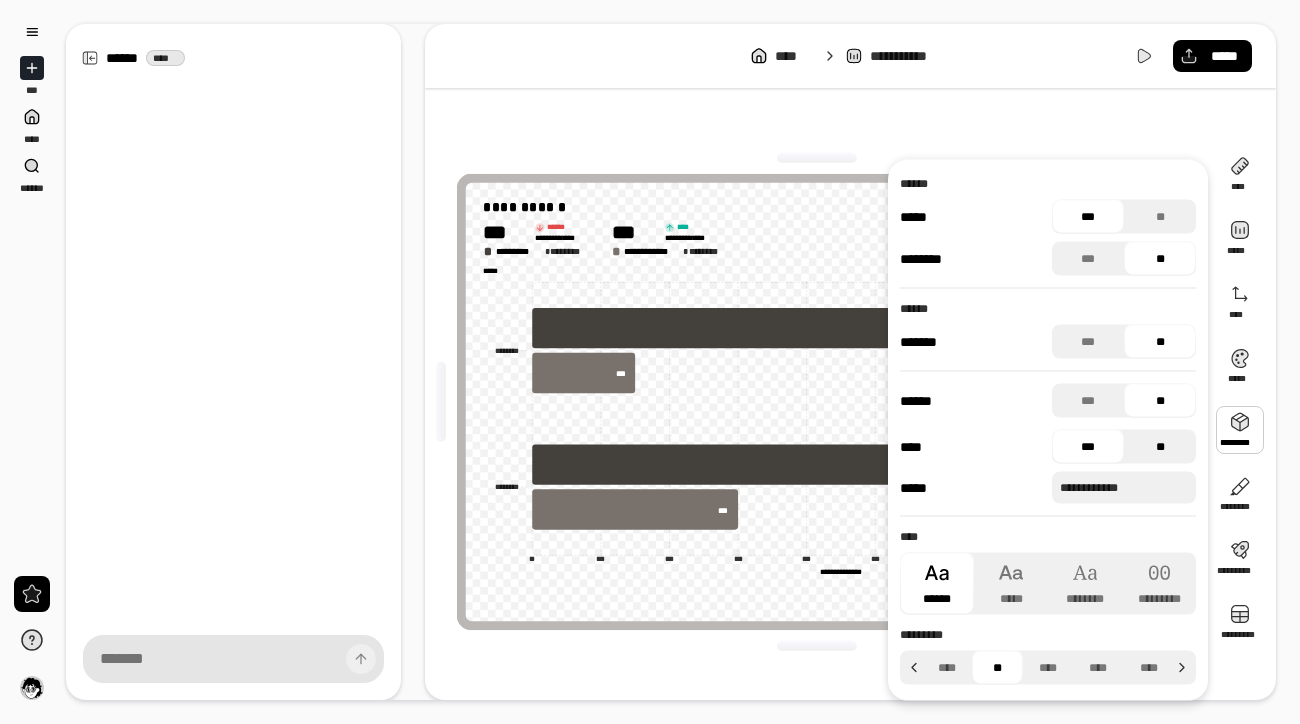 click on "[REDACTED]" at bounding box center (1048, 430) 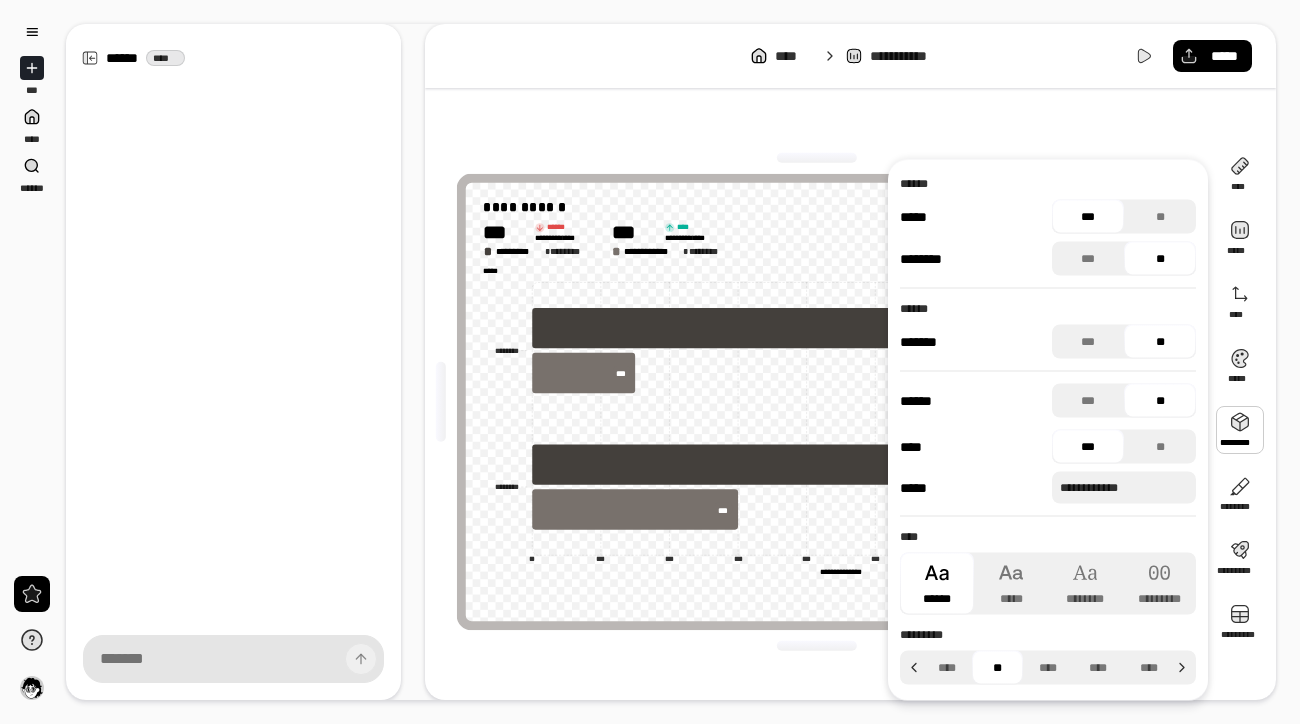 click on "***" at bounding box center [1088, 447] 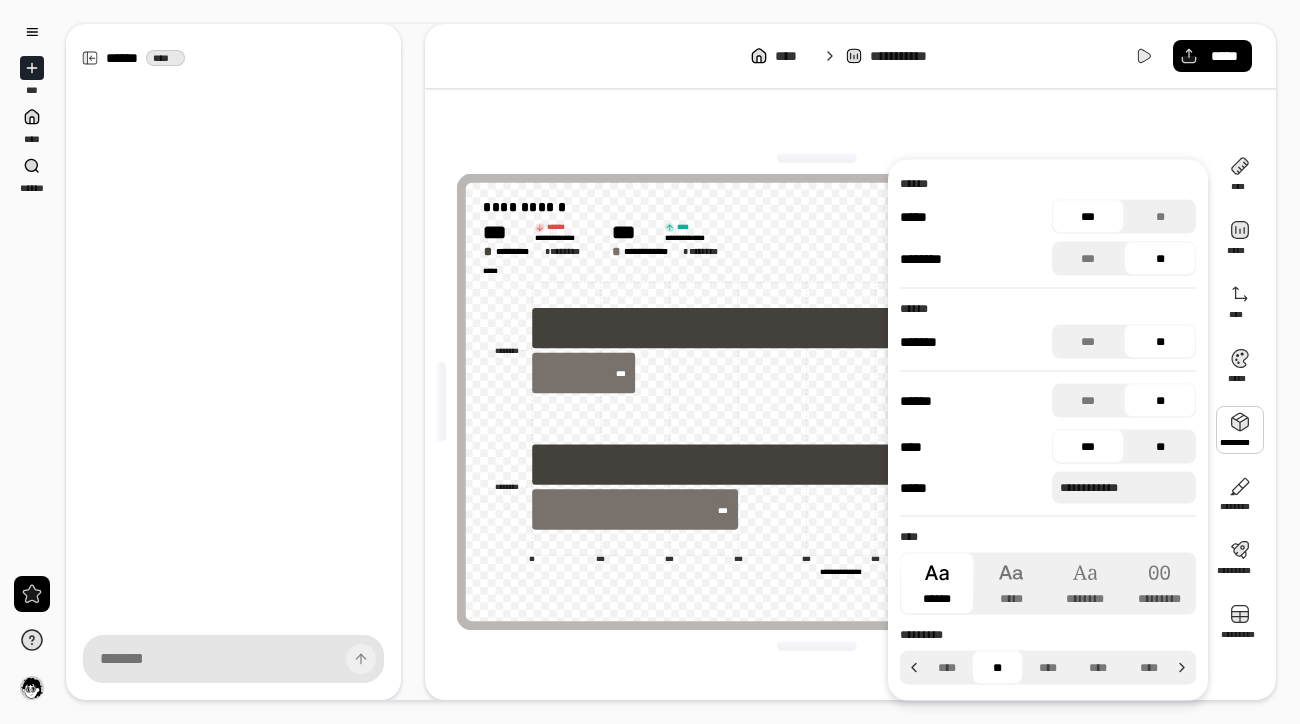 click on "**" at bounding box center (1160, 447) 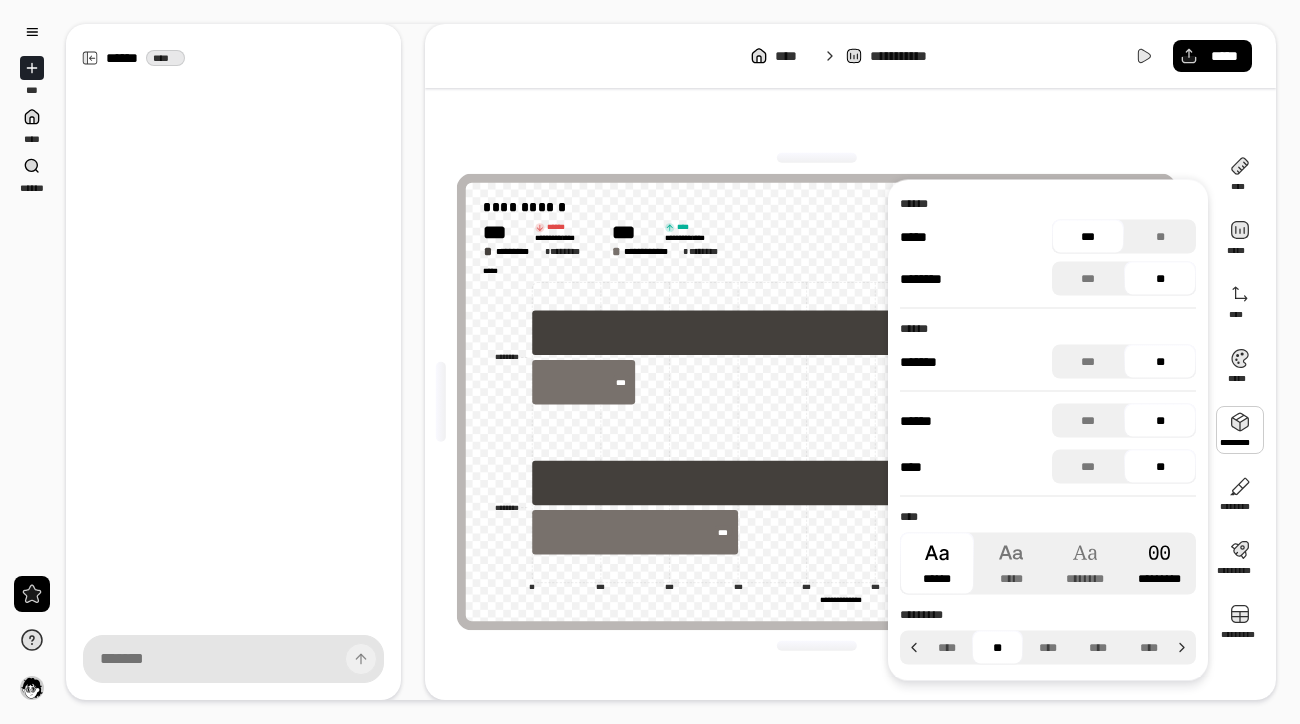 click 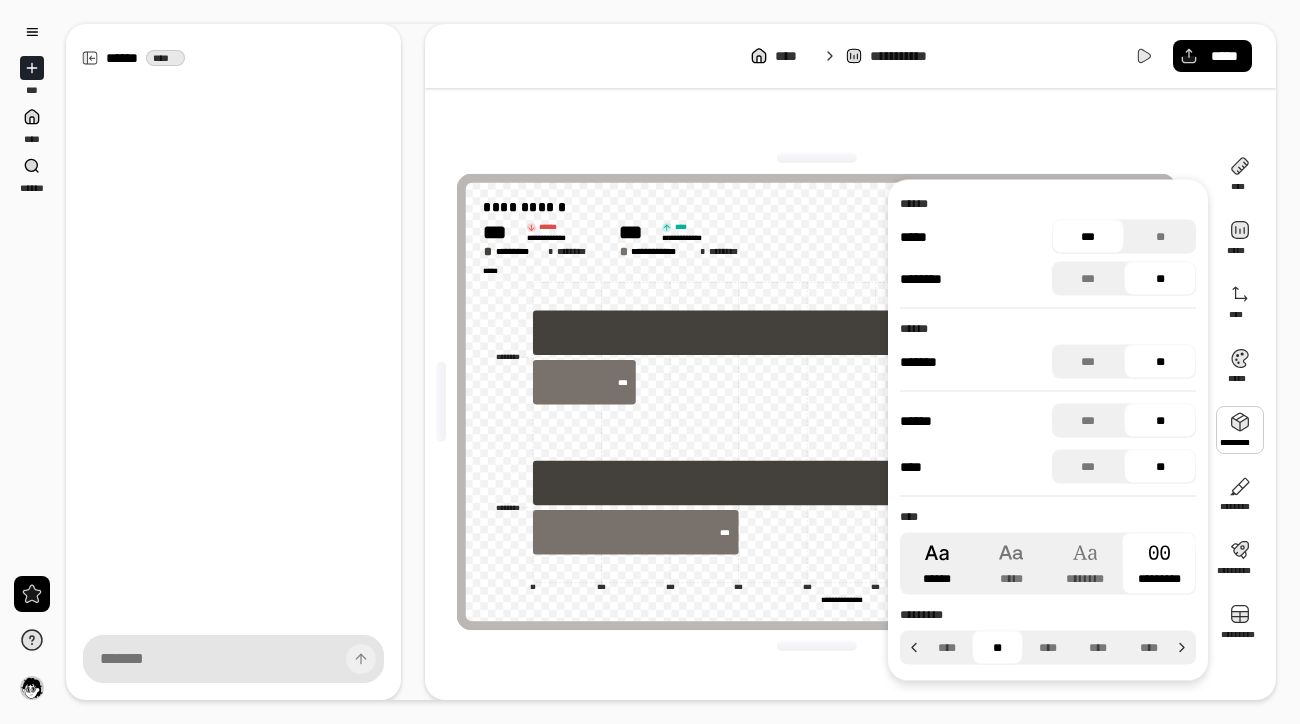 click 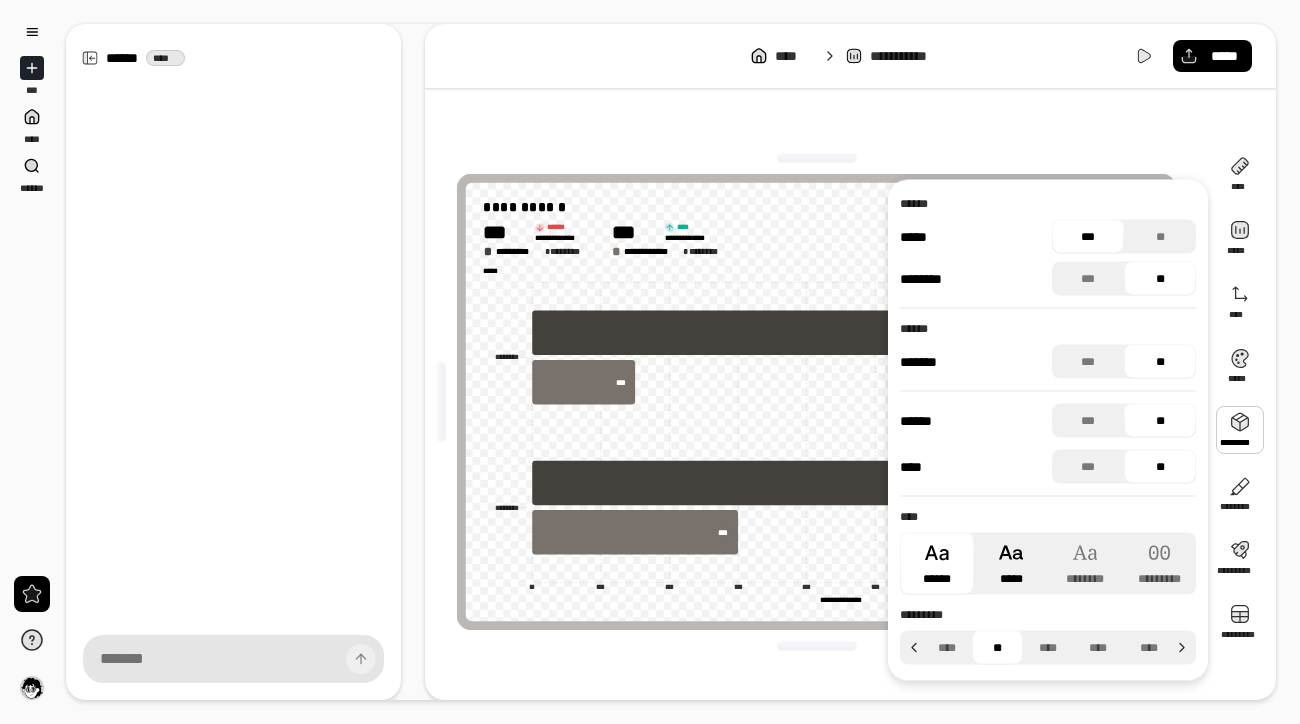 click on "*****" at bounding box center (1011, 564) 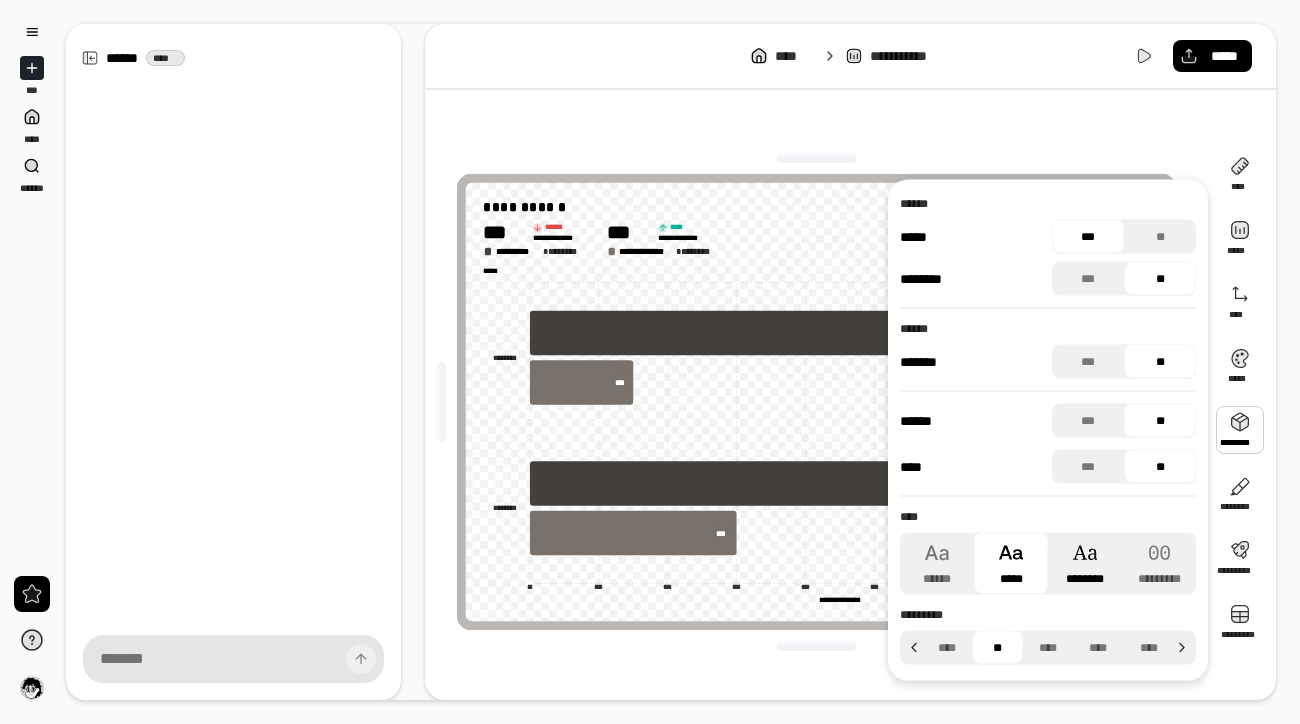 click on "********" at bounding box center (1085, 564) 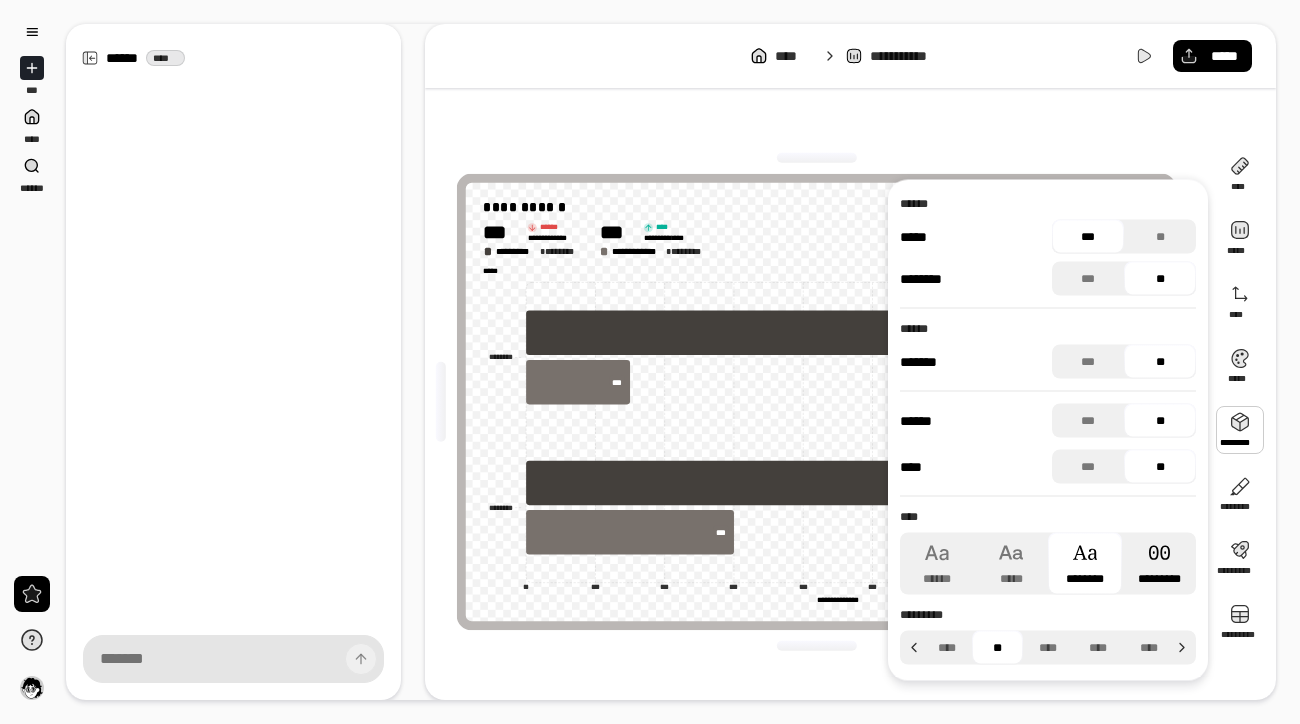 click on "*********" at bounding box center (1159, 564) 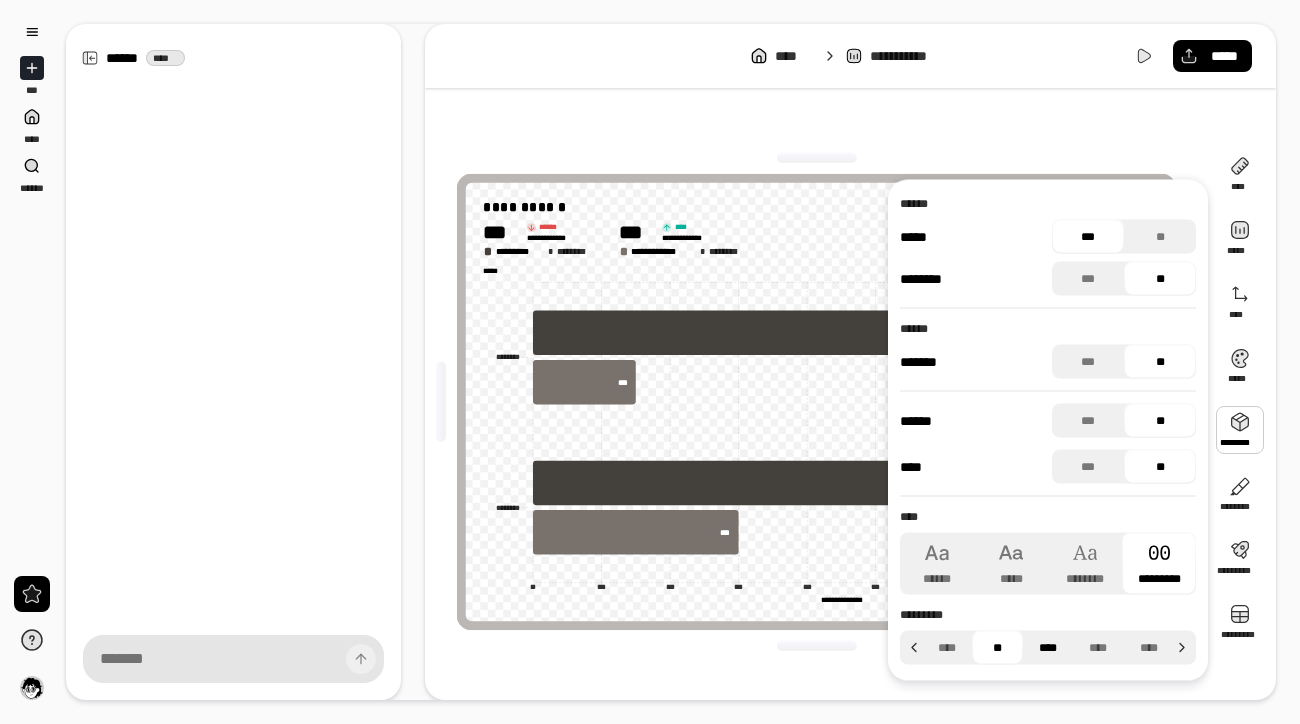click on "****" at bounding box center (1048, 648) 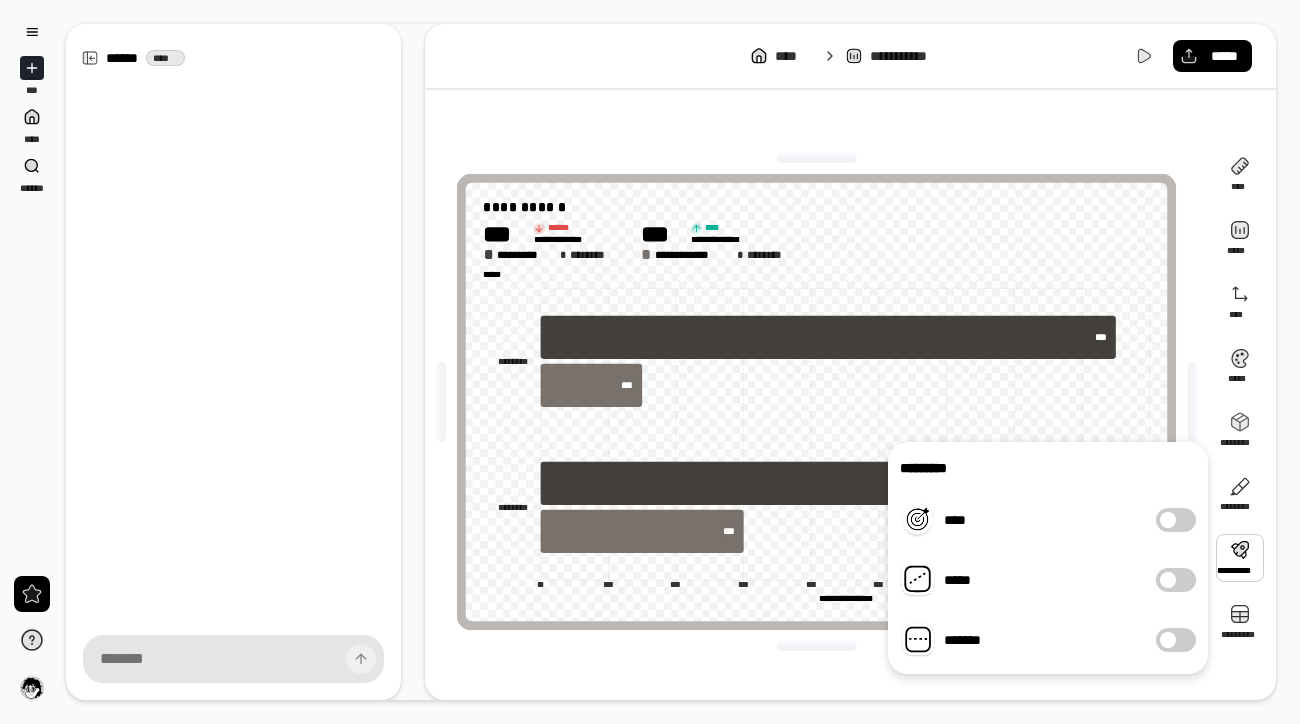 click at bounding box center [1168, 520] 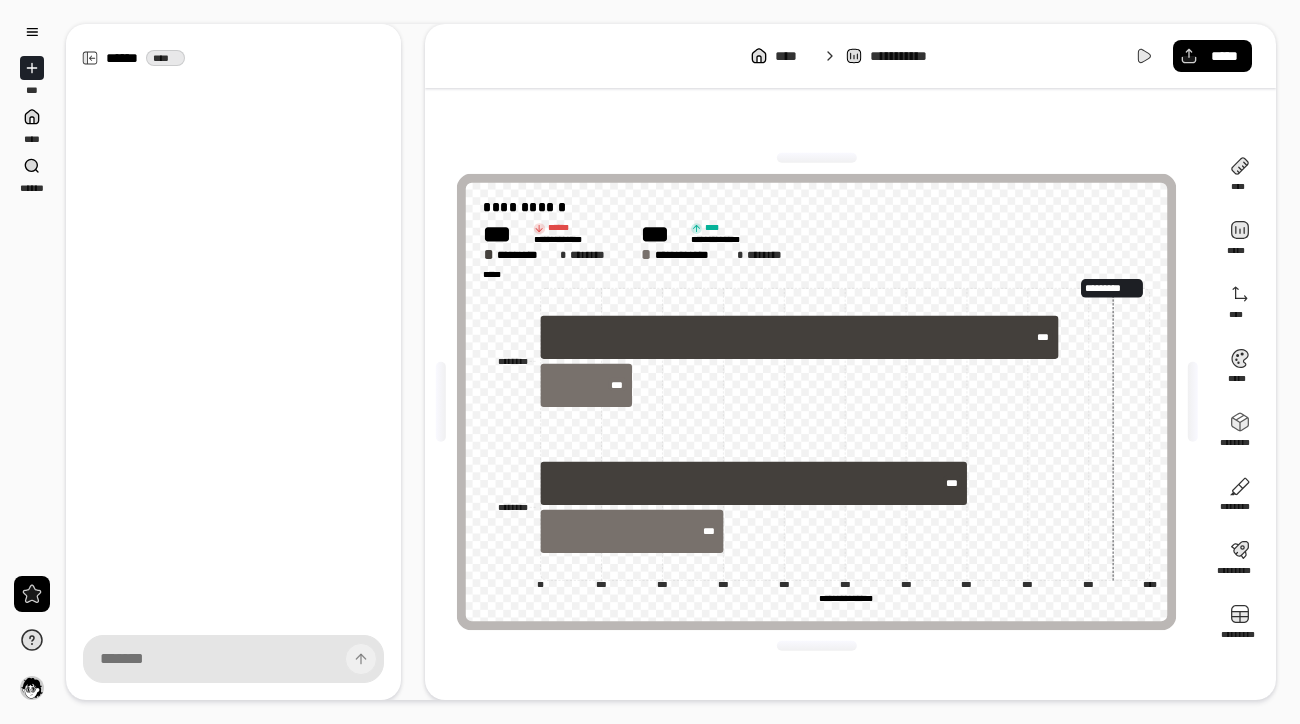 click on "[REDACTED]" 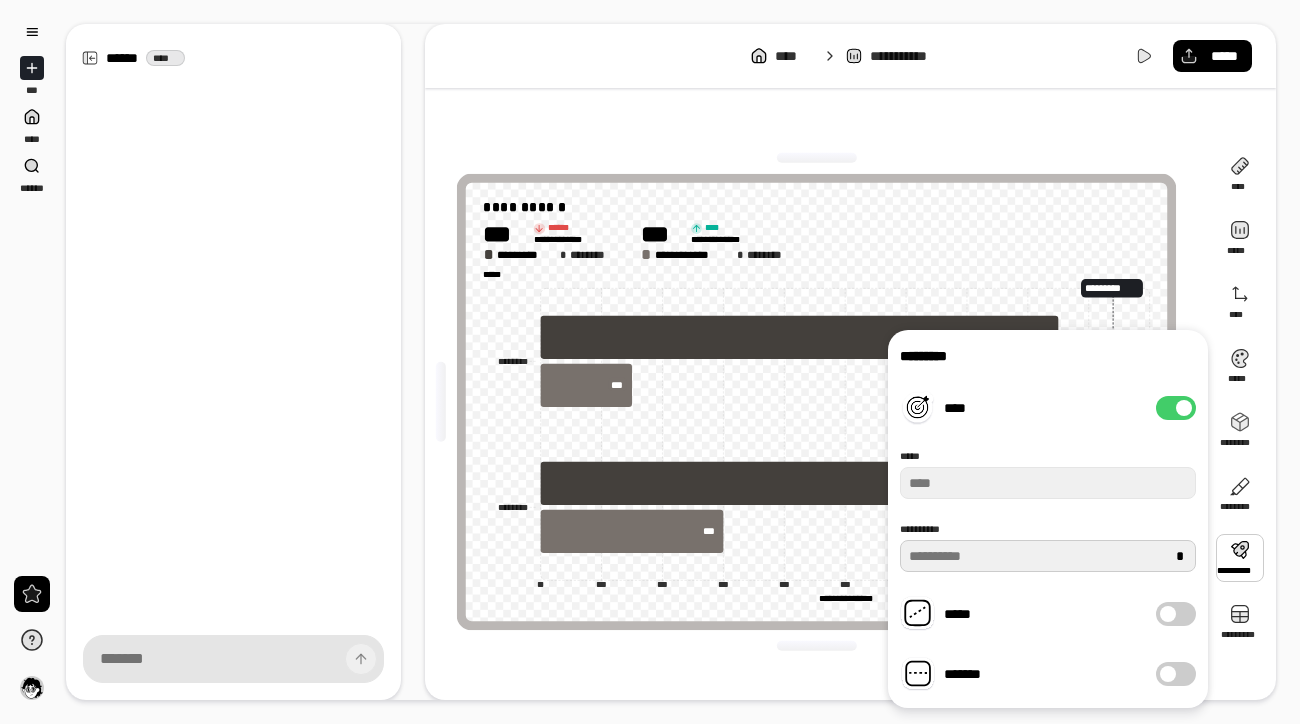 click on "**" at bounding box center [1048, 556] 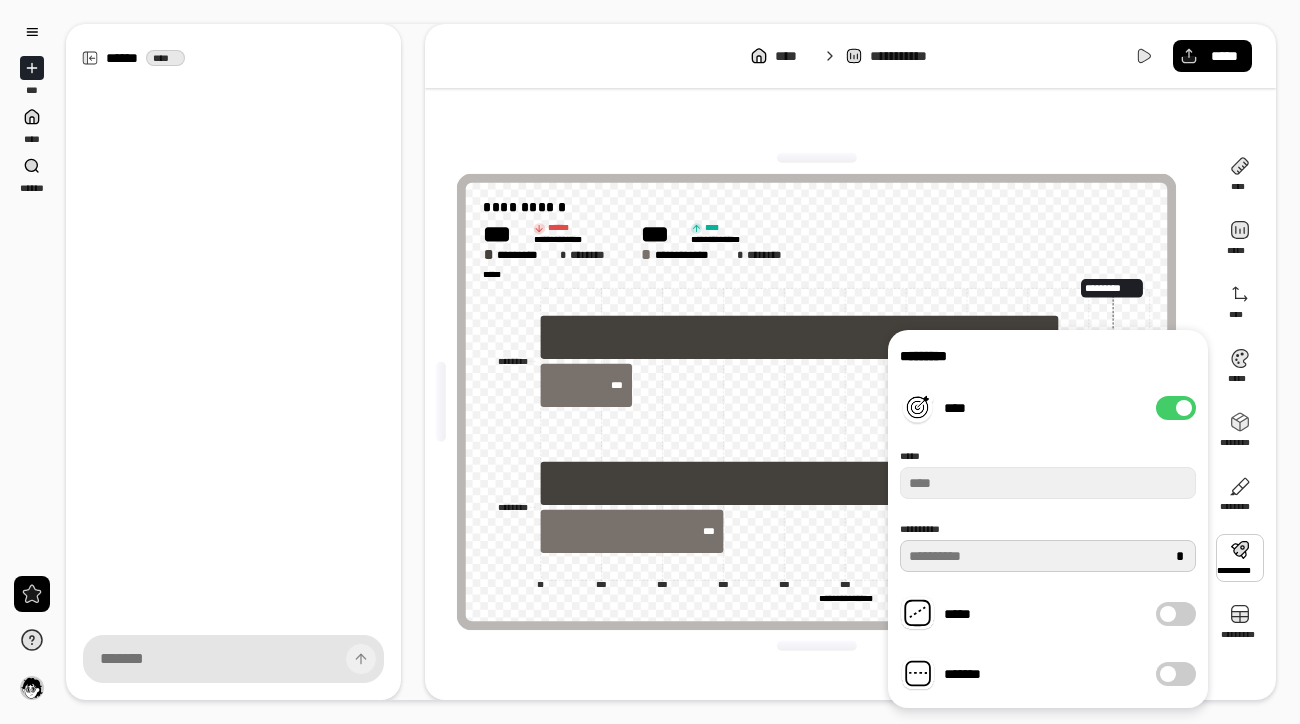 type on "*" 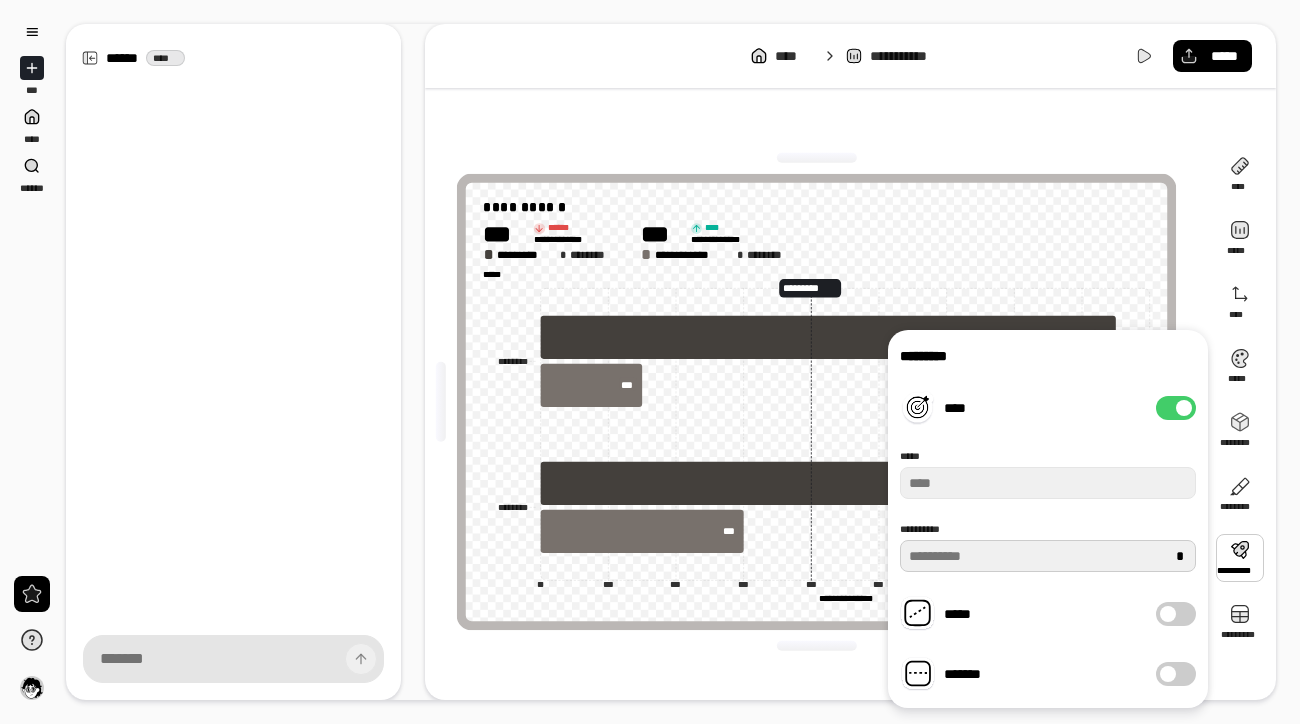 type on "*" 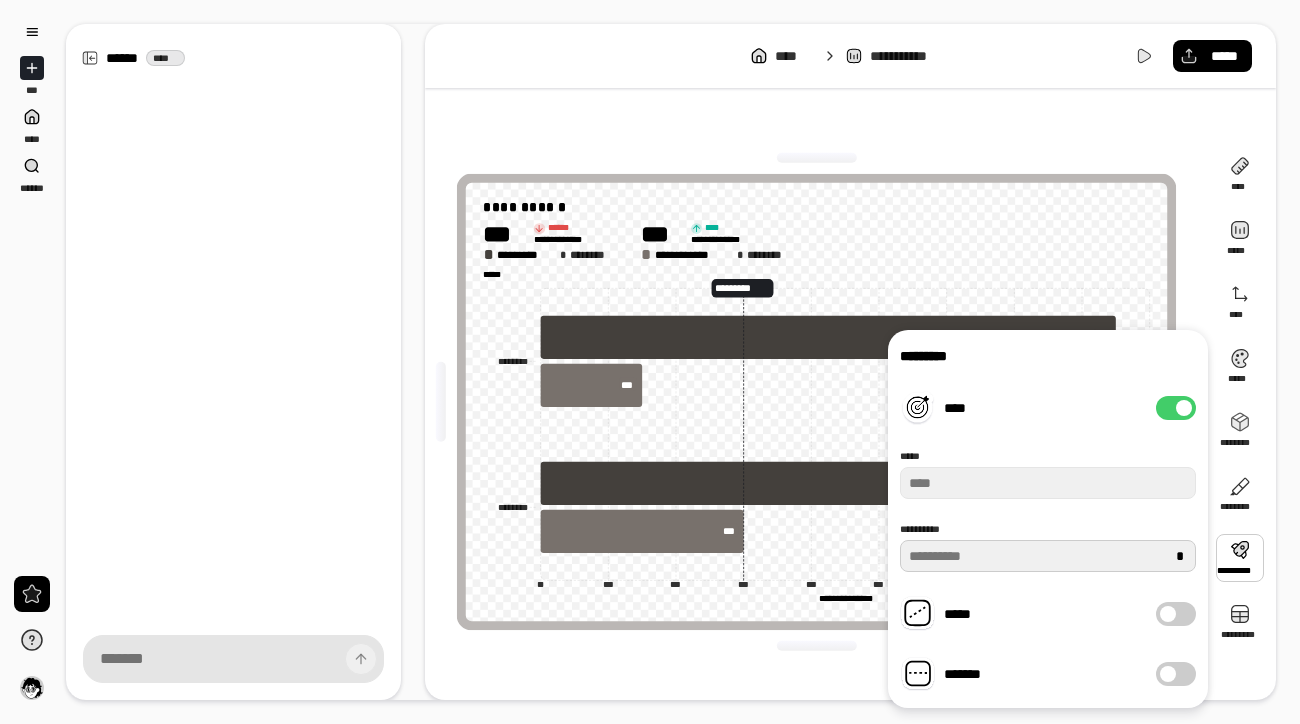 type on "**" 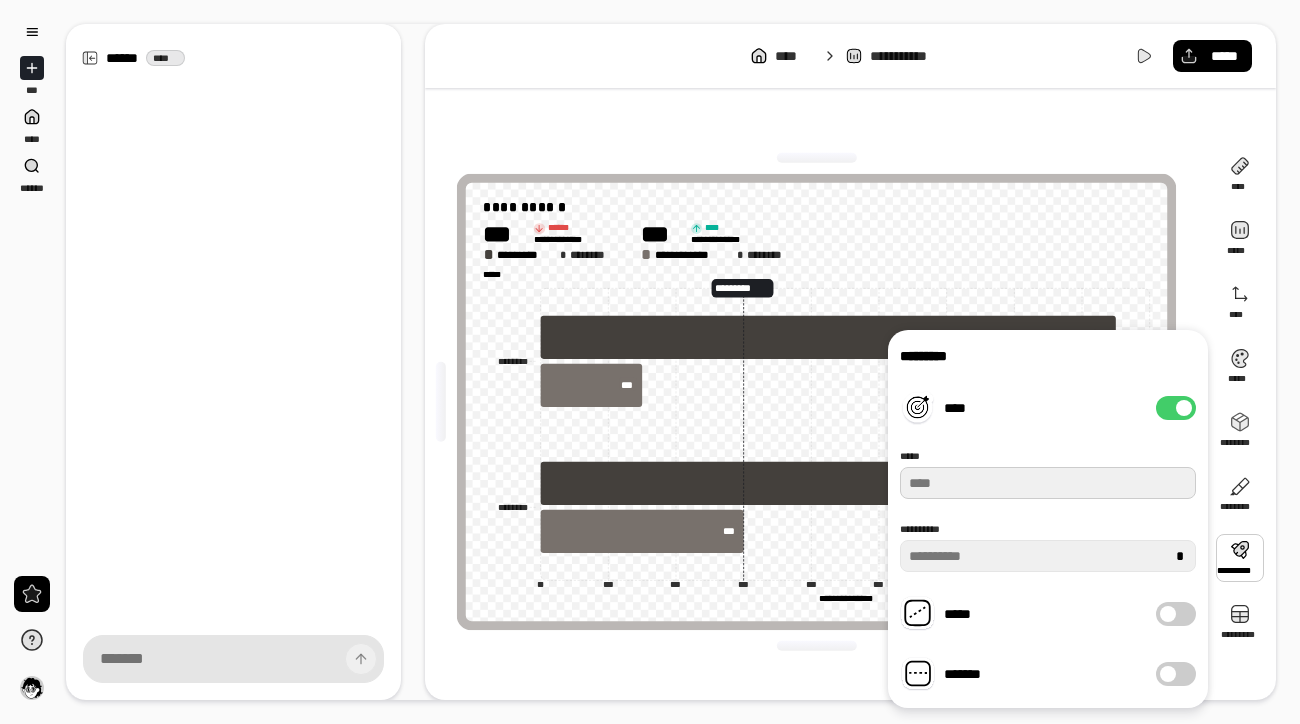 click at bounding box center (1048, 483) 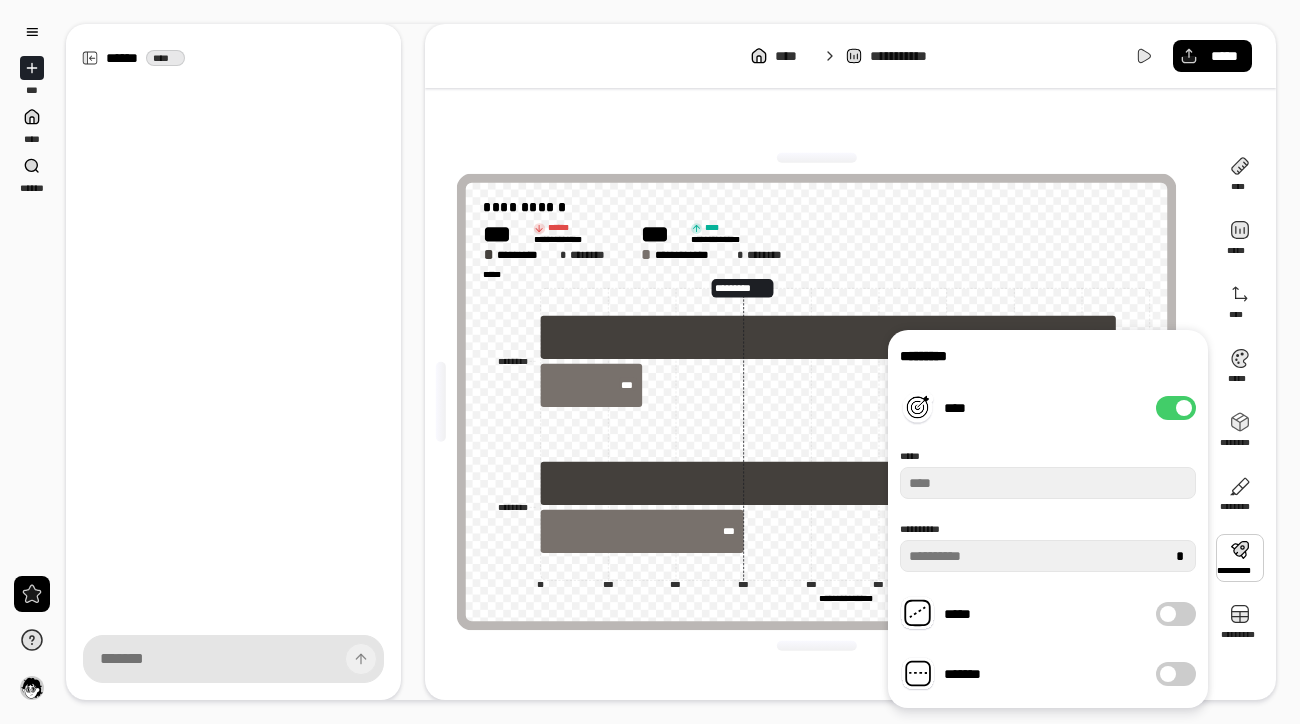 click on "****" at bounding box center [1176, 408] 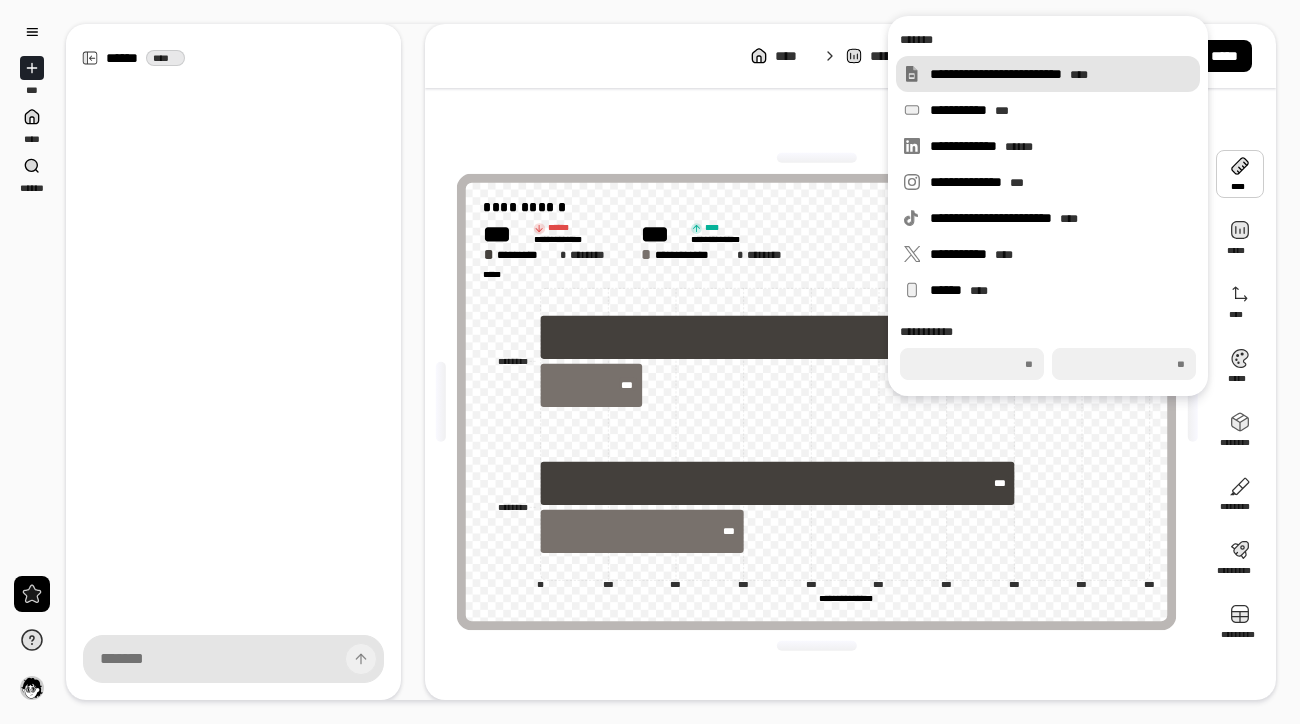 click on "**********" at bounding box center [1061, 74] 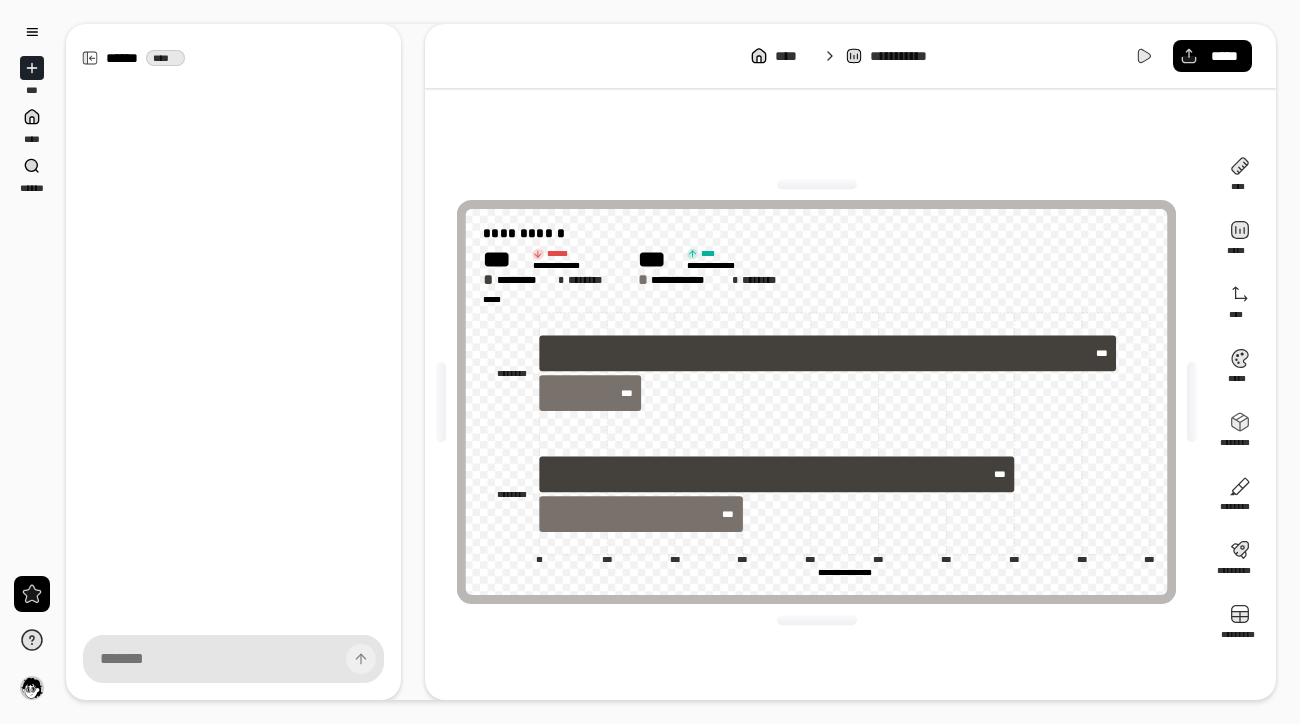 click on "[REDACTED]" at bounding box center (816, 402) 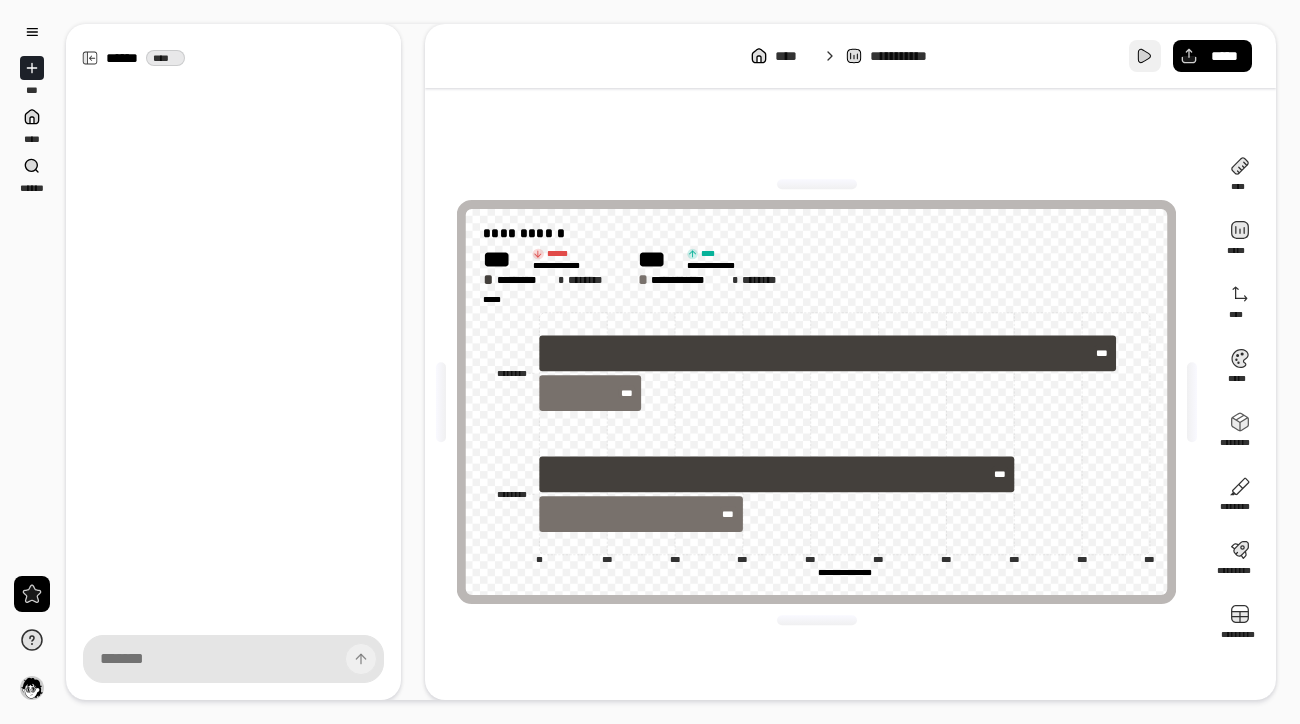 click at bounding box center [1145, 56] 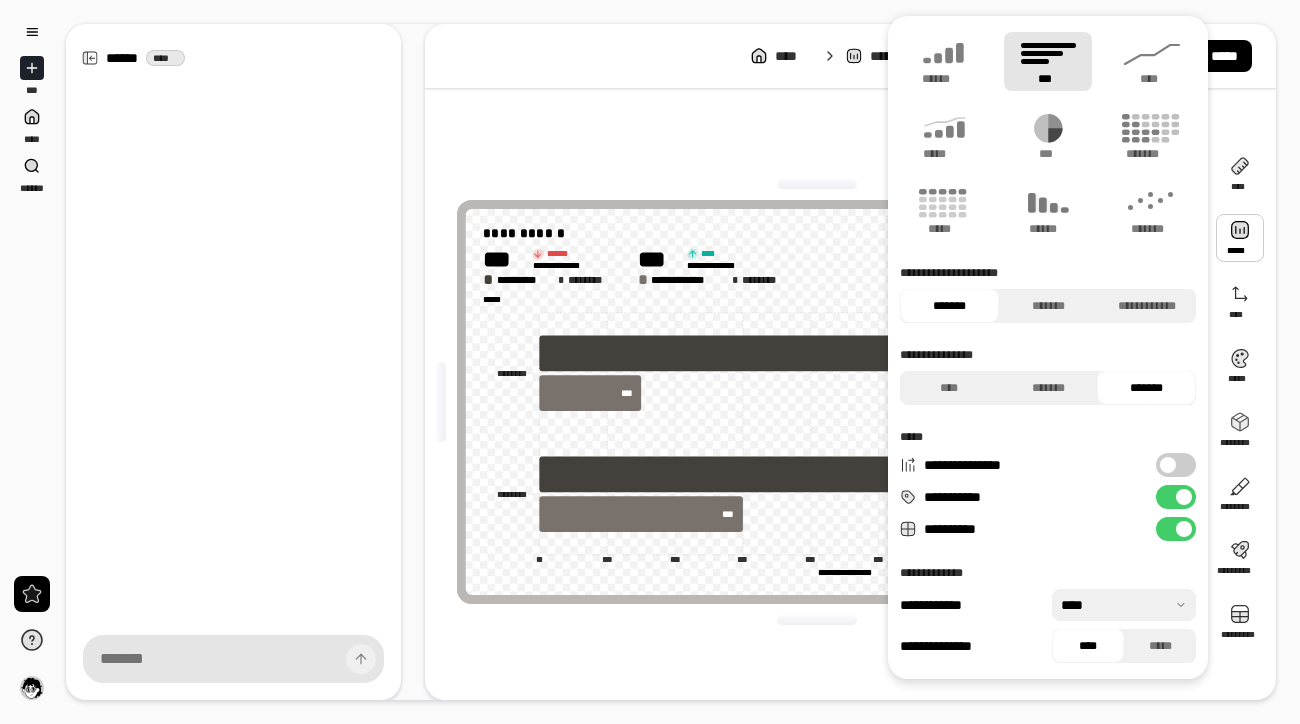 click at bounding box center (1184, 529) 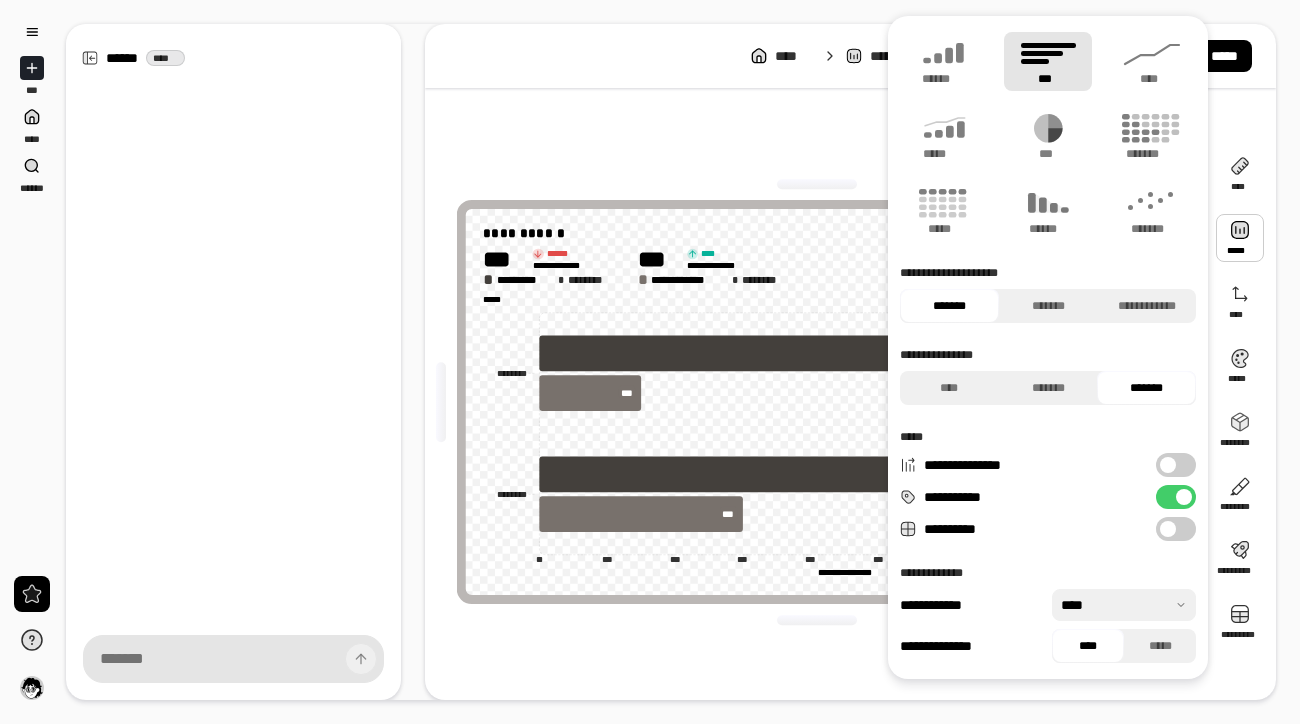 click on "**********" at bounding box center (1176, 529) 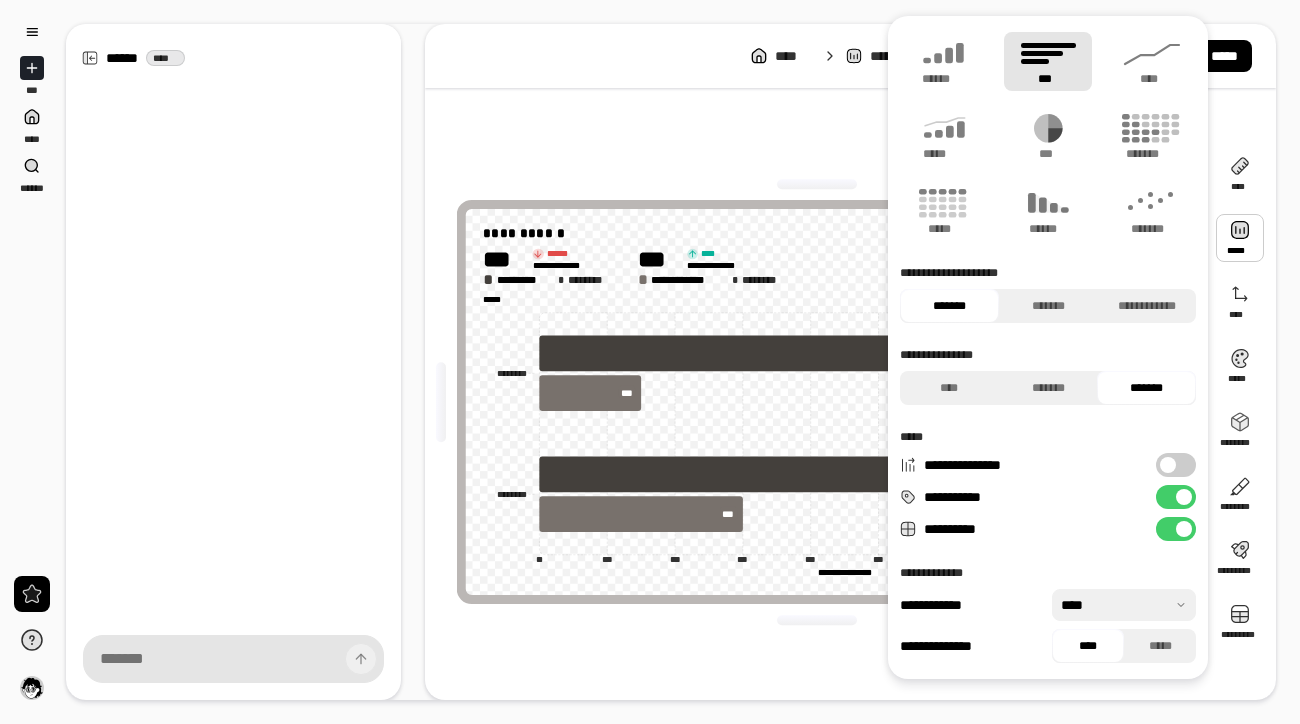 click at bounding box center [1184, 529] 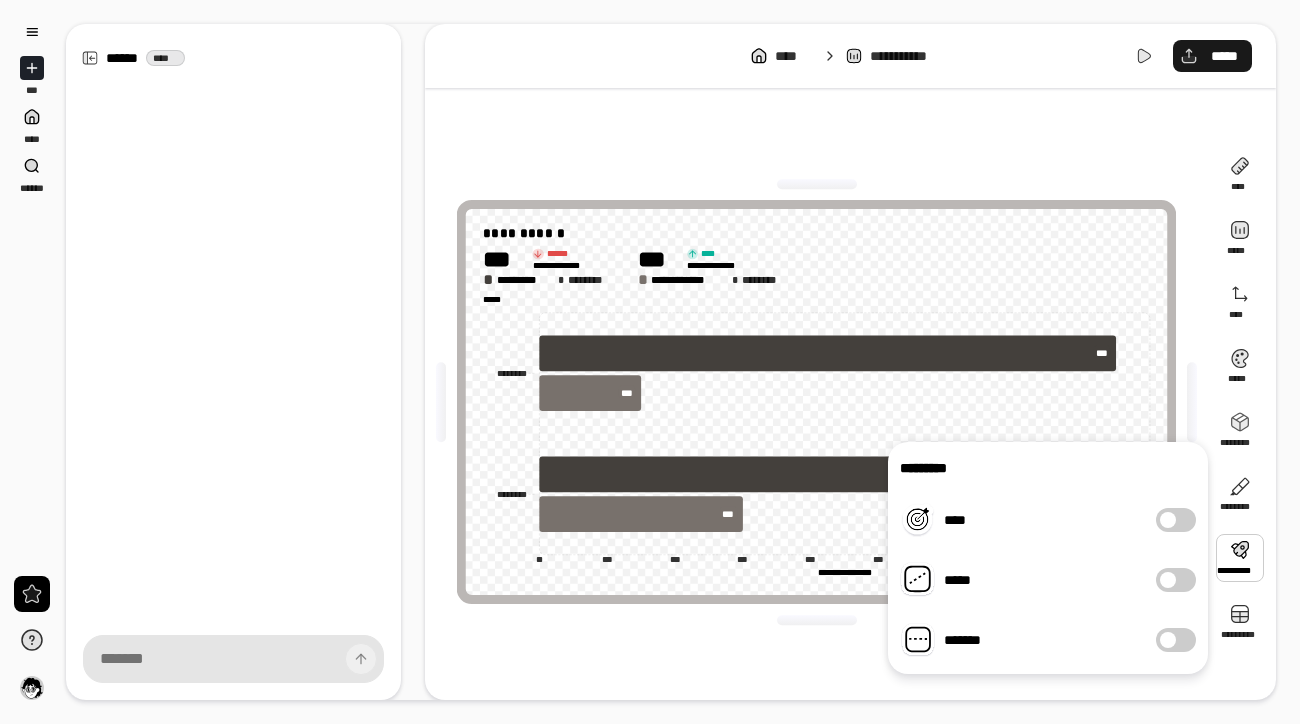 click on "*****" at bounding box center [1224, 56] 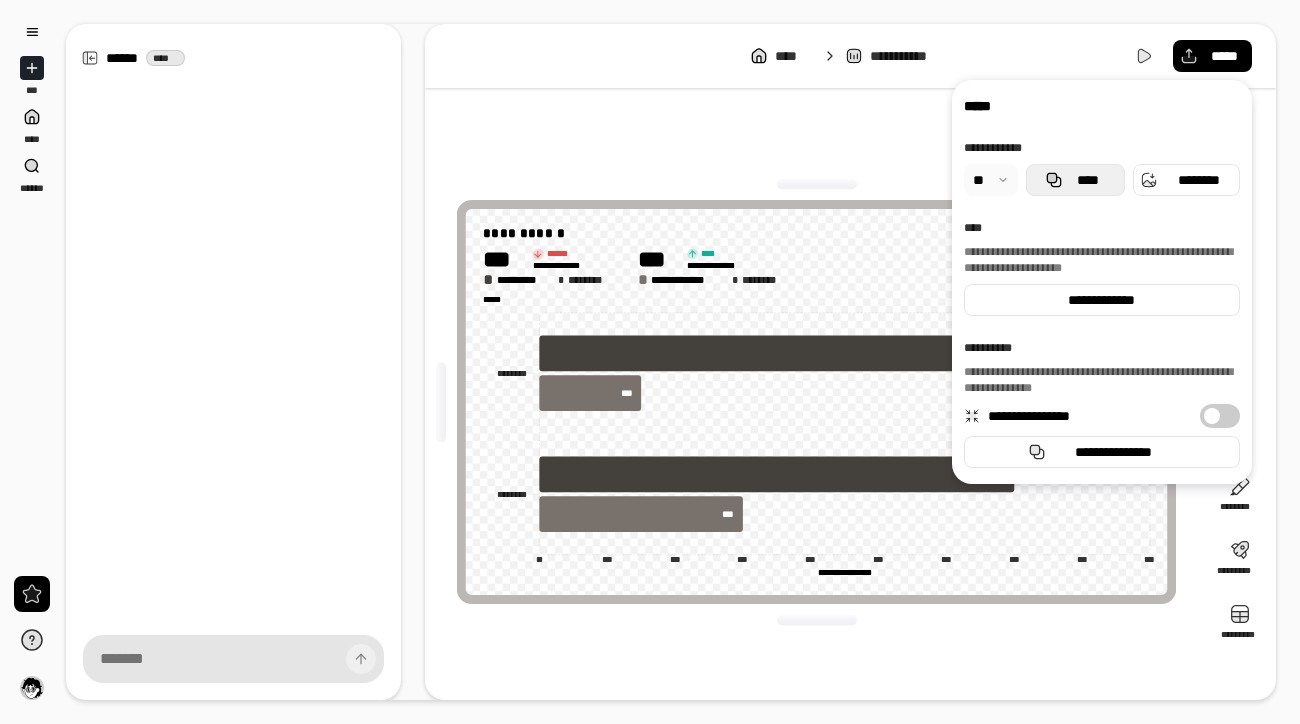 click on "****" at bounding box center (1087, 180) 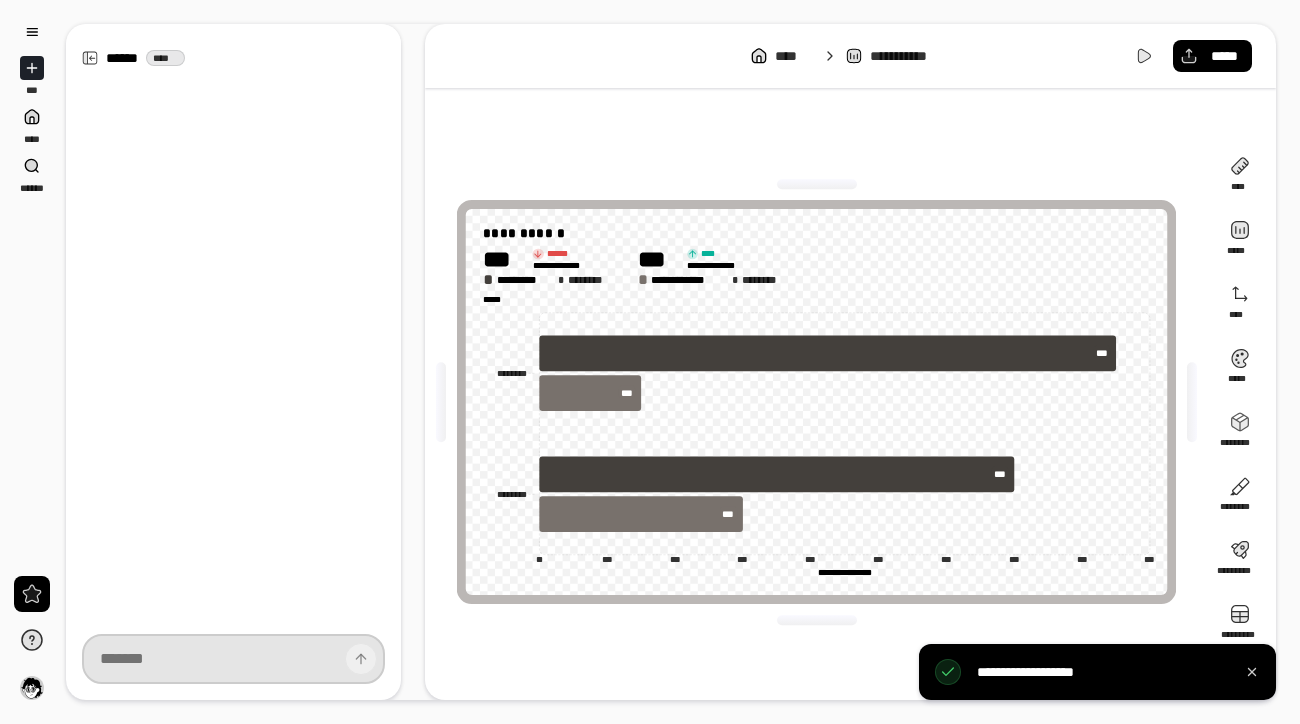 click at bounding box center [233, 659] 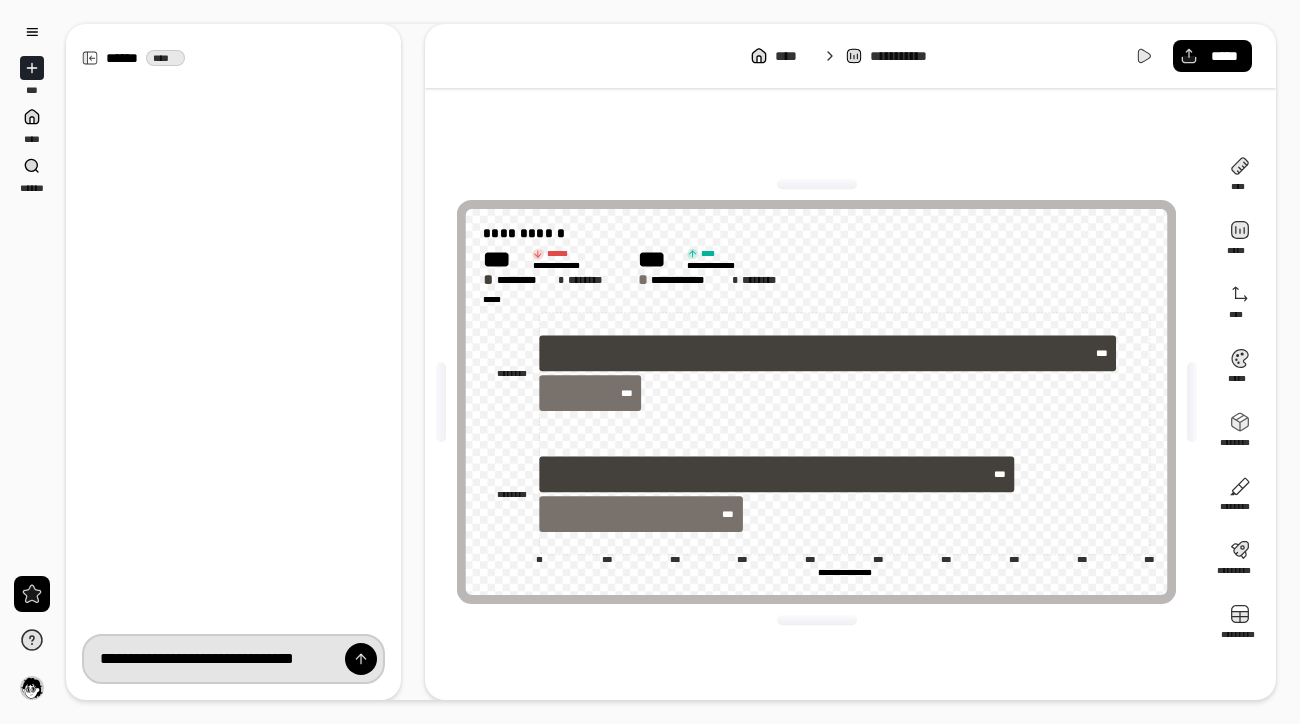 scroll, scrollTop: 0, scrollLeft: 29, axis: horizontal 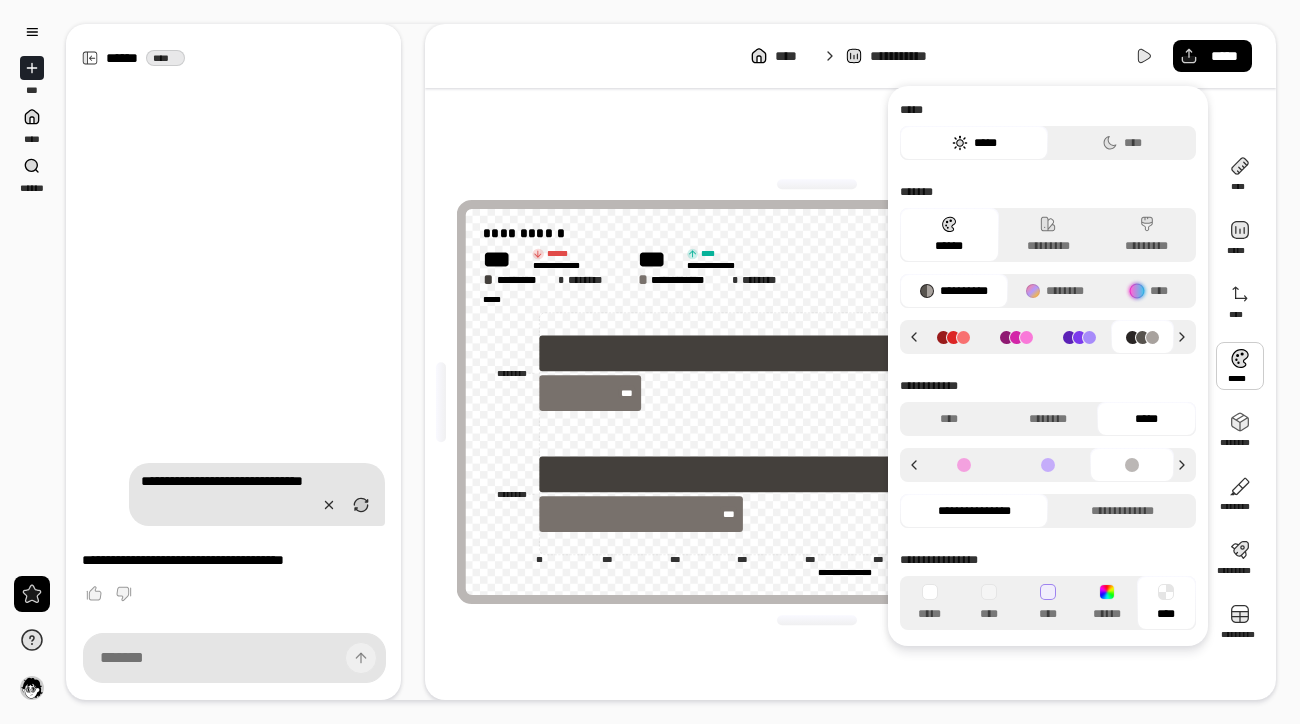click at bounding box center (1240, 366) 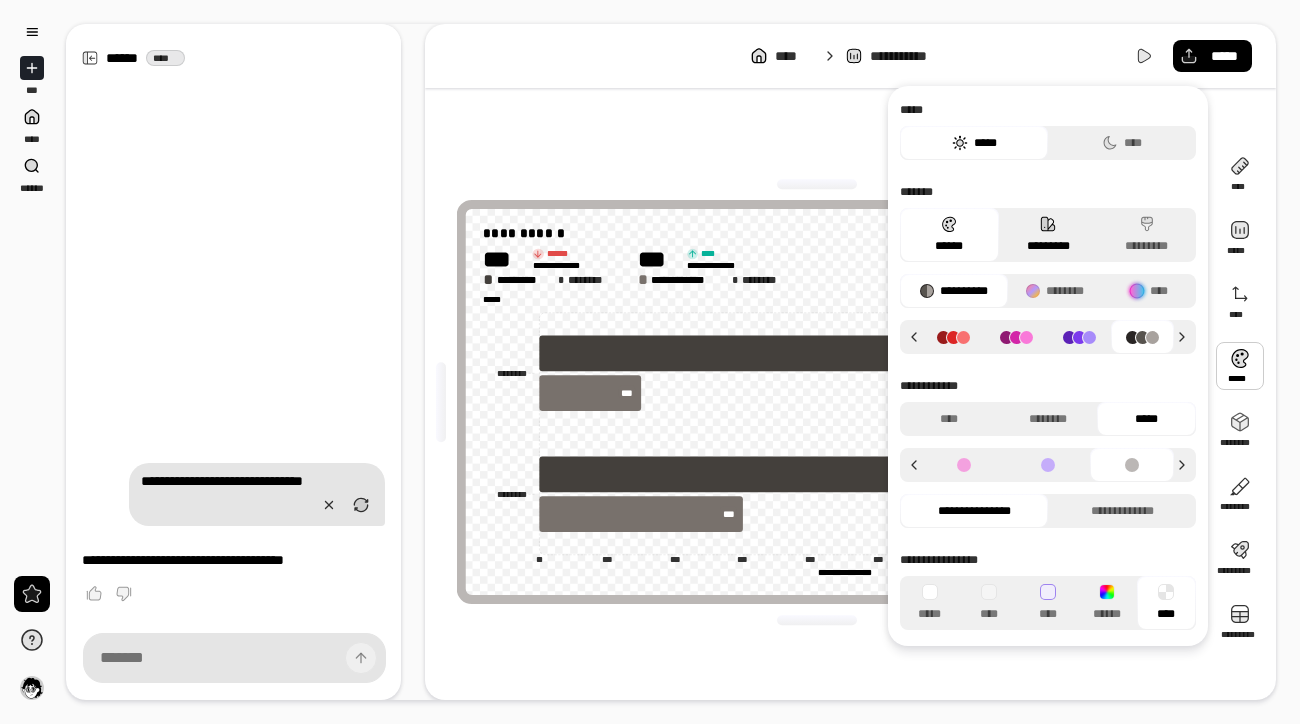 click on "*********" at bounding box center (1048, 235) 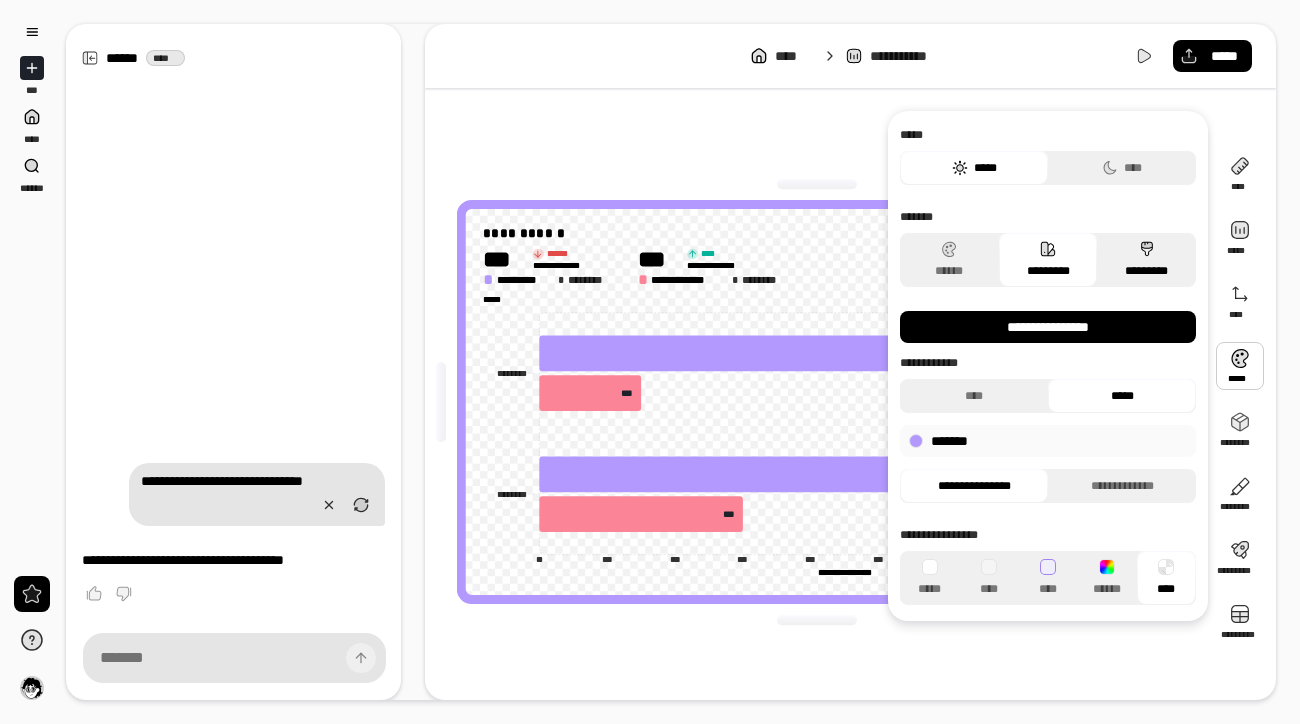 click 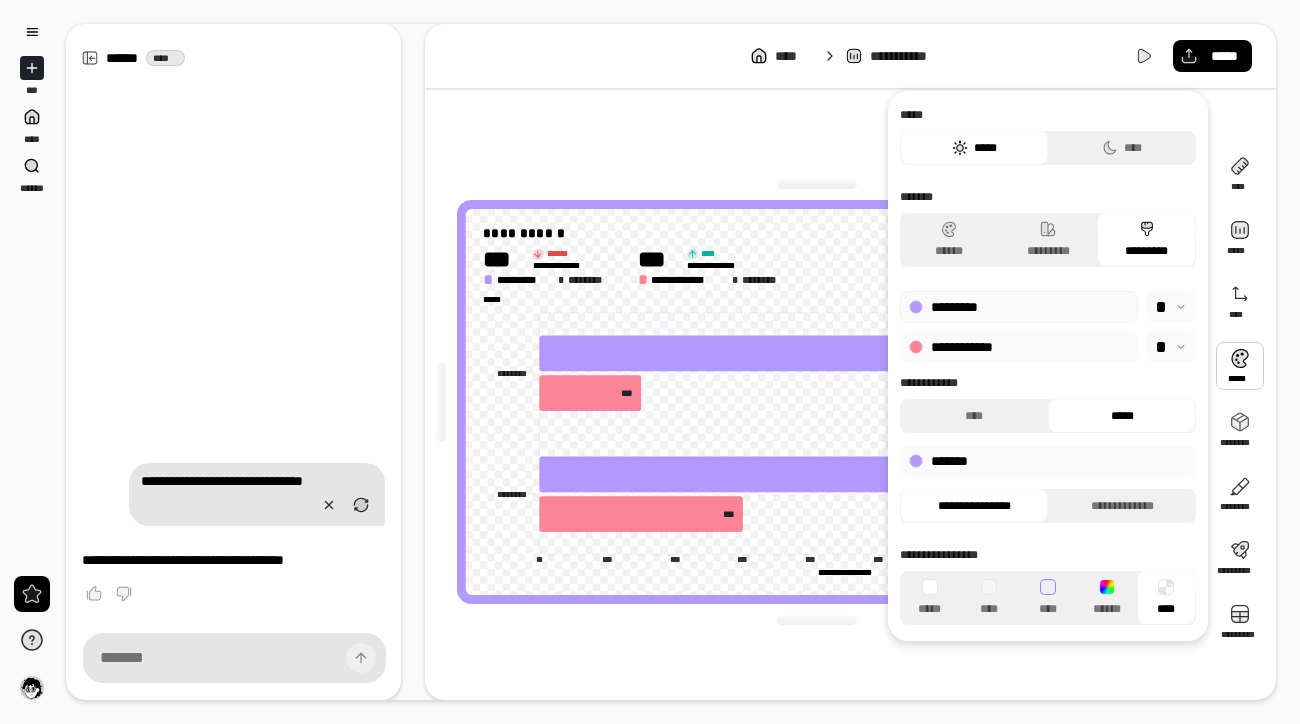click on "*********" at bounding box center [1019, 307] 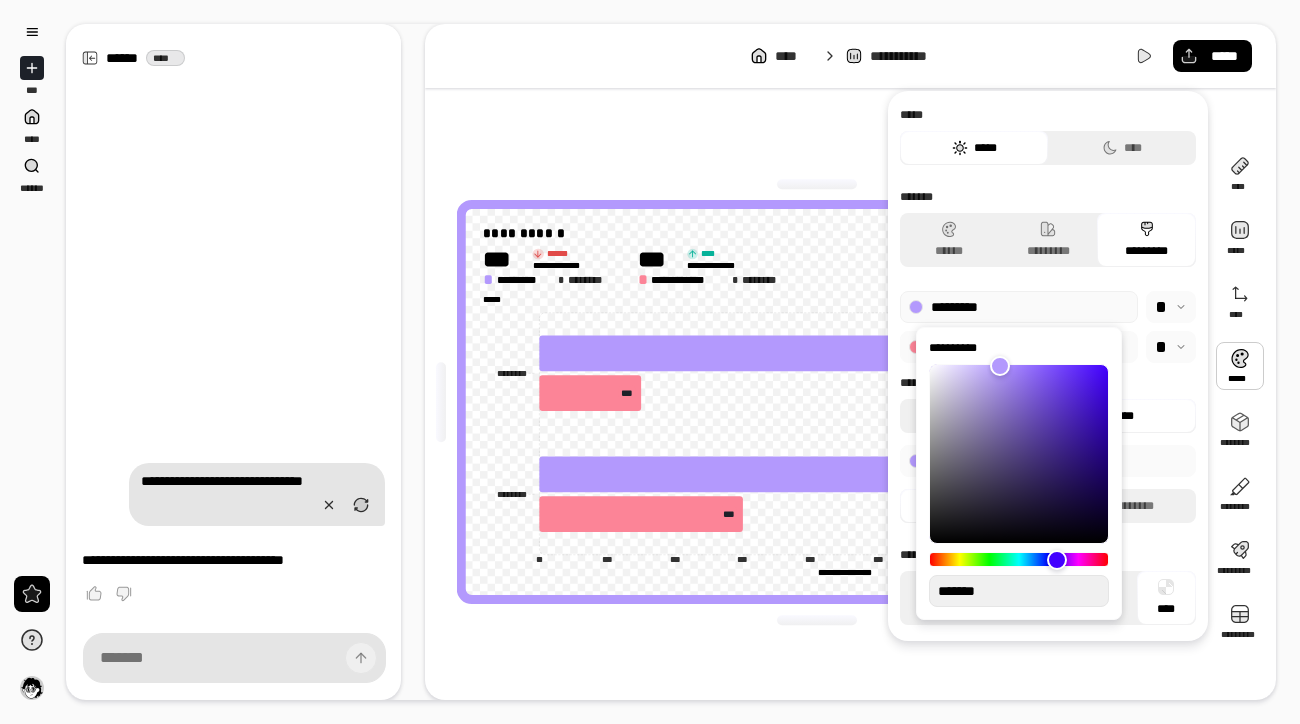 drag, startPoint x: 1030, startPoint y: 597, endPoint x: 903, endPoint y: 596, distance: 127.00394 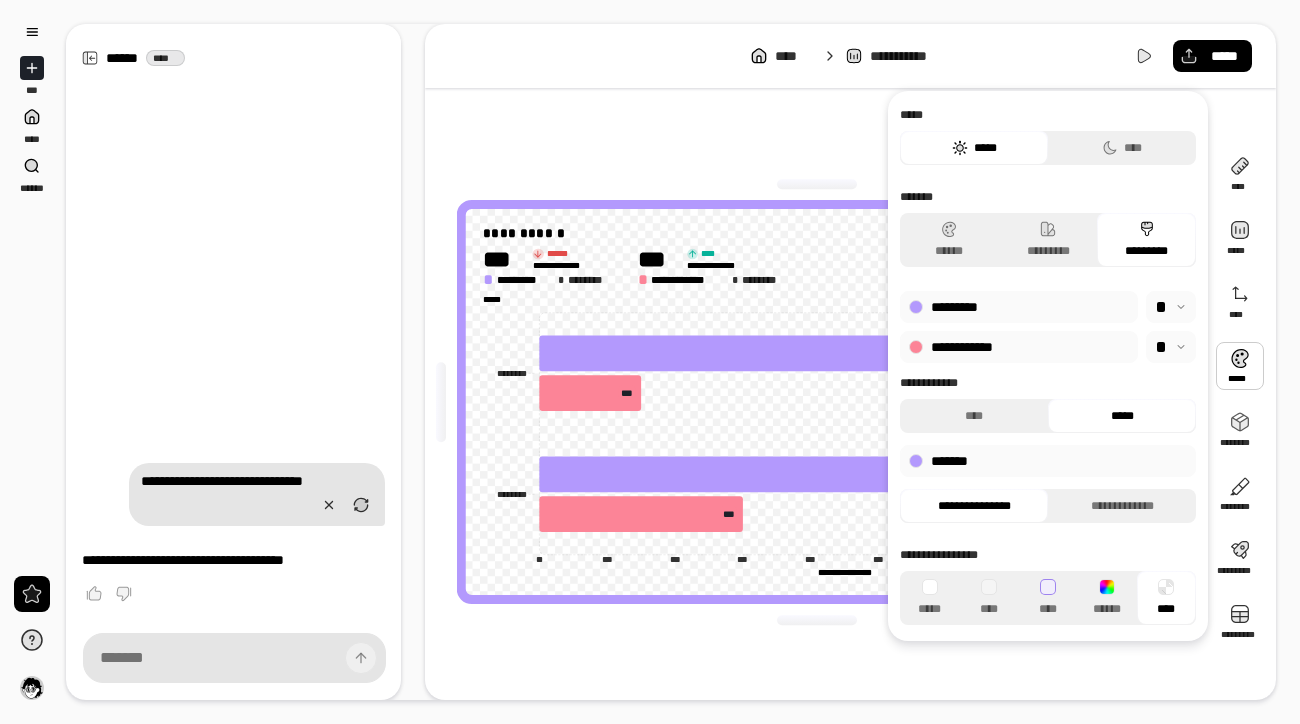 click at bounding box center (1240, 366) 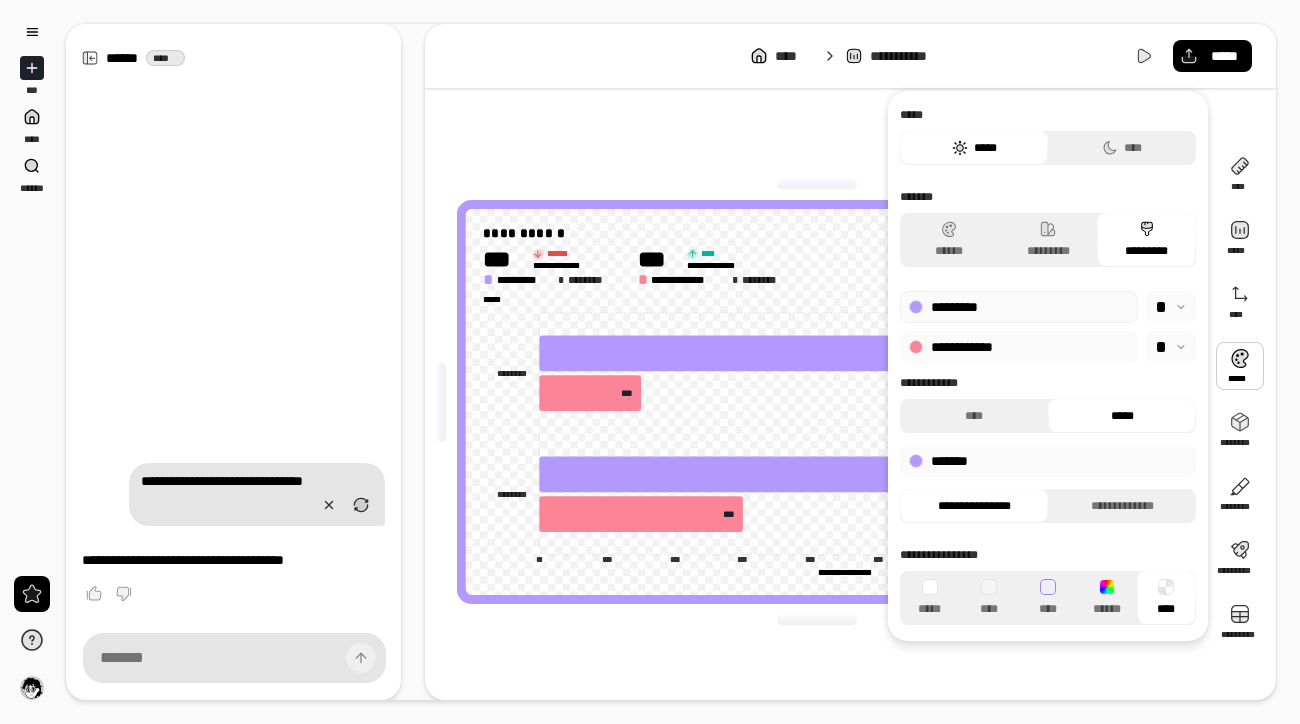 click on "*********" at bounding box center (1019, 307) 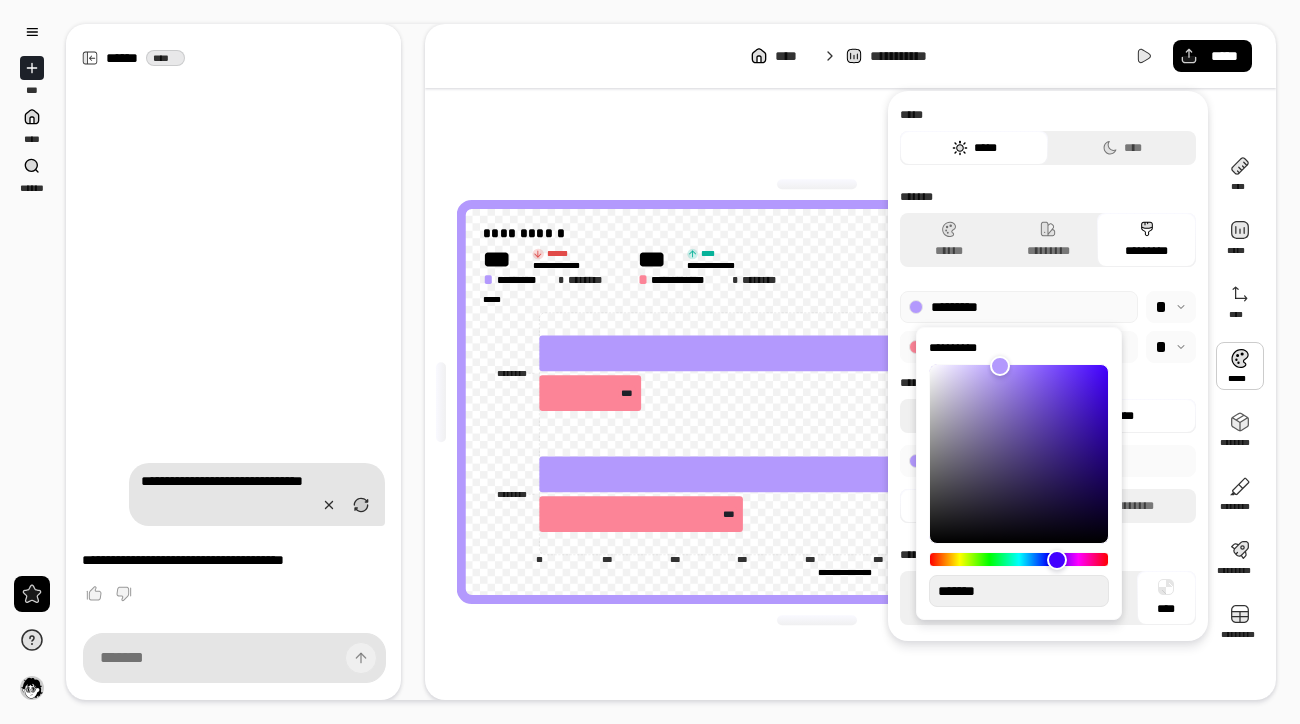 type on "**" 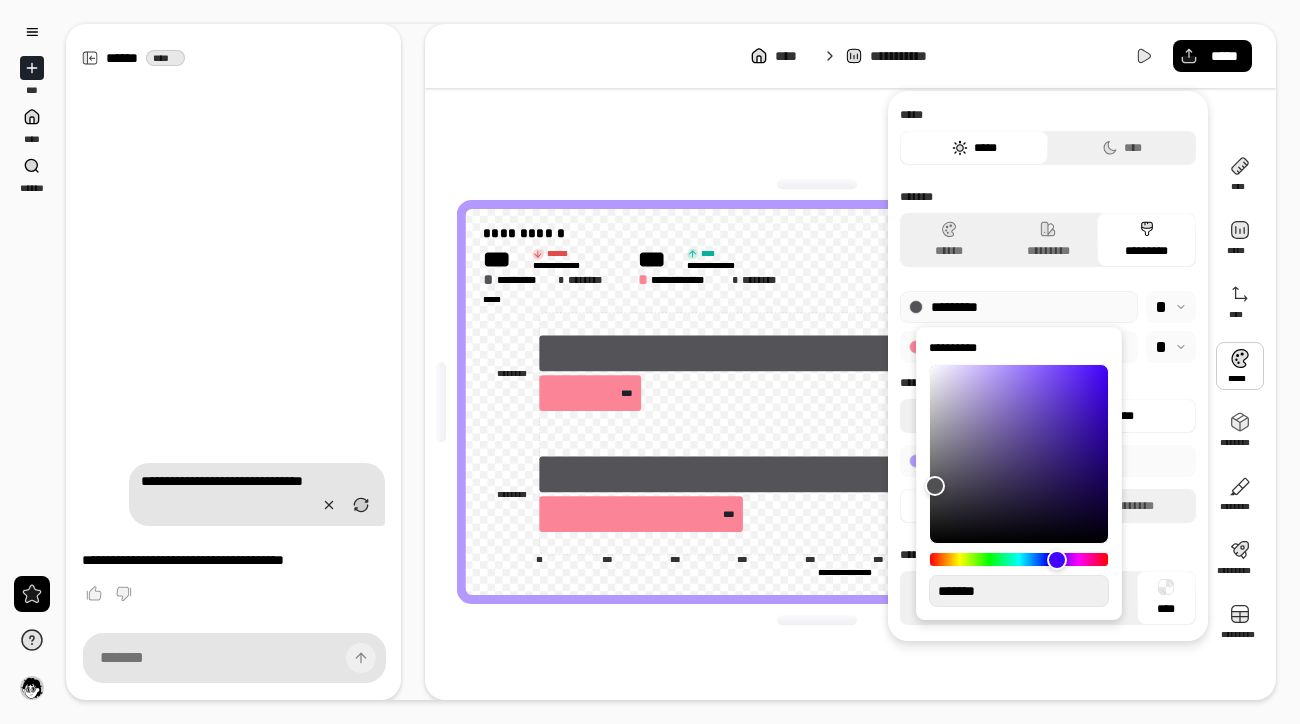 type on "*" 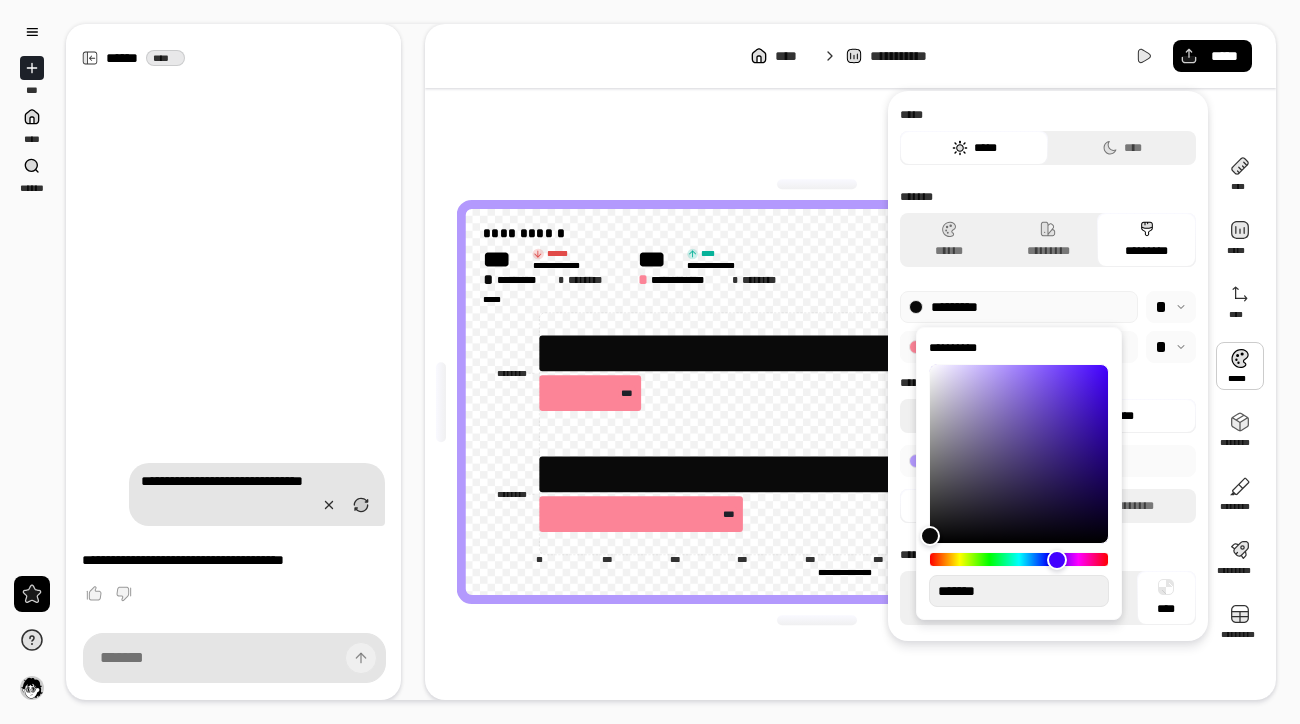 type on "*" 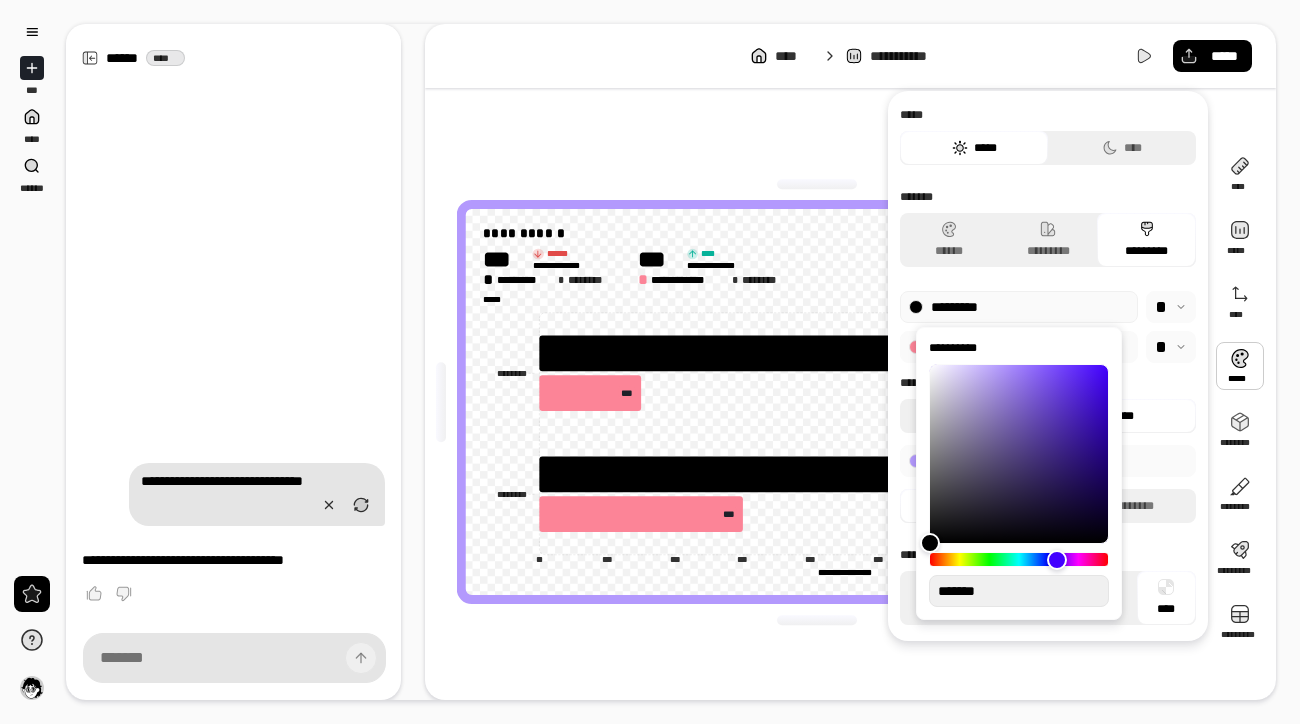 click on "**********" at bounding box center [1019, 473] 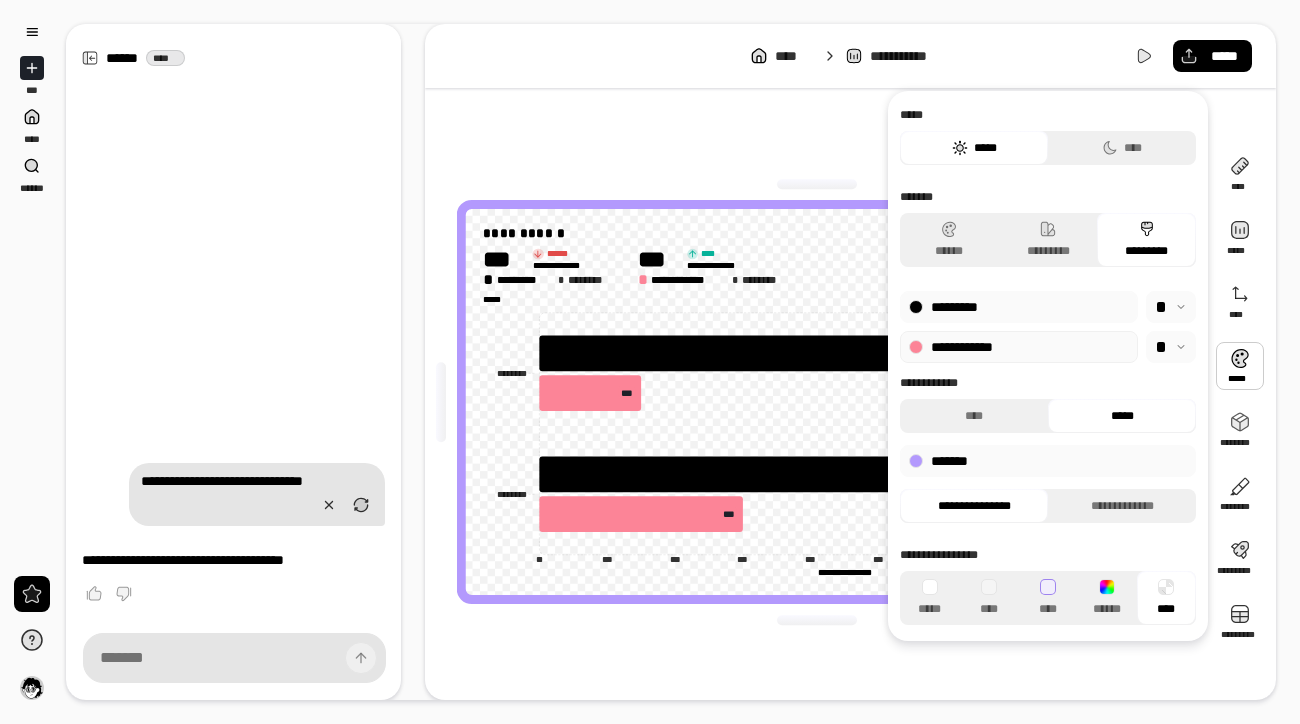 click on "**********" at bounding box center [1019, 347] 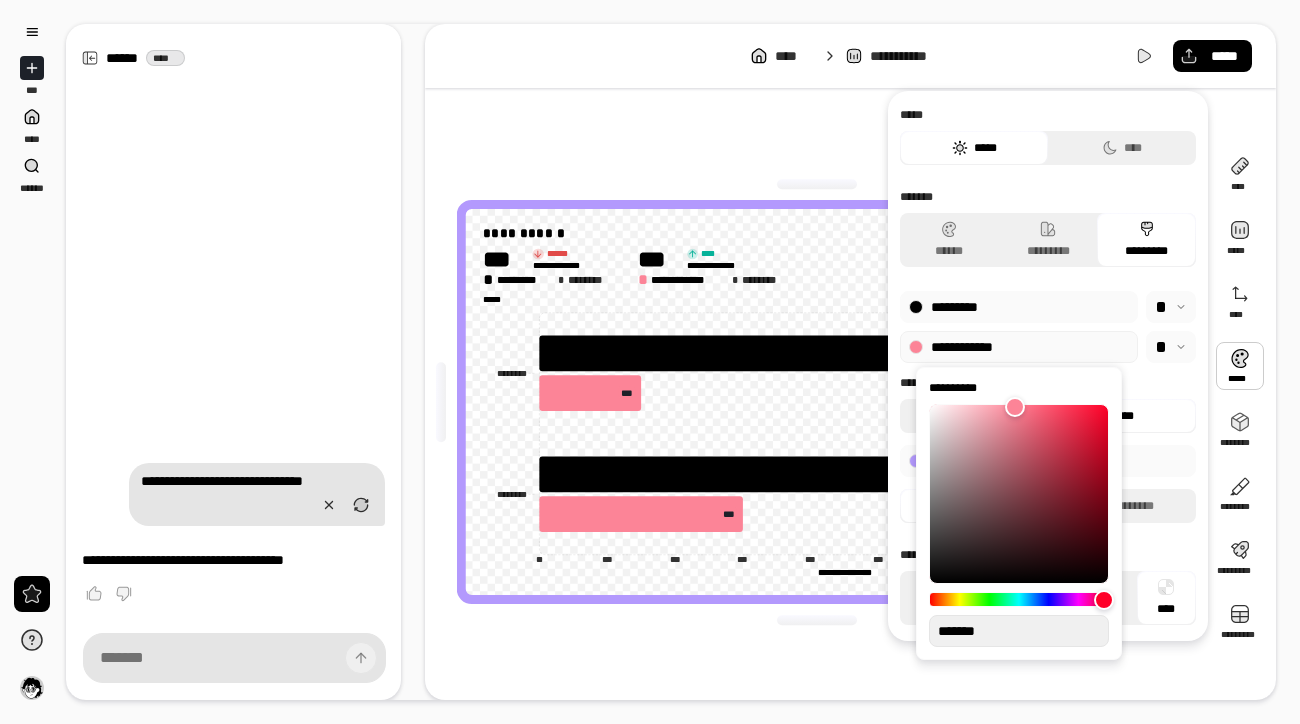 drag, startPoint x: 1021, startPoint y: 635, endPoint x: 918, endPoint y: 635, distance: 103 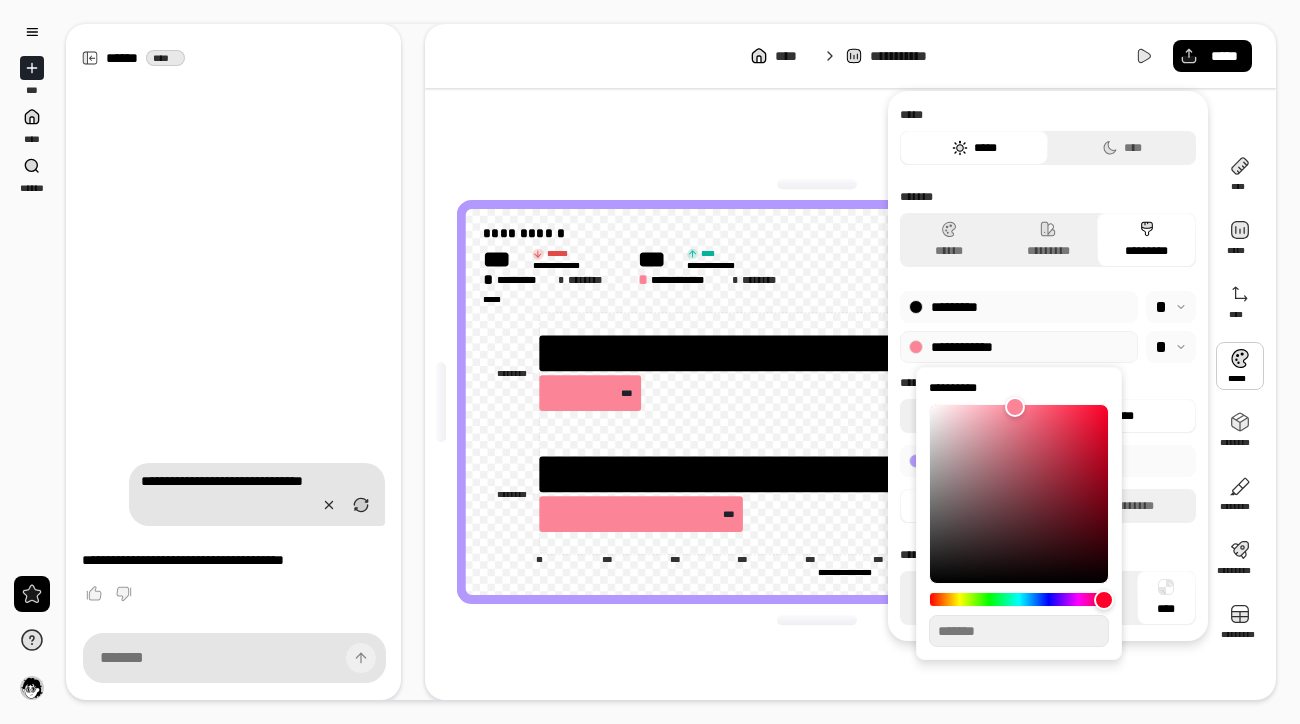 type on "**" 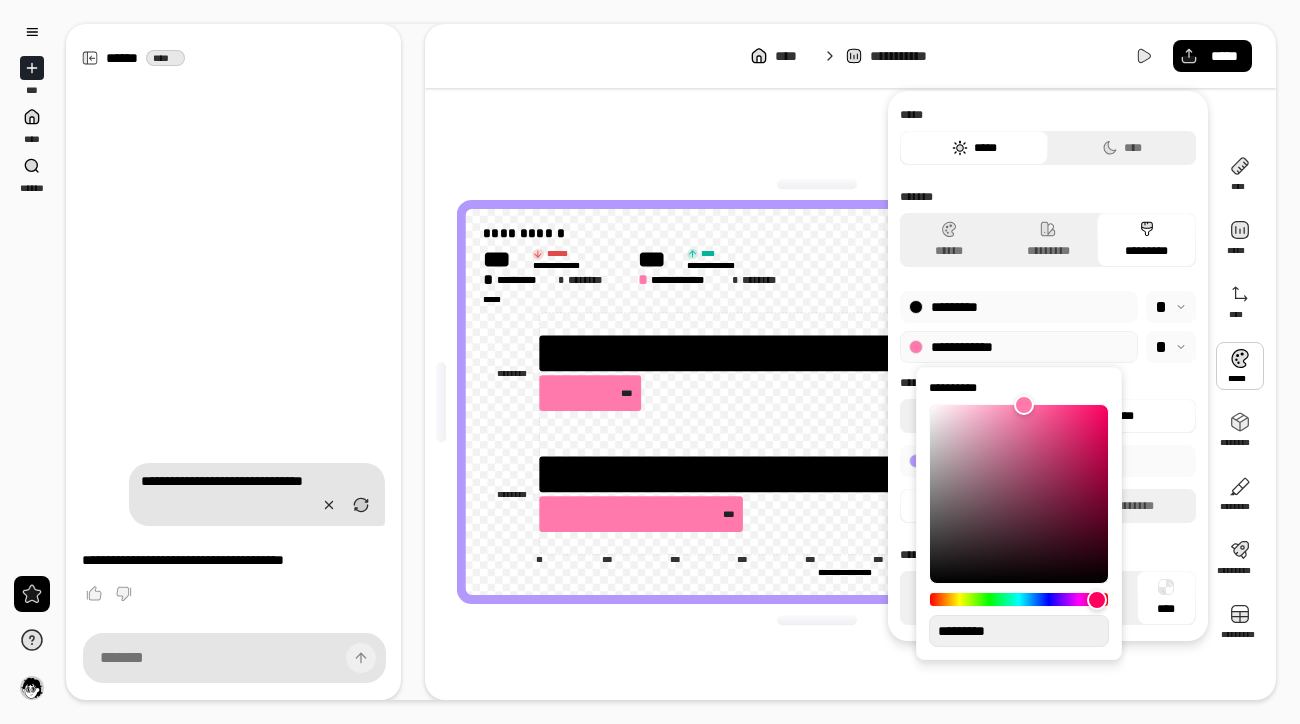 type on "**" 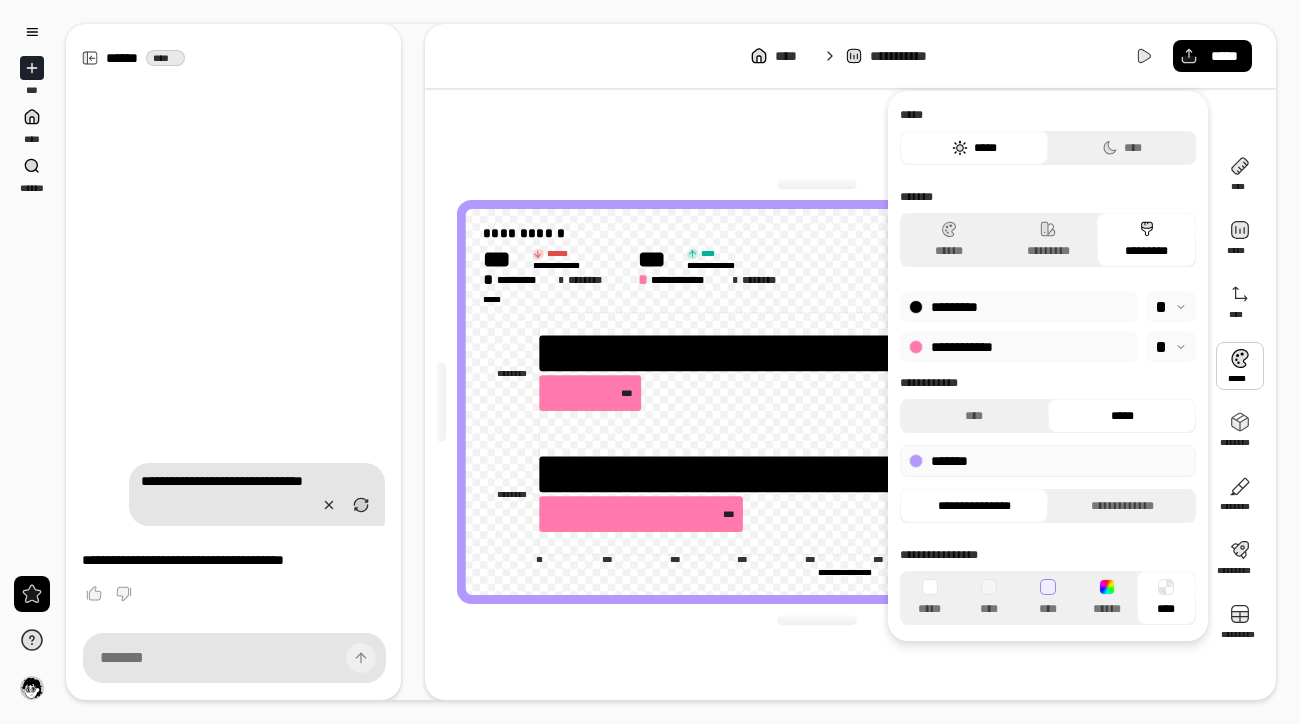 click on "*******" at bounding box center [1048, 461] 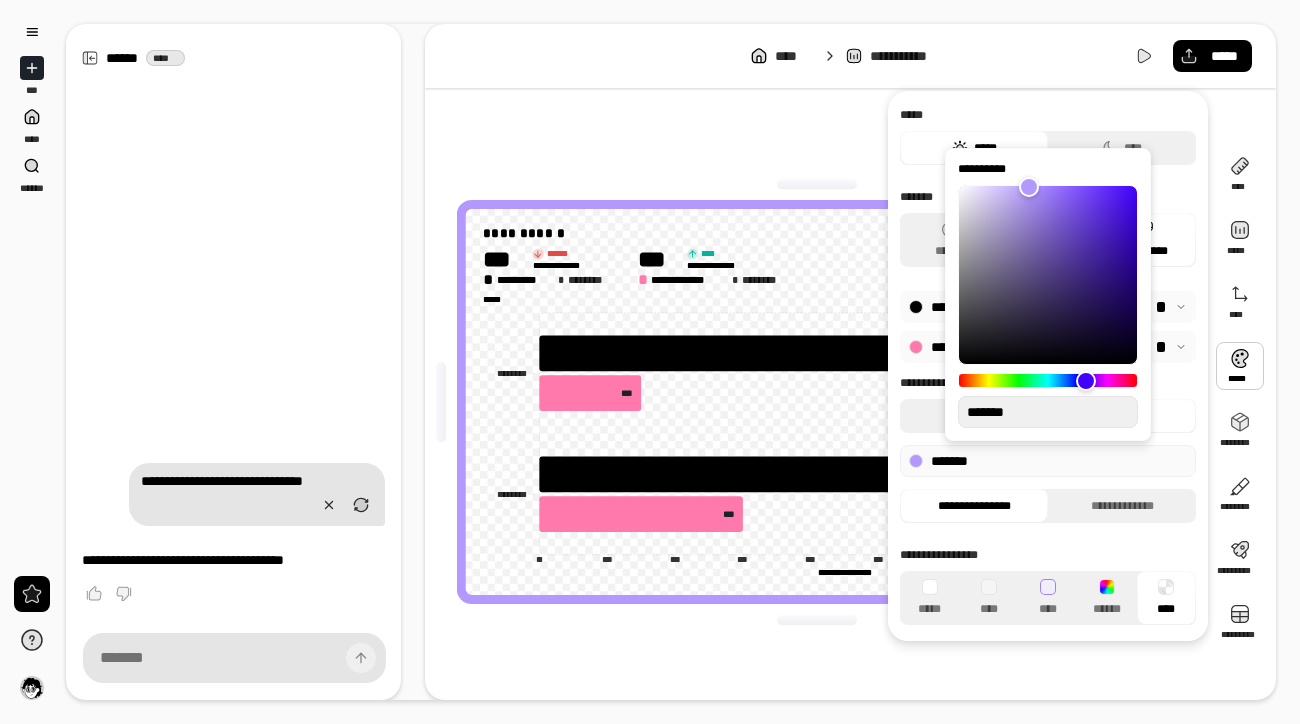 drag, startPoint x: 1033, startPoint y: 415, endPoint x: 892, endPoint y: 402, distance: 141.59802 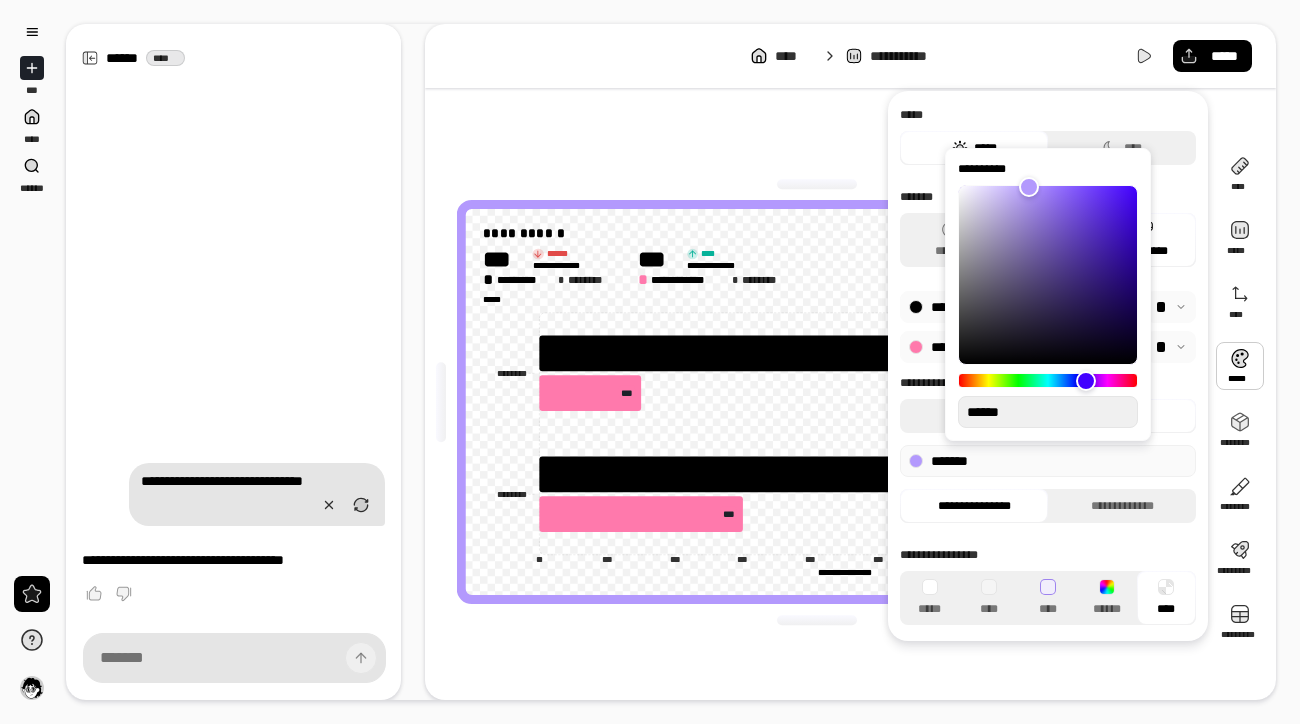 type on "**" 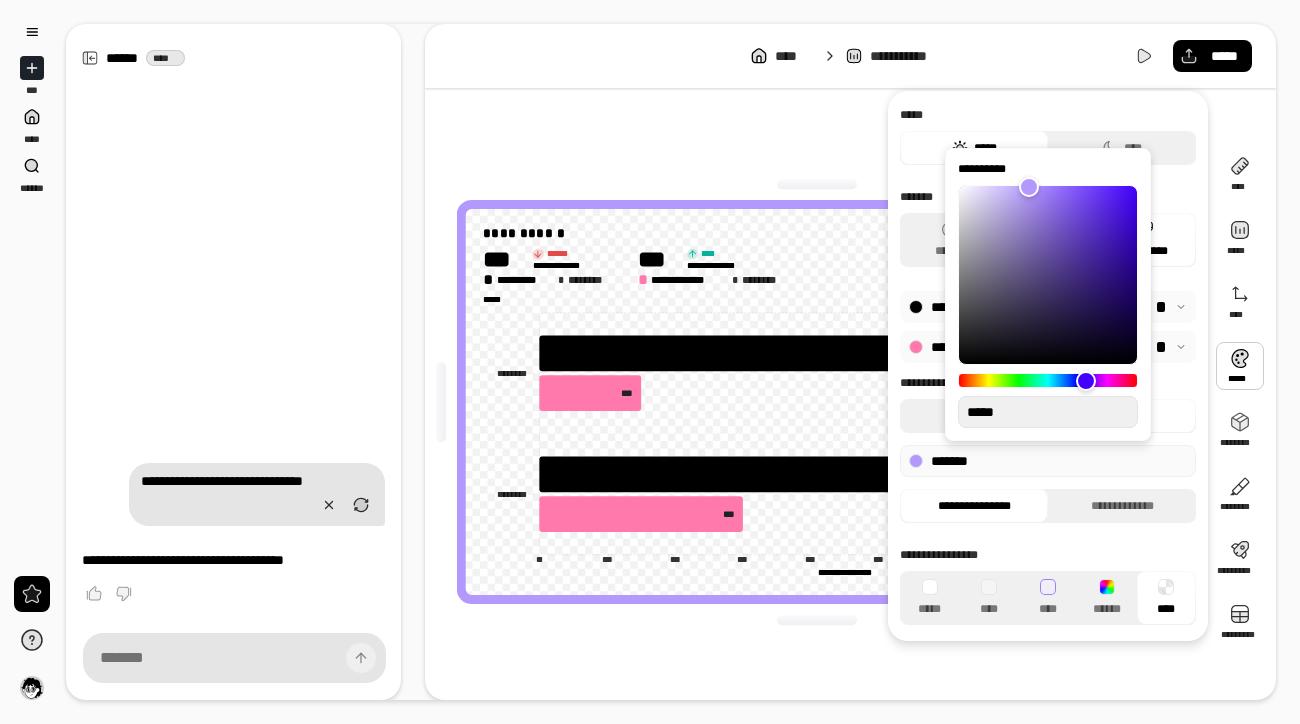type on "**" 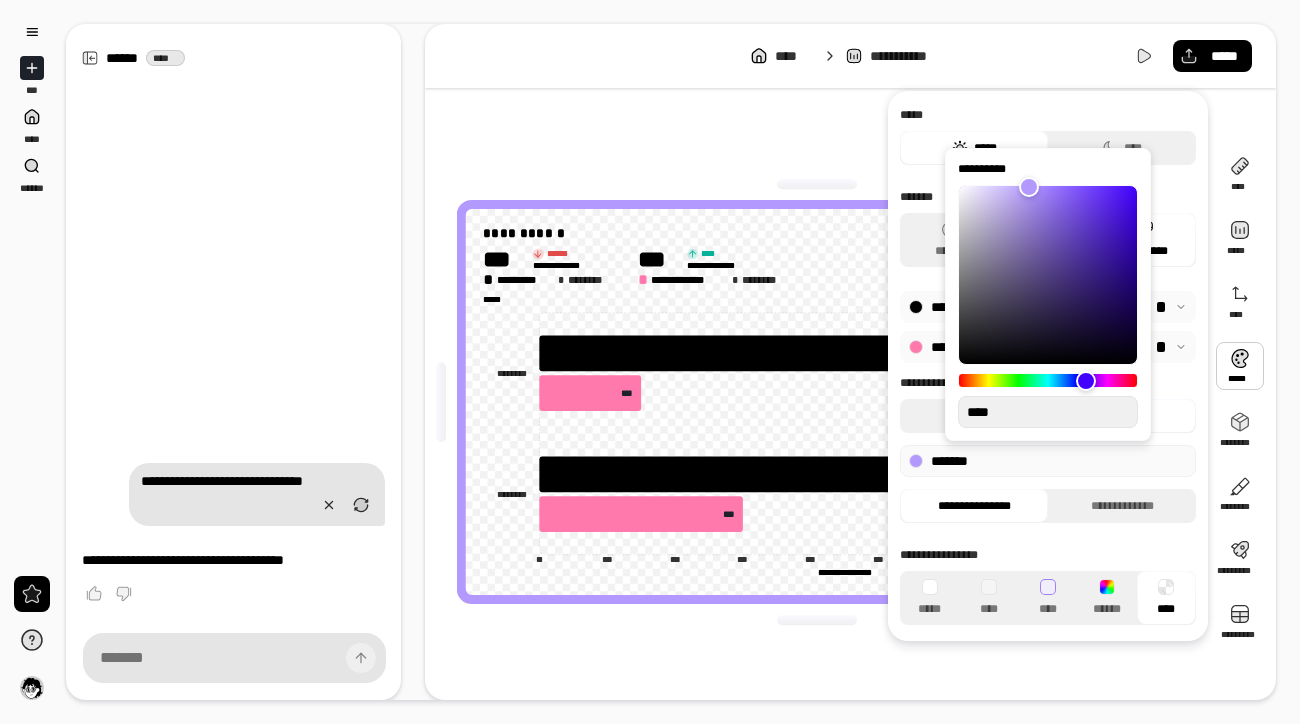 type on "**" 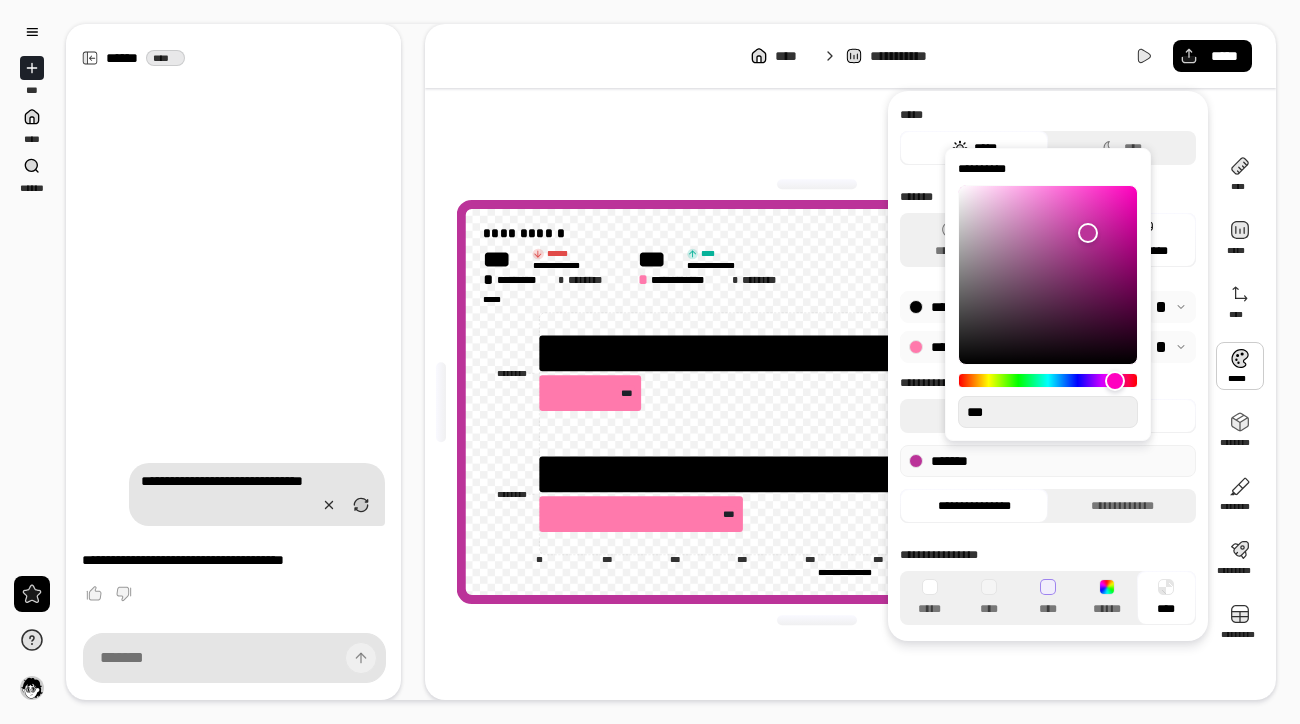 type on "**" 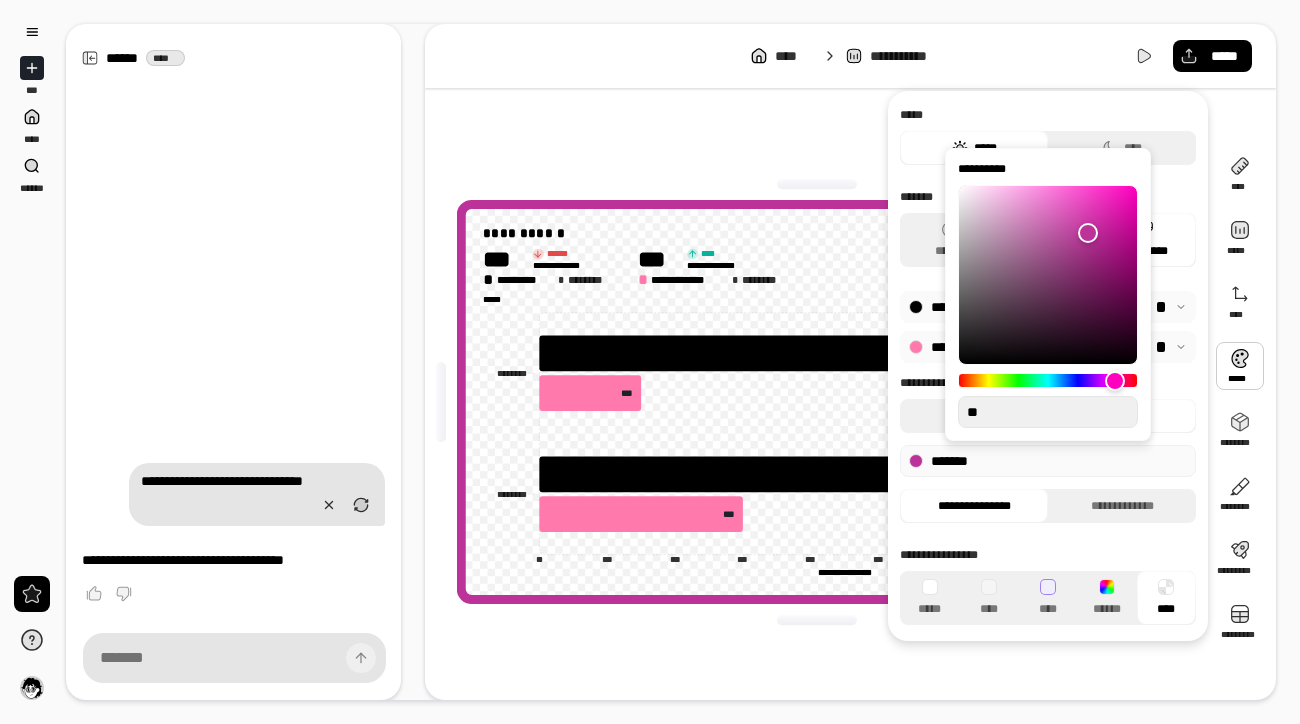 type on "**" 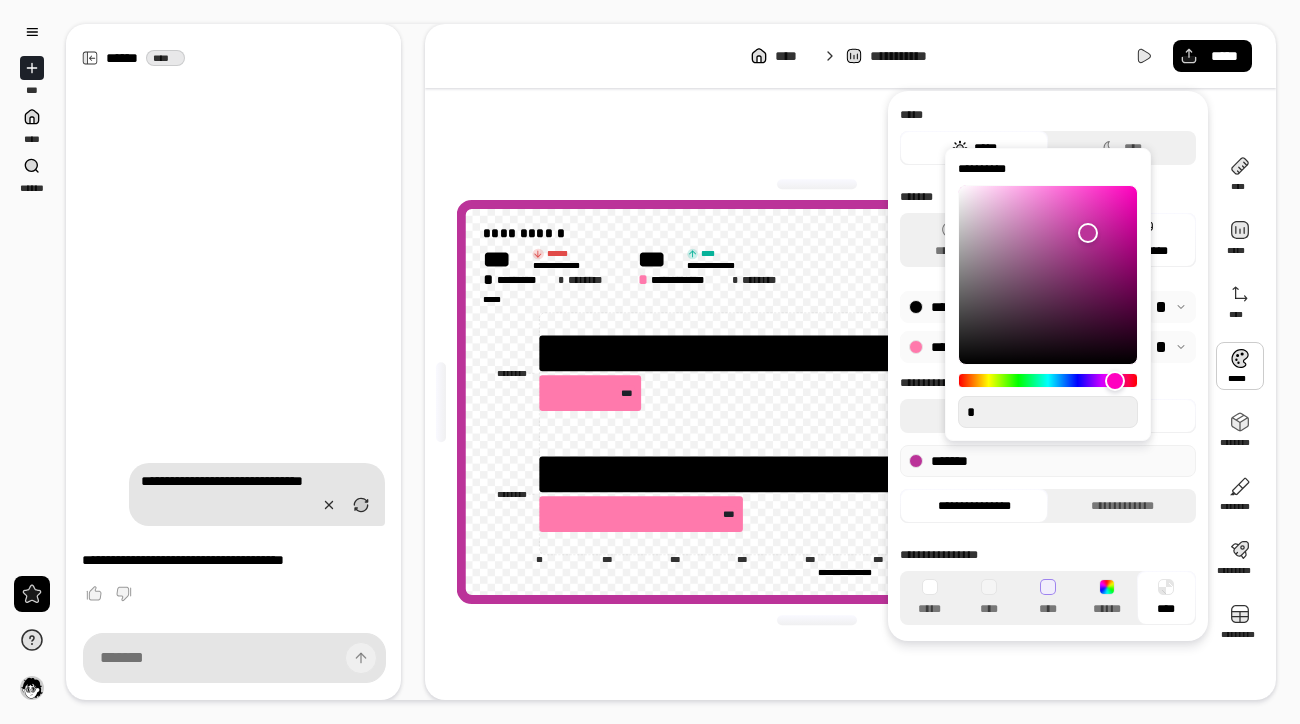 type on "**" 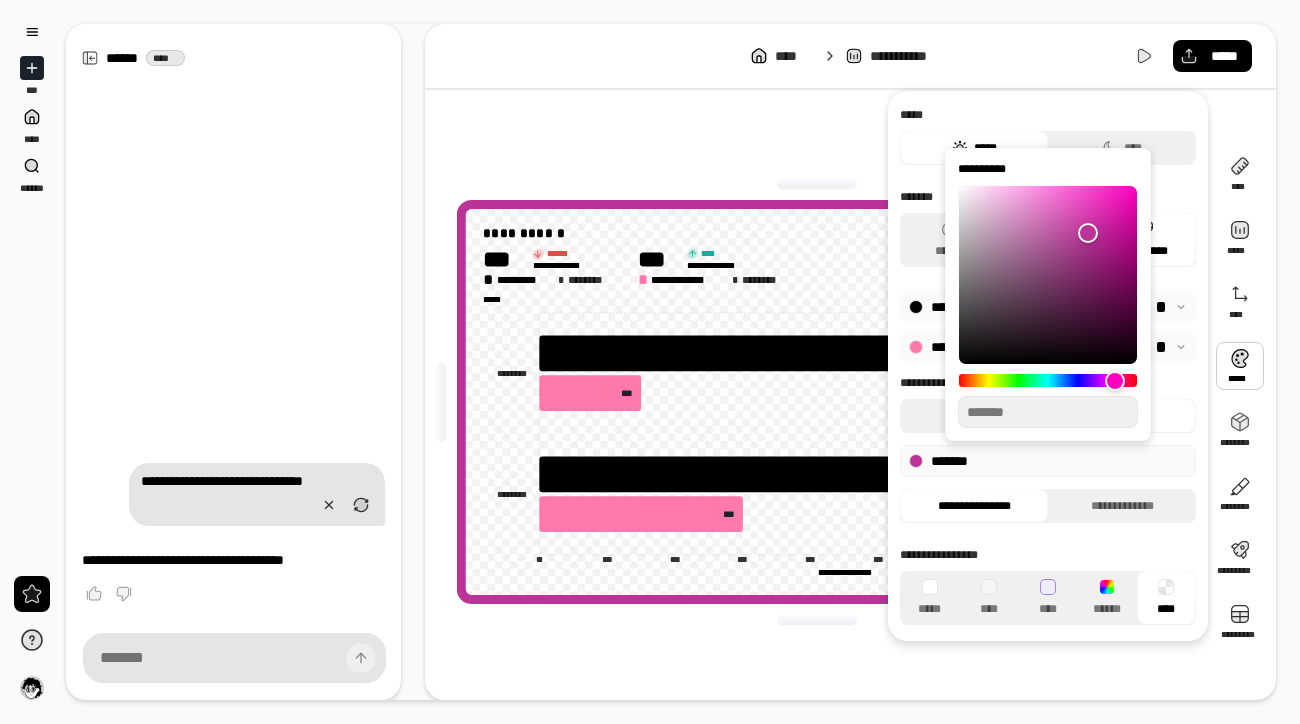 type on "**" 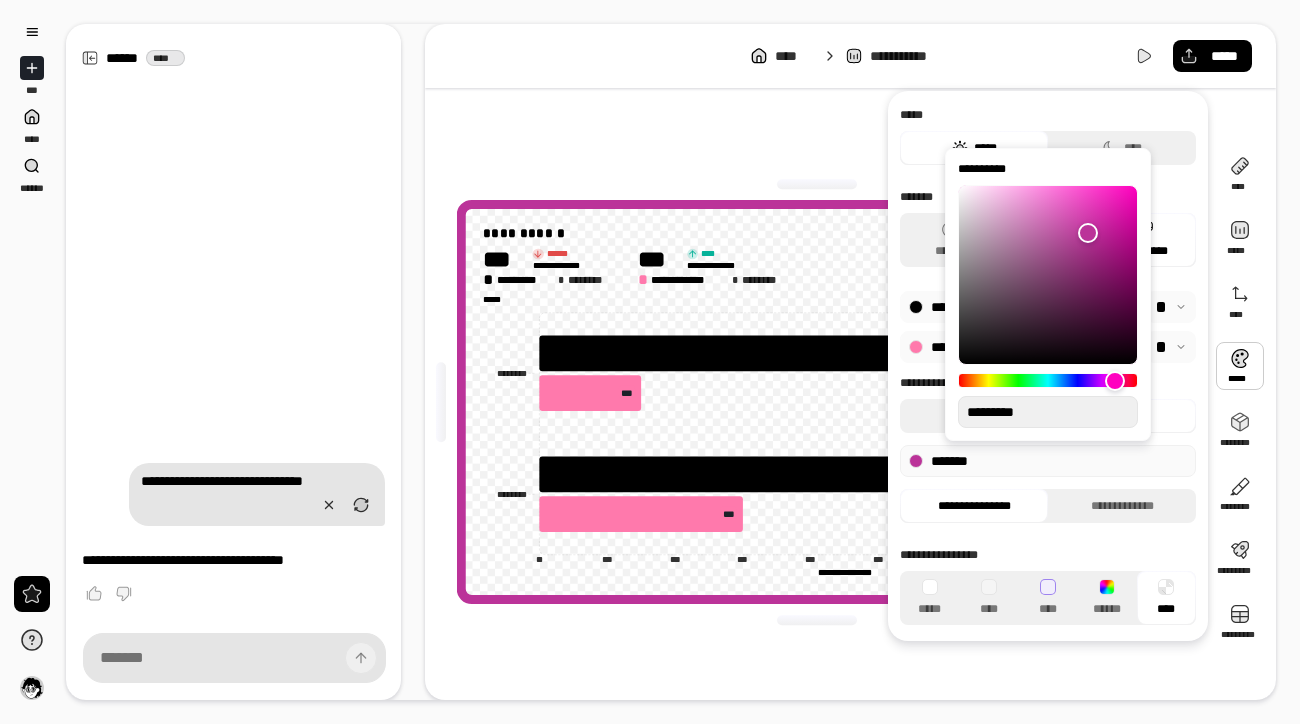 type on "**" 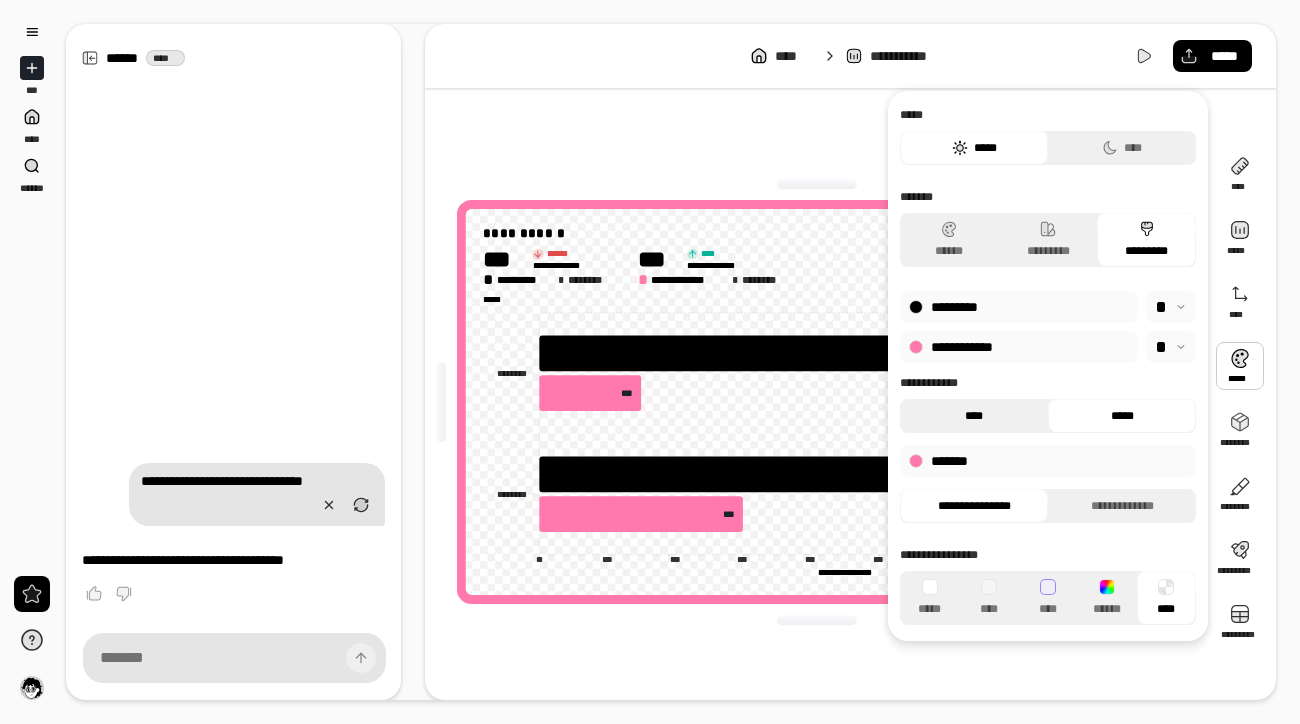 click on "****" at bounding box center [974, 416] 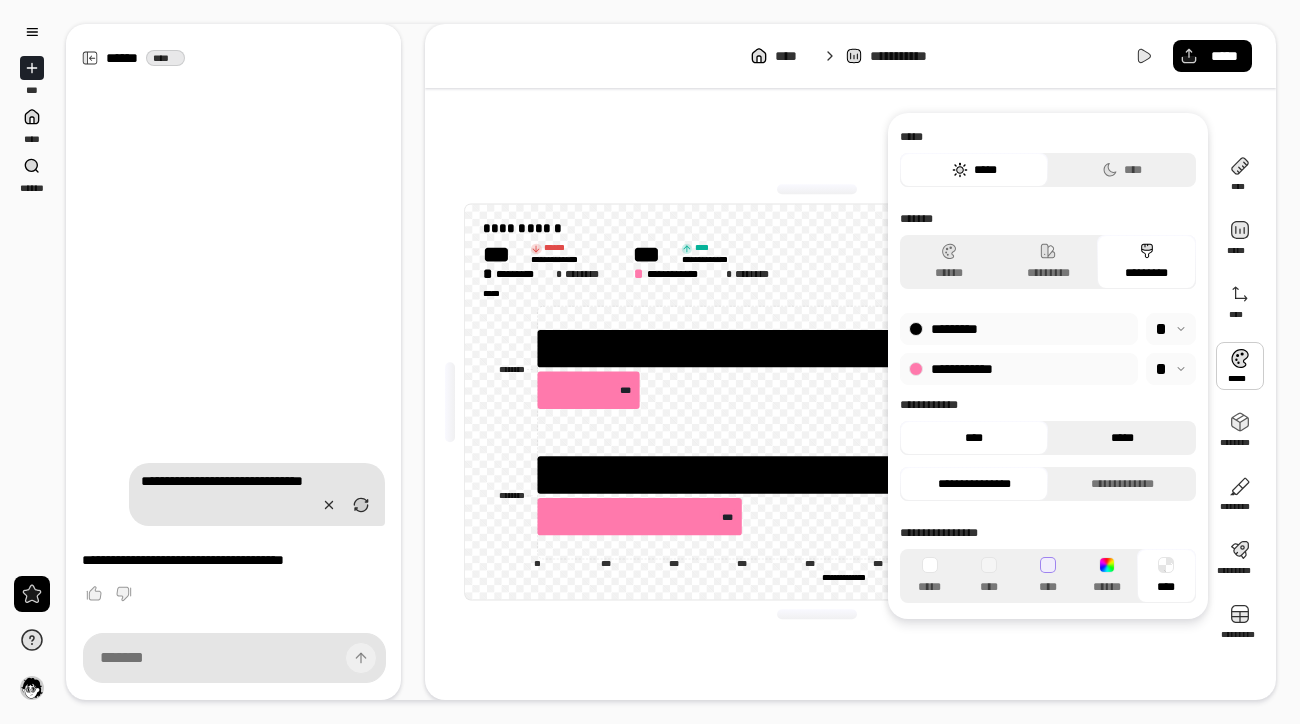 click on "*****" at bounding box center (1122, 438) 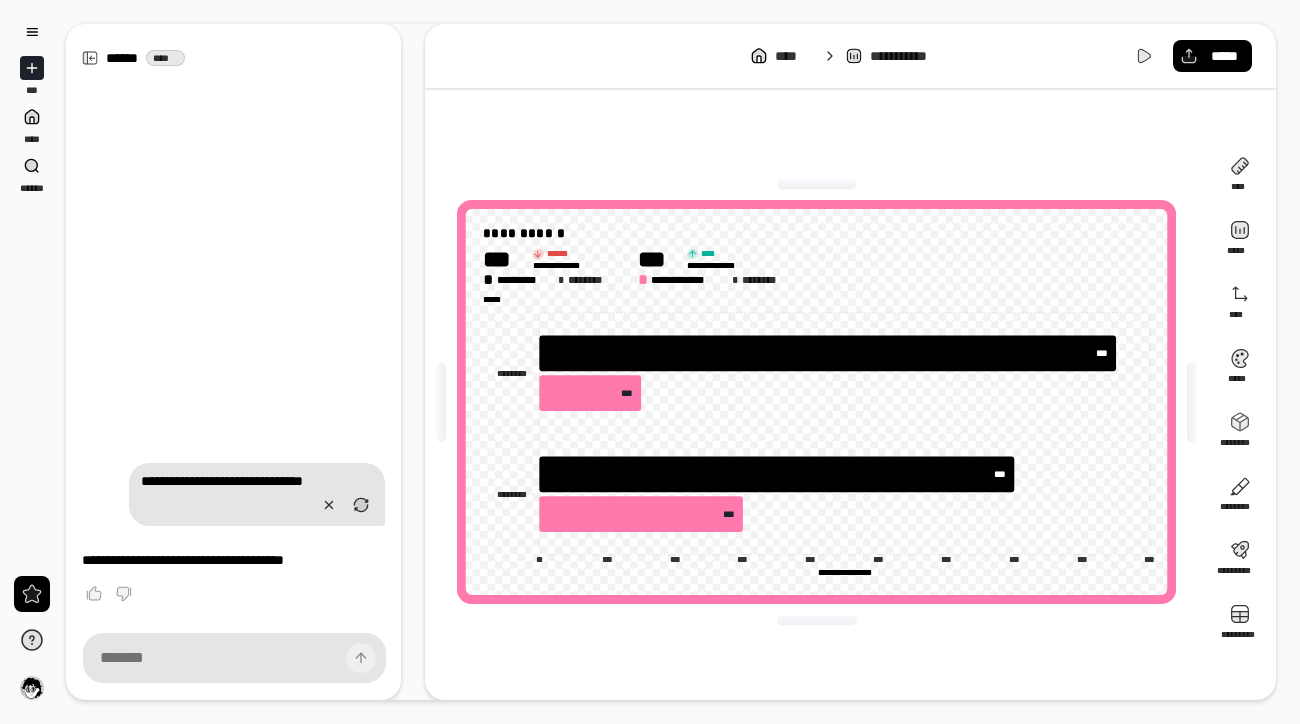 click on "[REDACTED]" at bounding box center (850, 402) 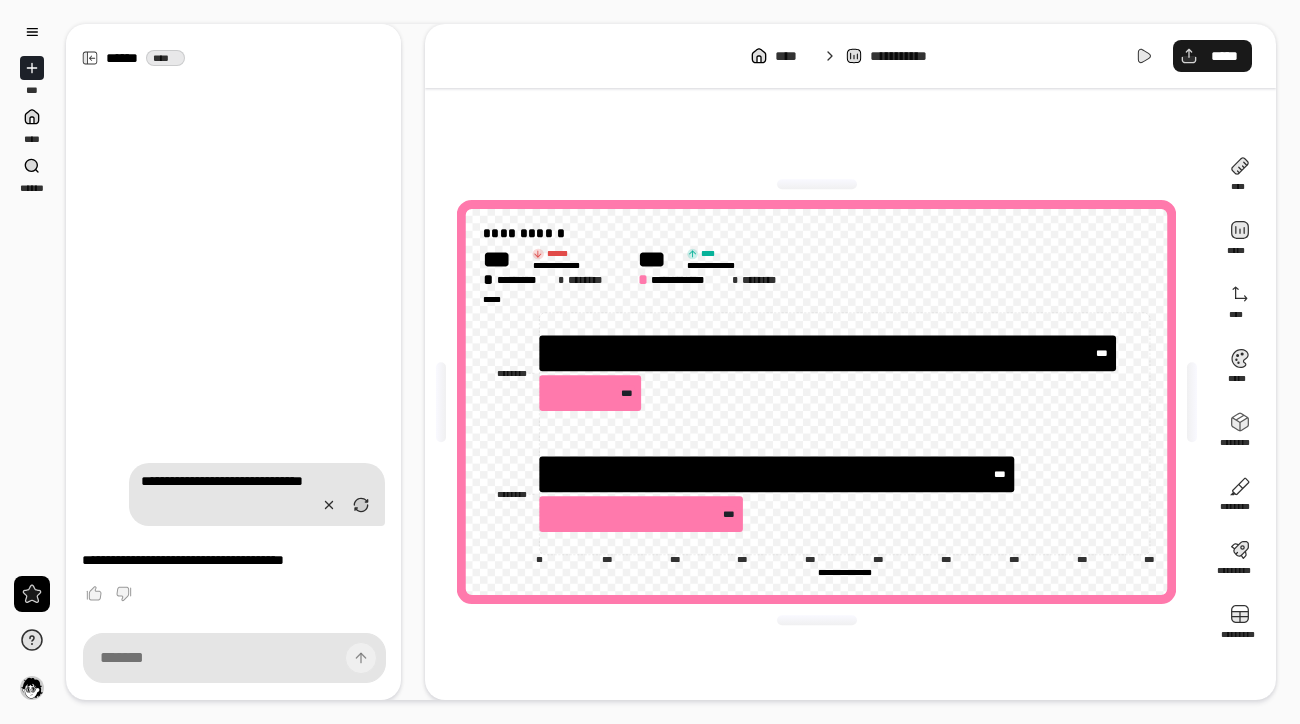 click on "*****" at bounding box center (1212, 56) 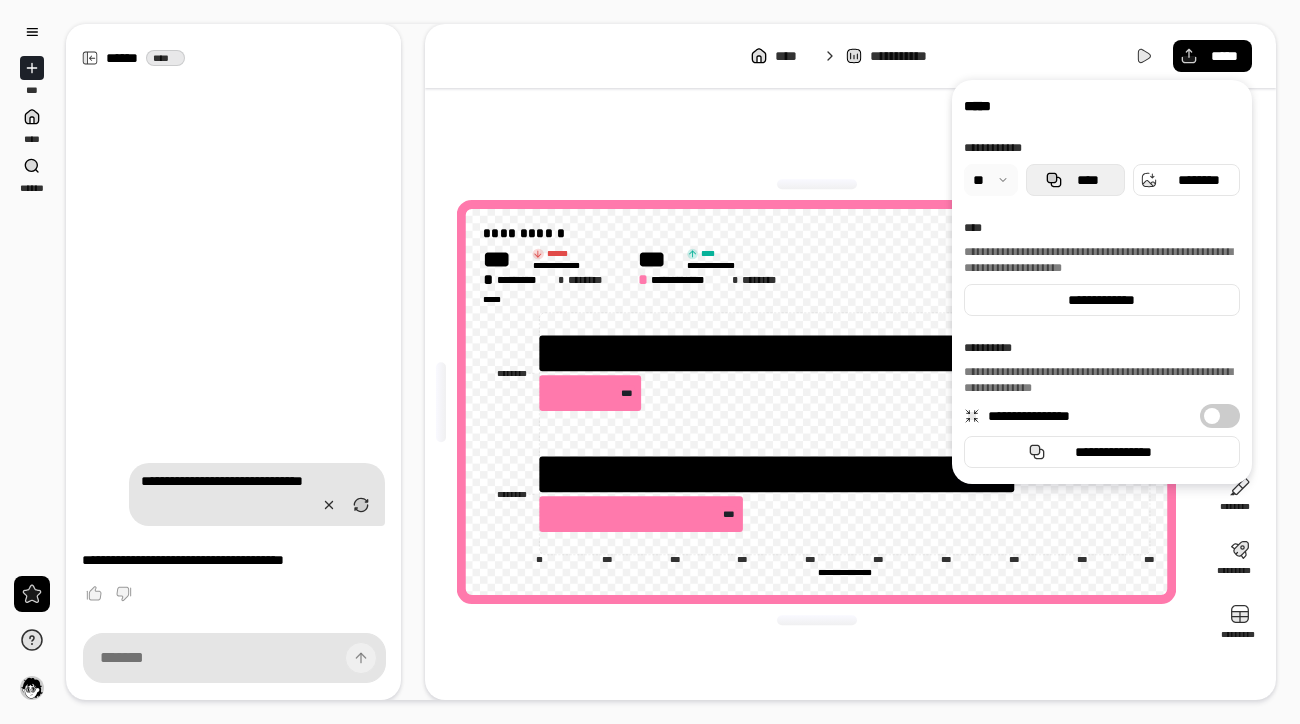 click on "****" at bounding box center (1075, 180) 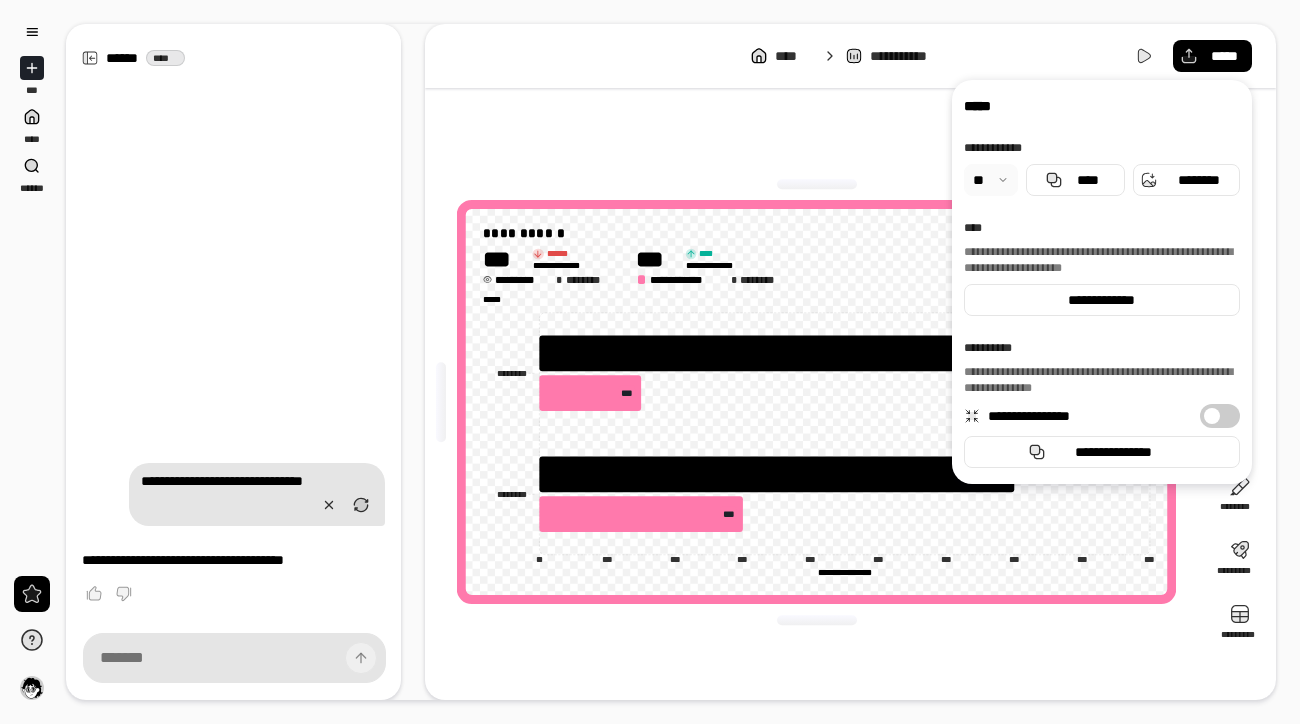 click 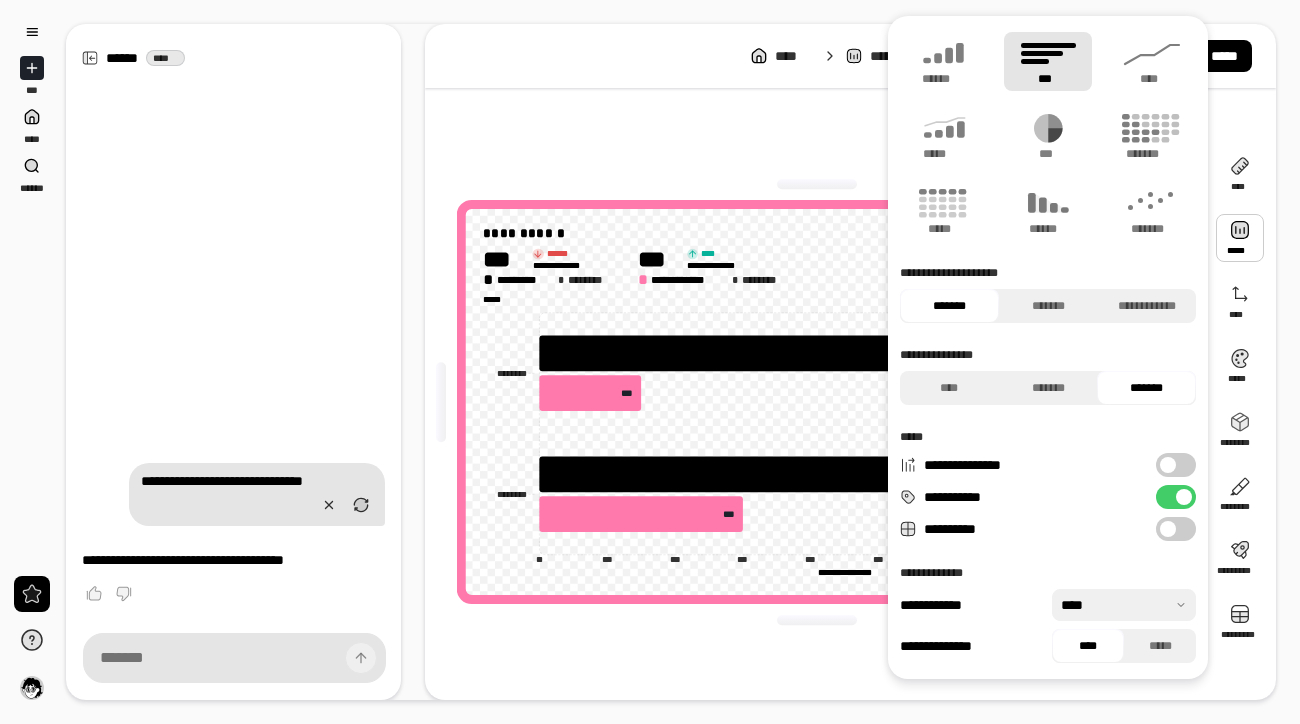 click at bounding box center [1184, 497] 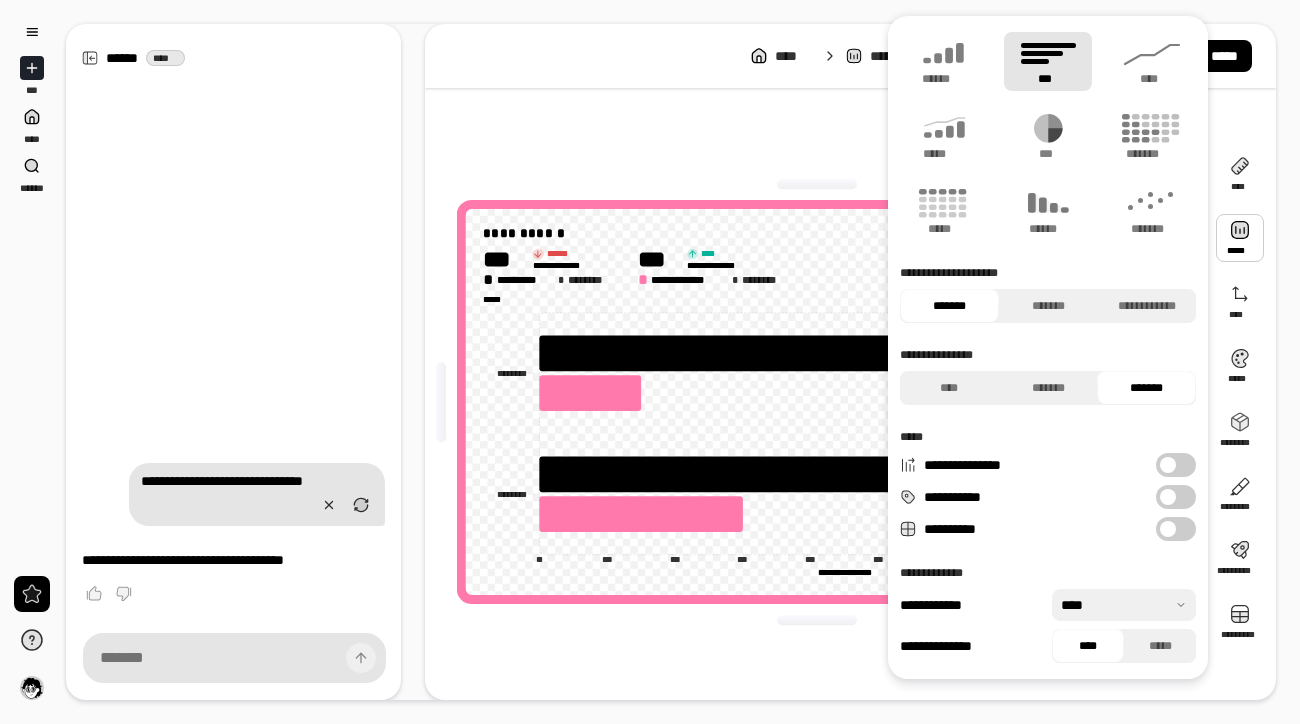 click on "**********" at bounding box center [1176, 497] 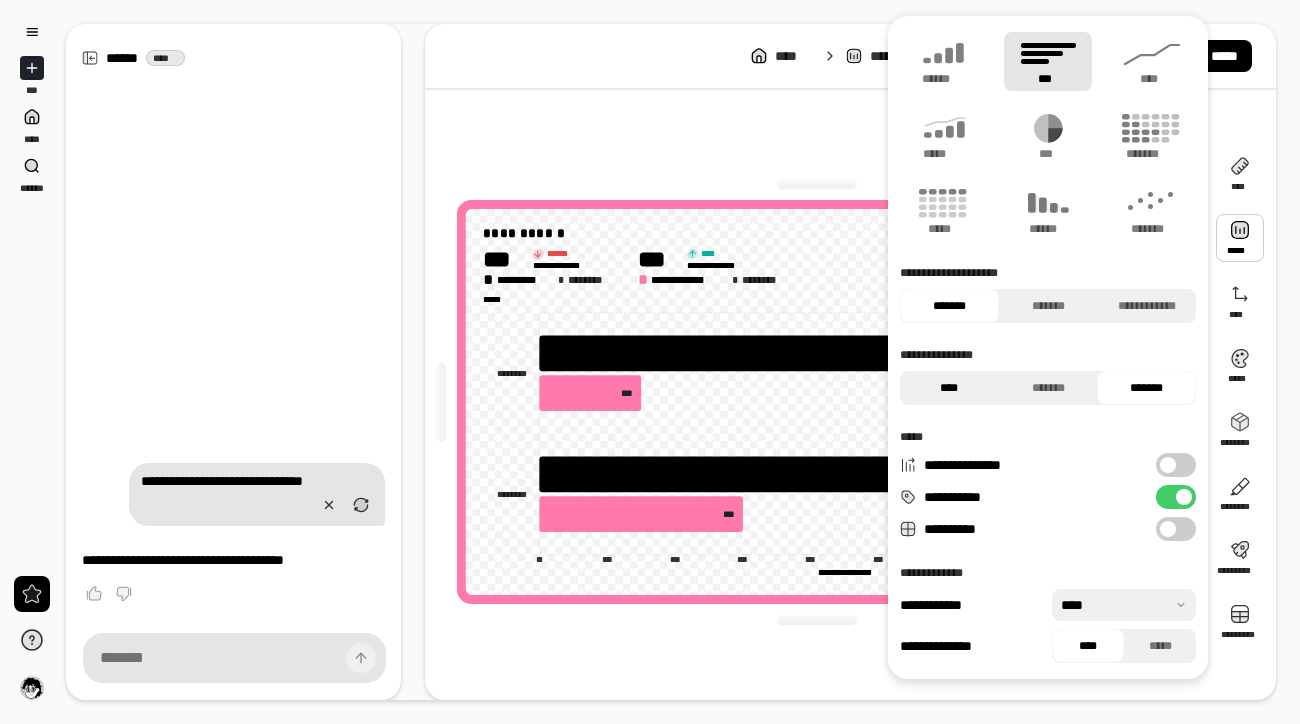 click on "****" at bounding box center (949, 388) 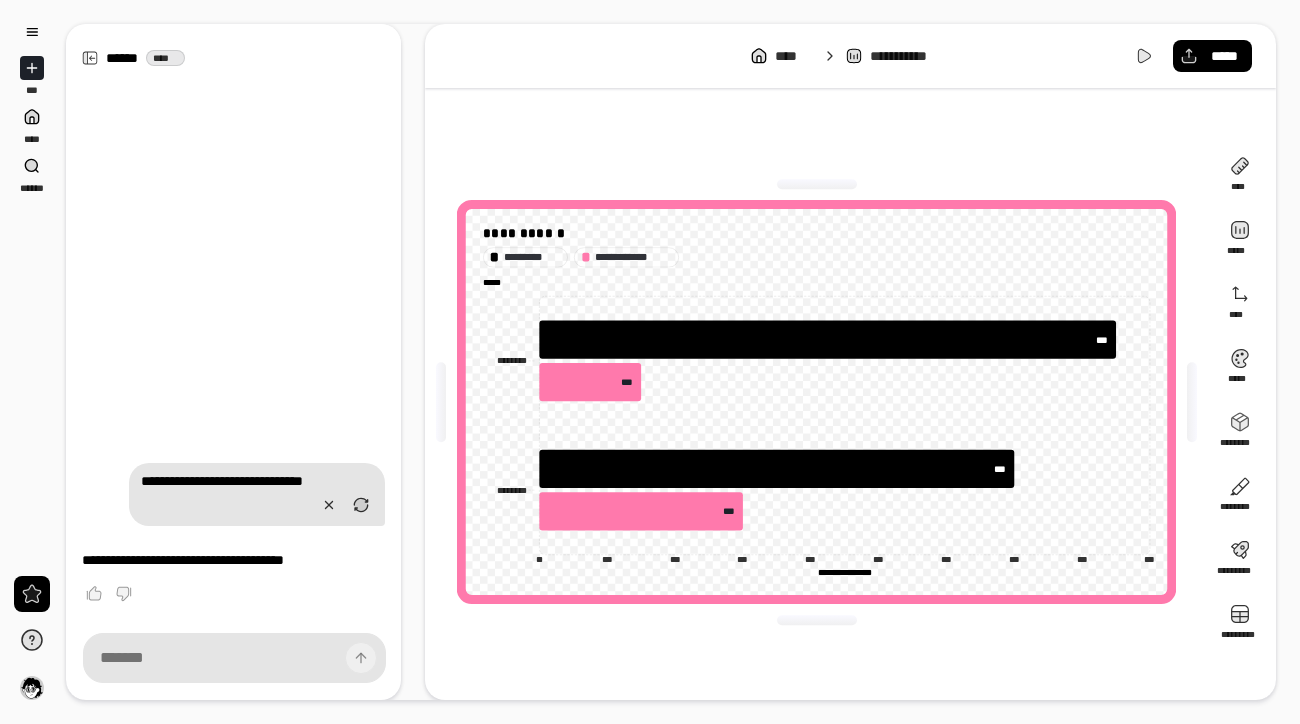 click on "[REDACTED]" at bounding box center [816, 402] 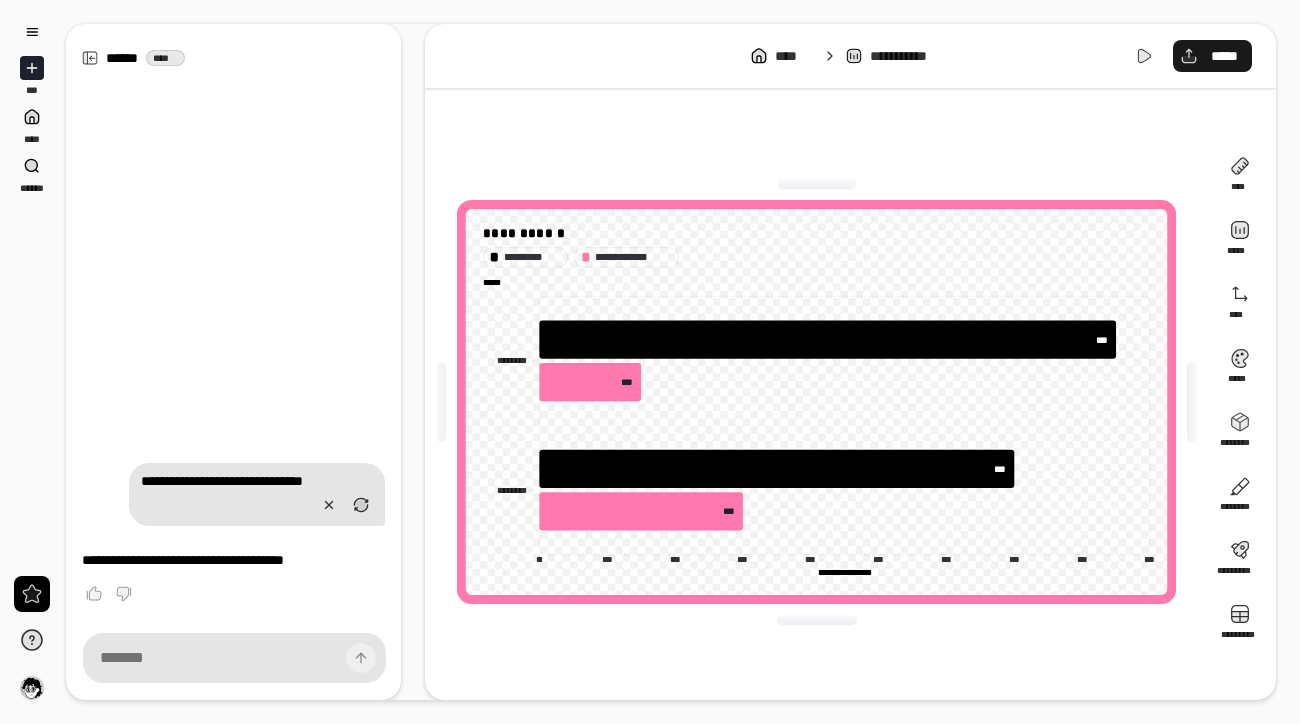 click on "*****" at bounding box center (1224, 56) 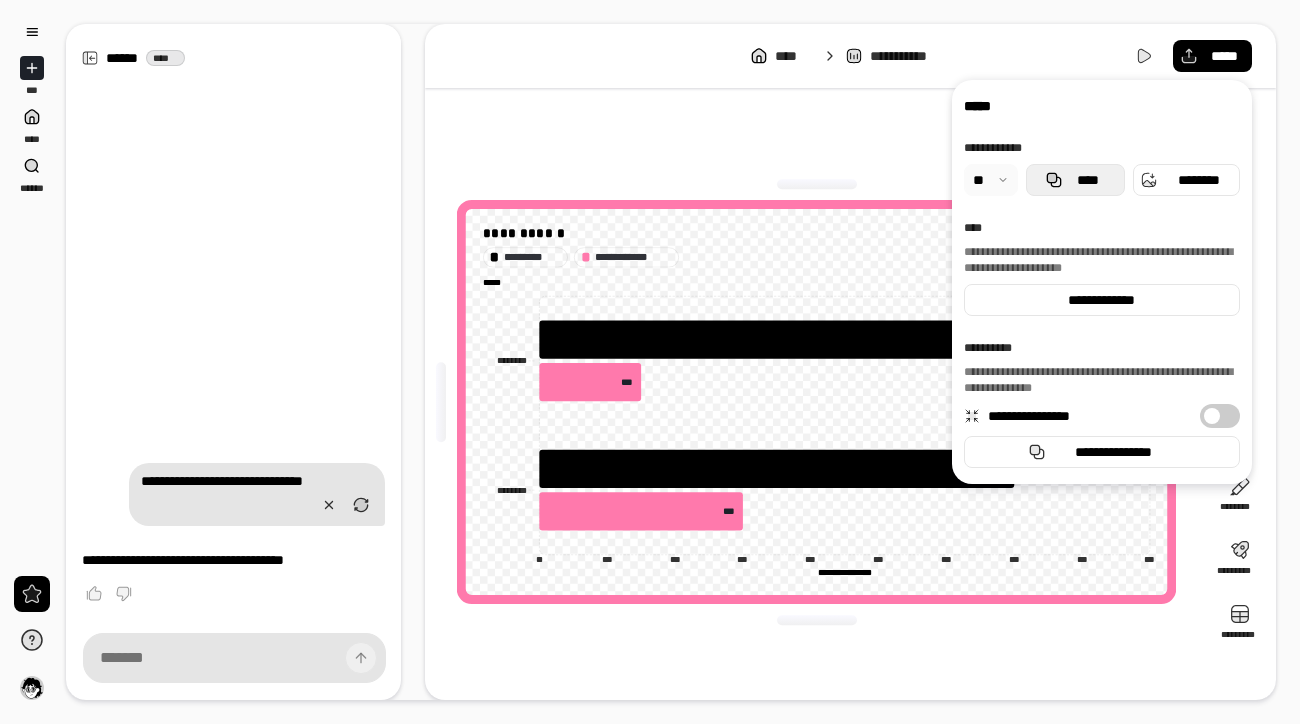 click on "****" at bounding box center (1075, 180) 